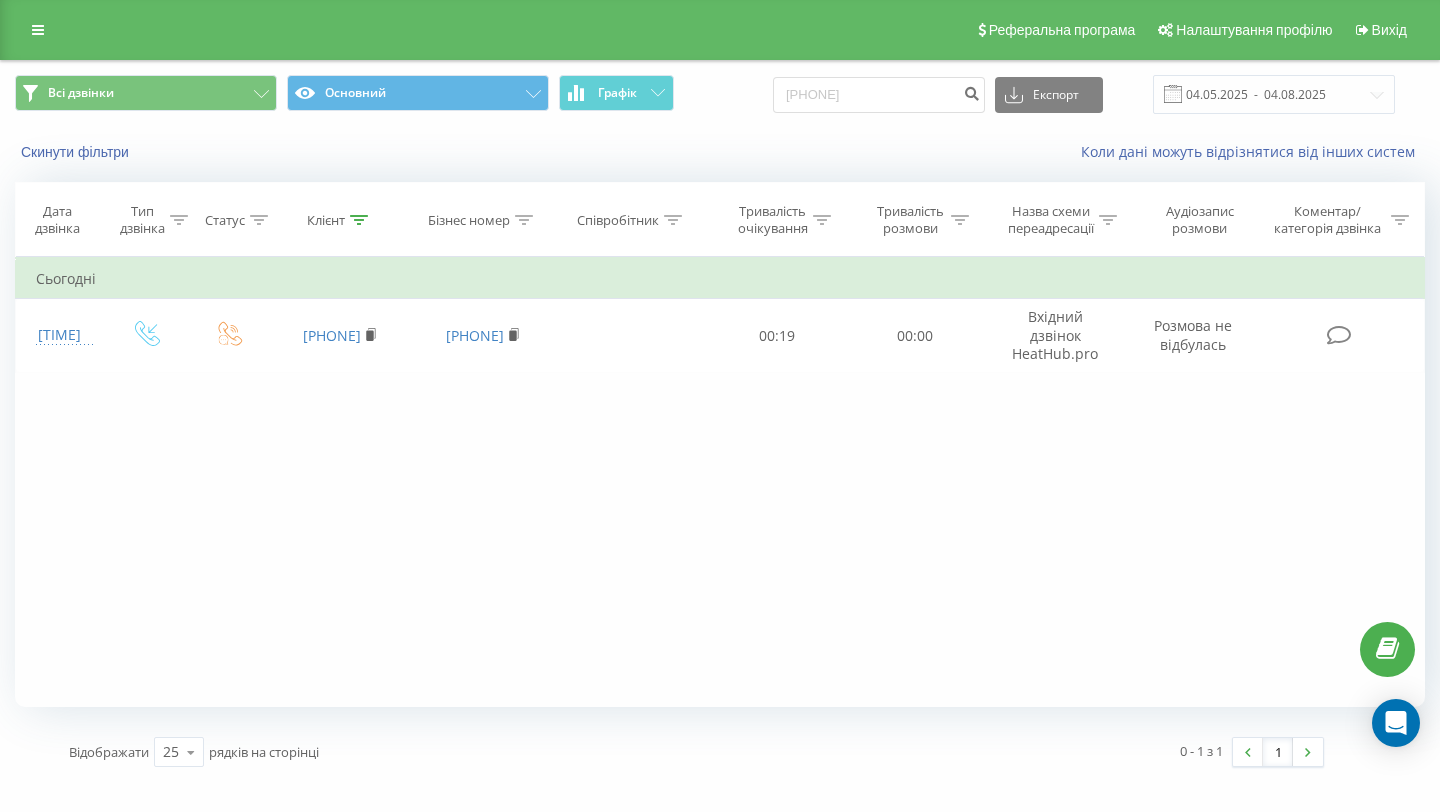 click on "[PHONE]" at bounding box center [879, 95] 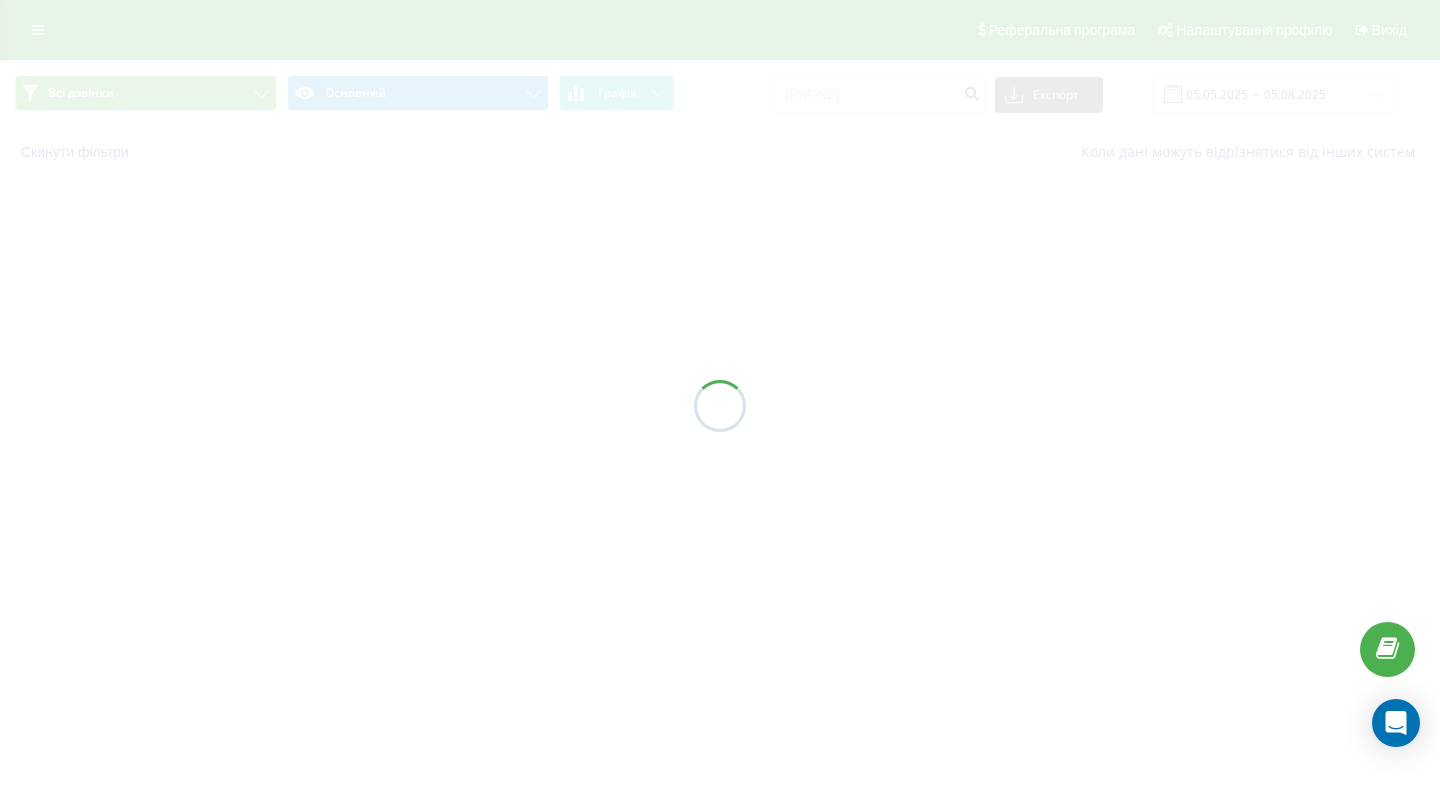scroll, scrollTop: 0, scrollLeft: 0, axis: both 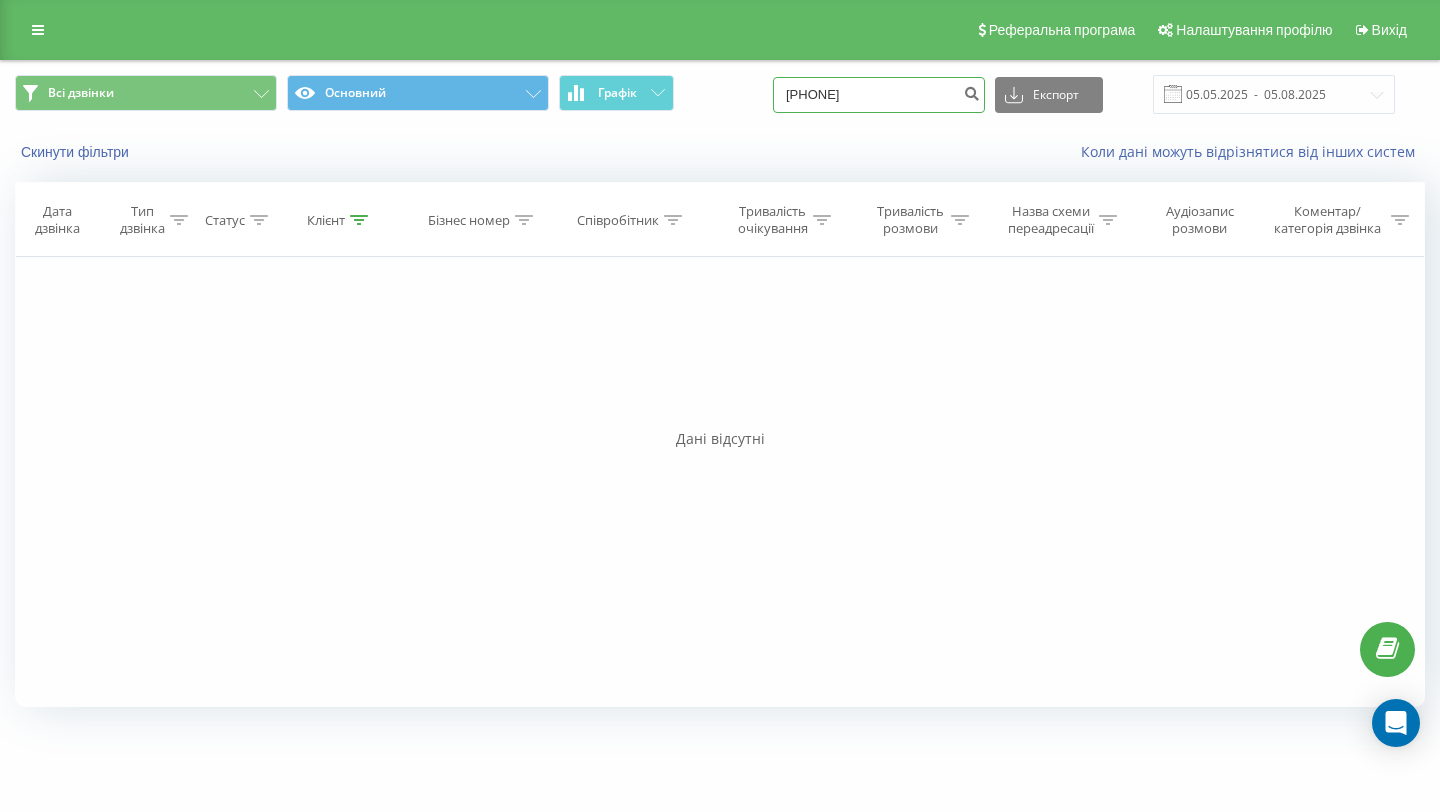 click on "[PHONE]" at bounding box center (879, 95) 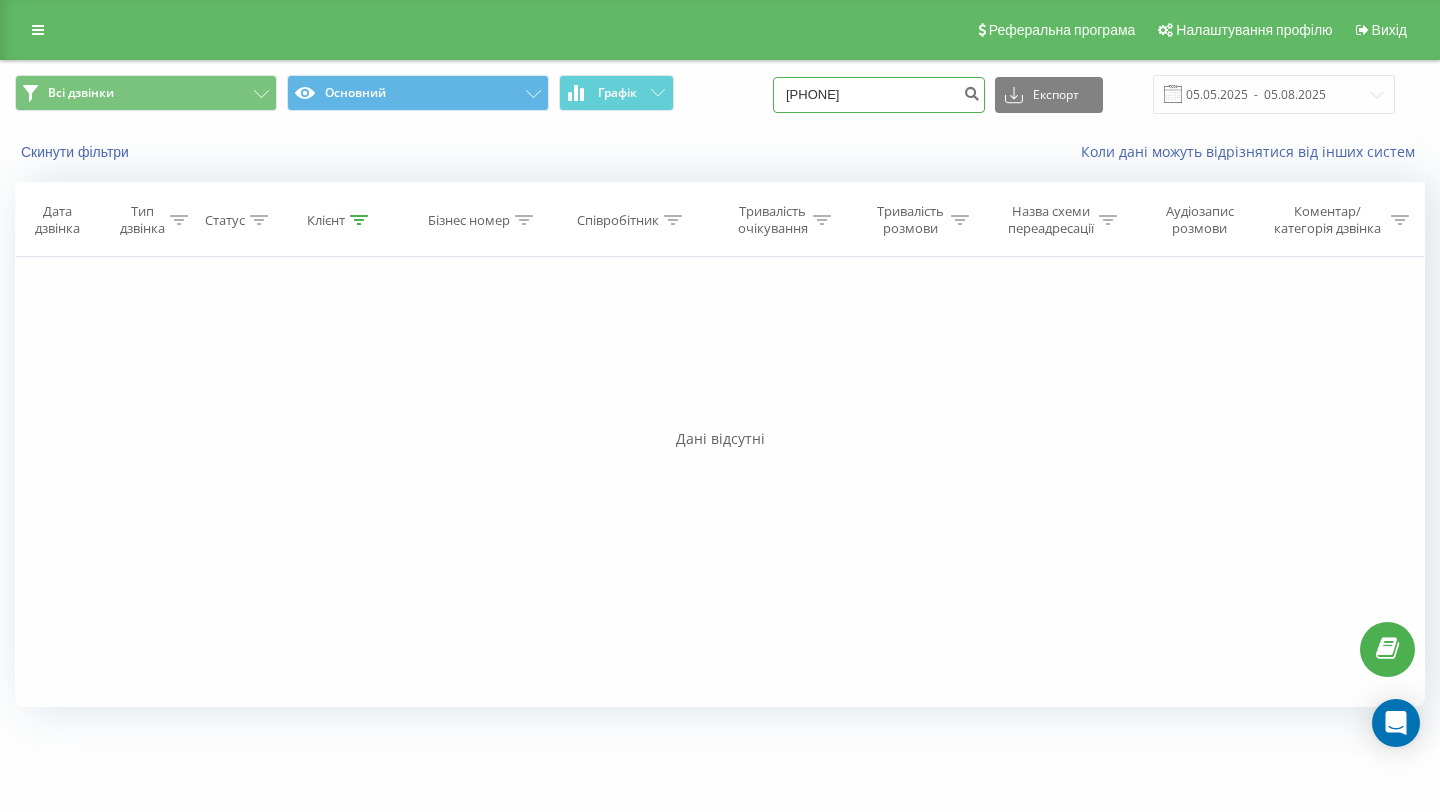 type on "380687164015" 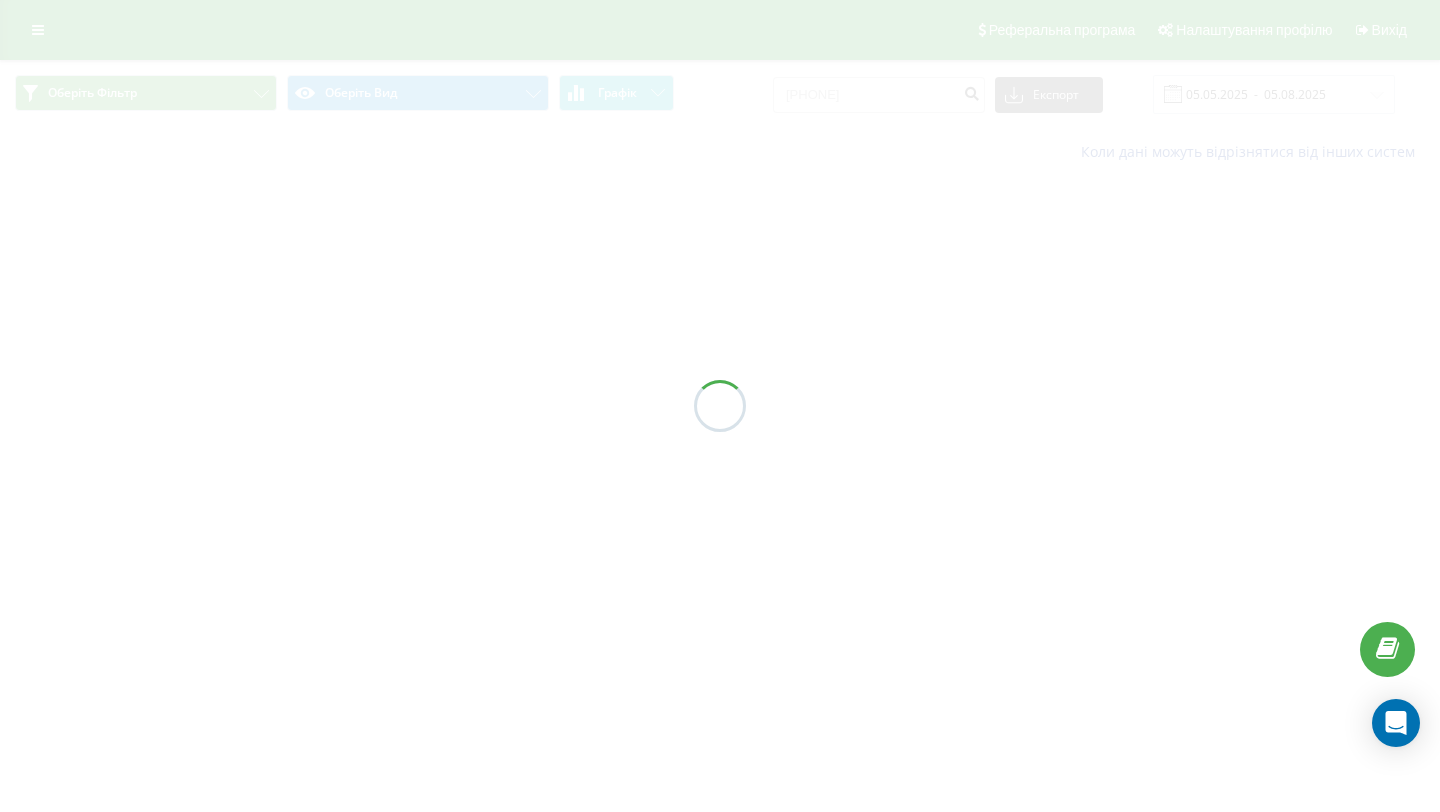 scroll, scrollTop: 0, scrollLeft: 0, axis: both 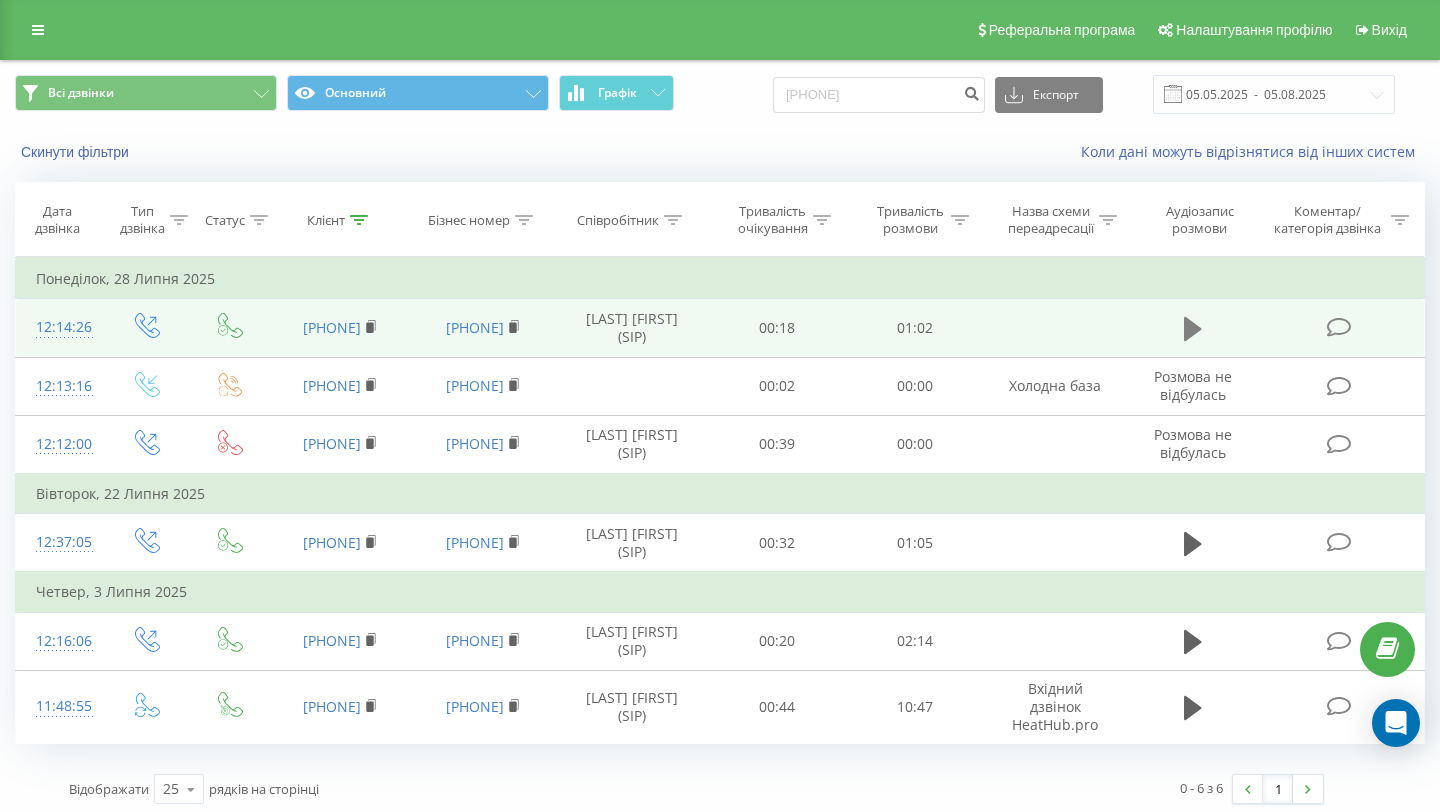 click 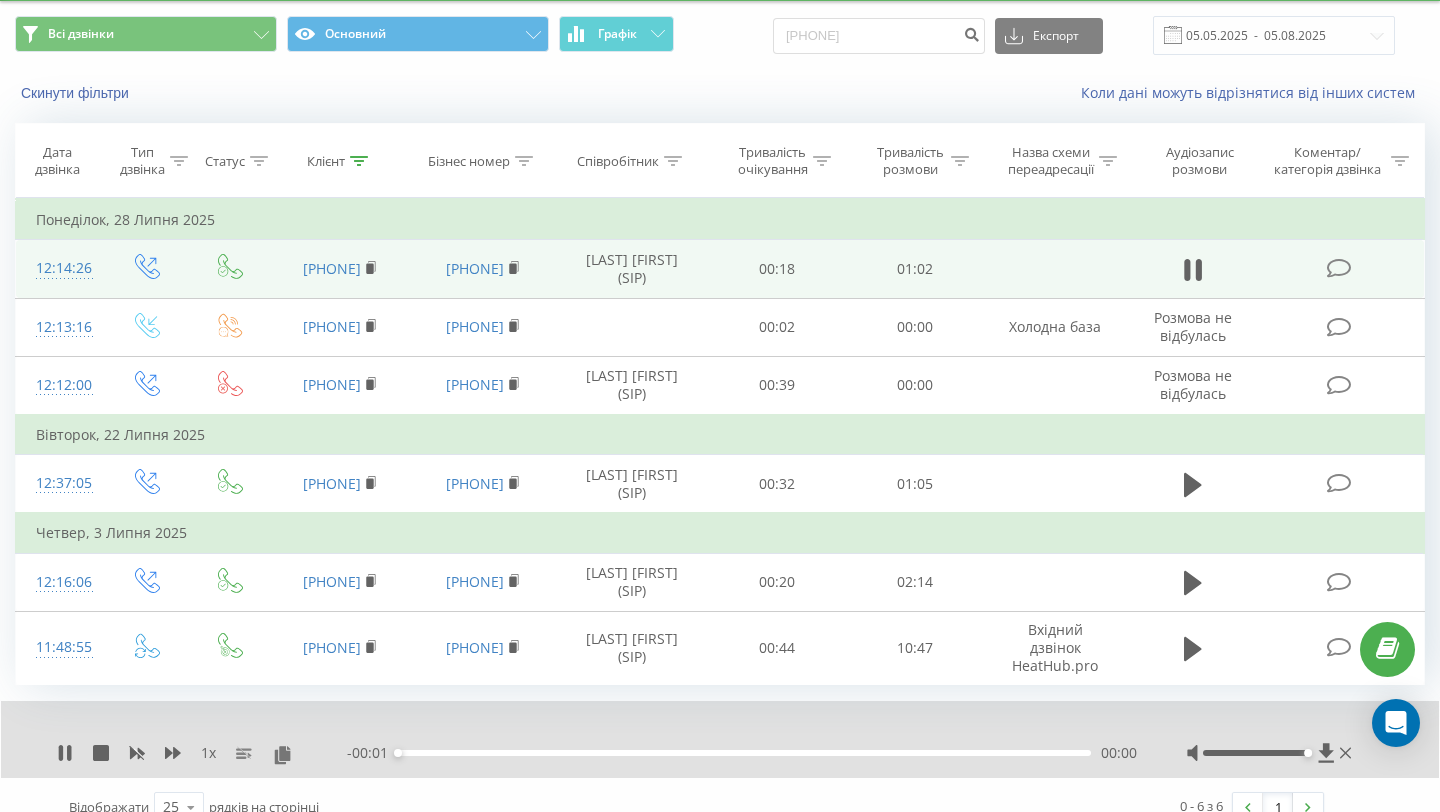 scroll, scrollTop: 84, scrollLeft: 0, axis: vertical 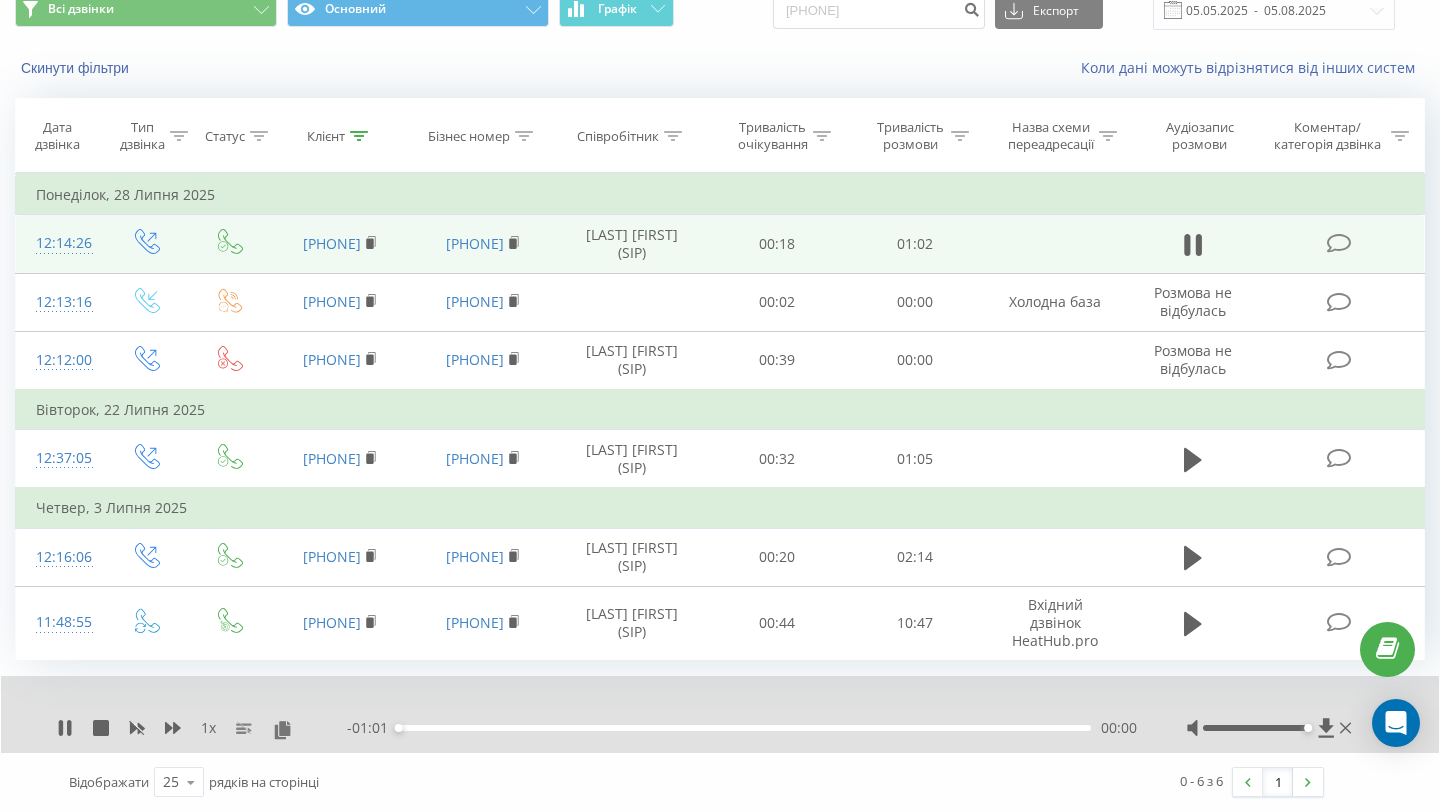 click on "- 01:01 00:00   00:00" at bounding box center [742, 728] 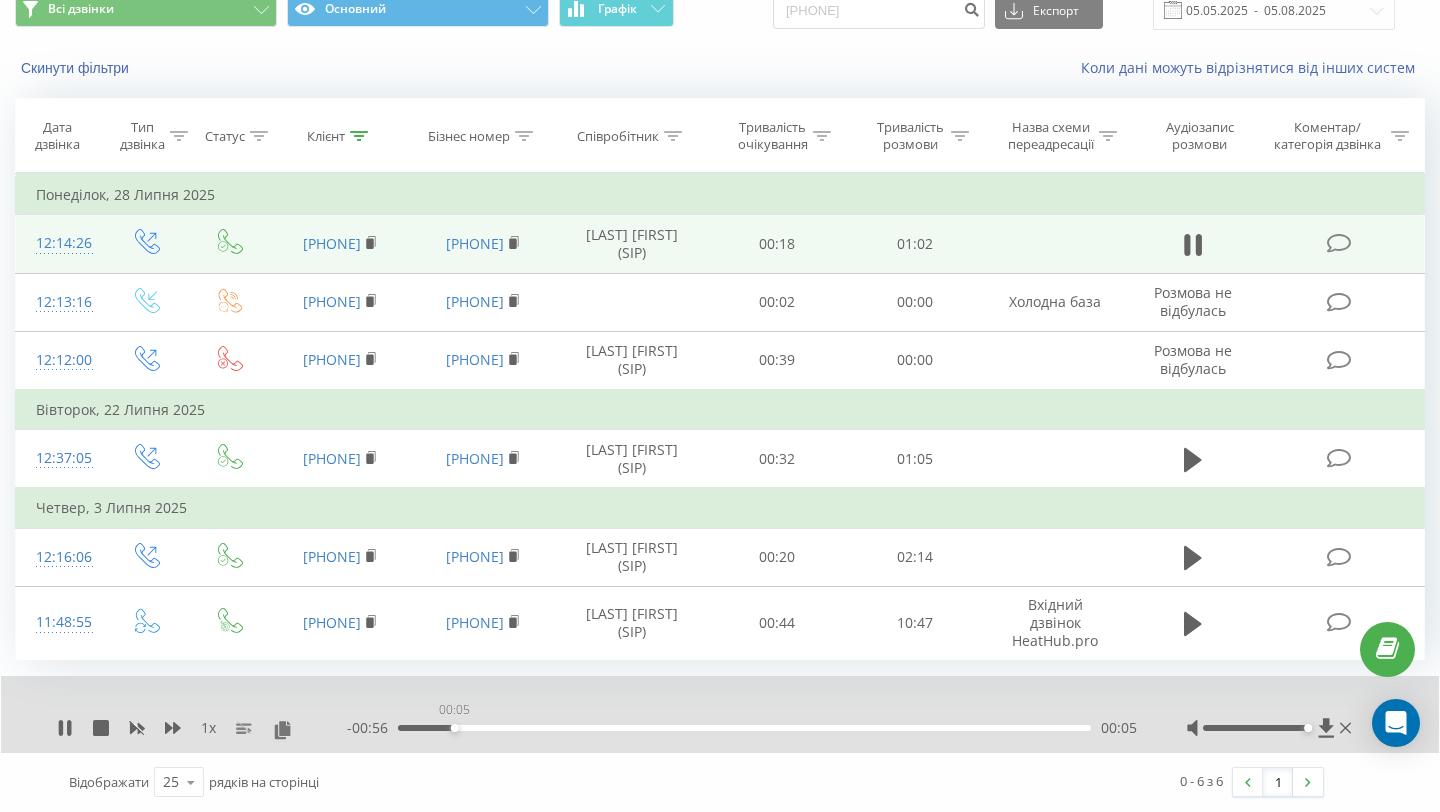 click on "00:05" at bounding box center [744, 728] 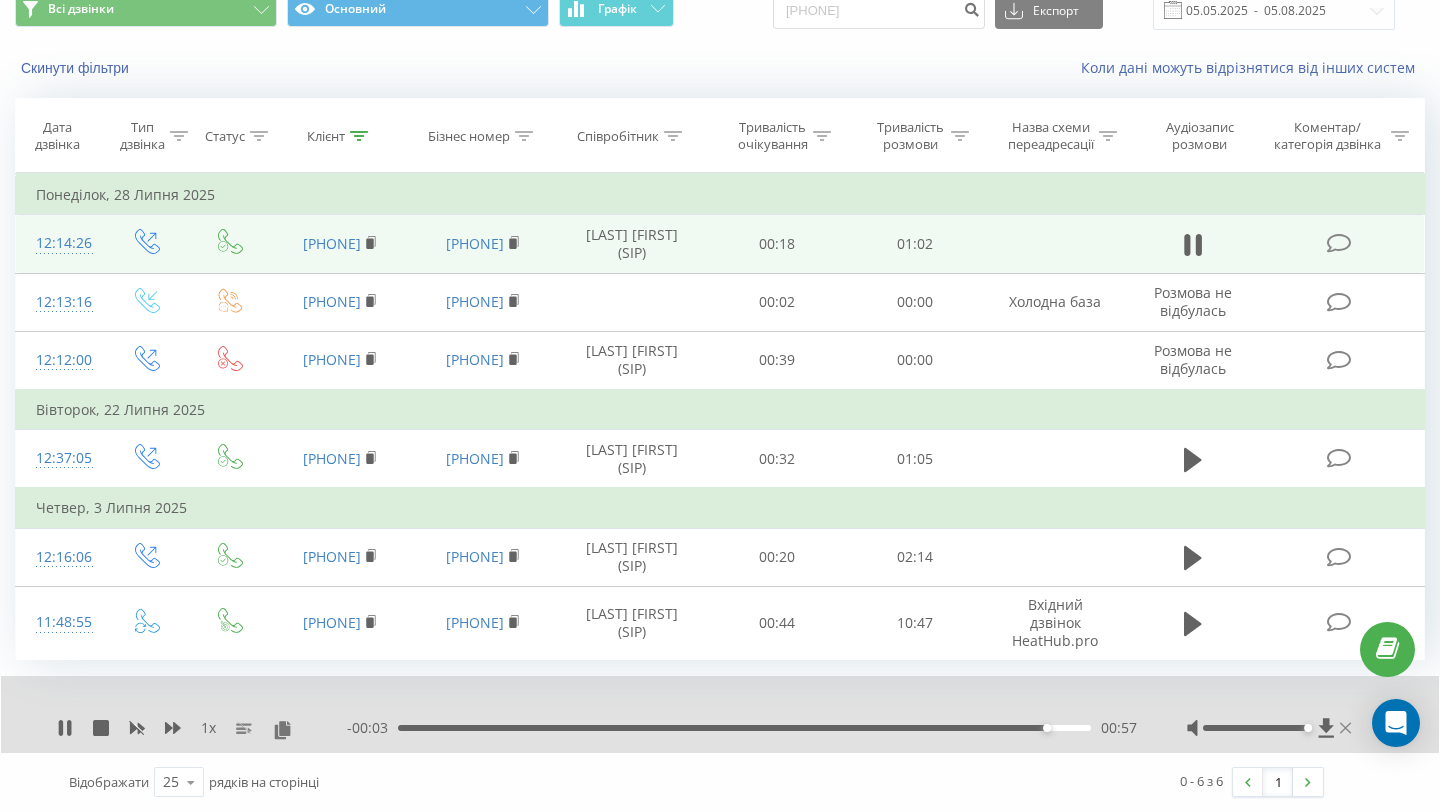 click 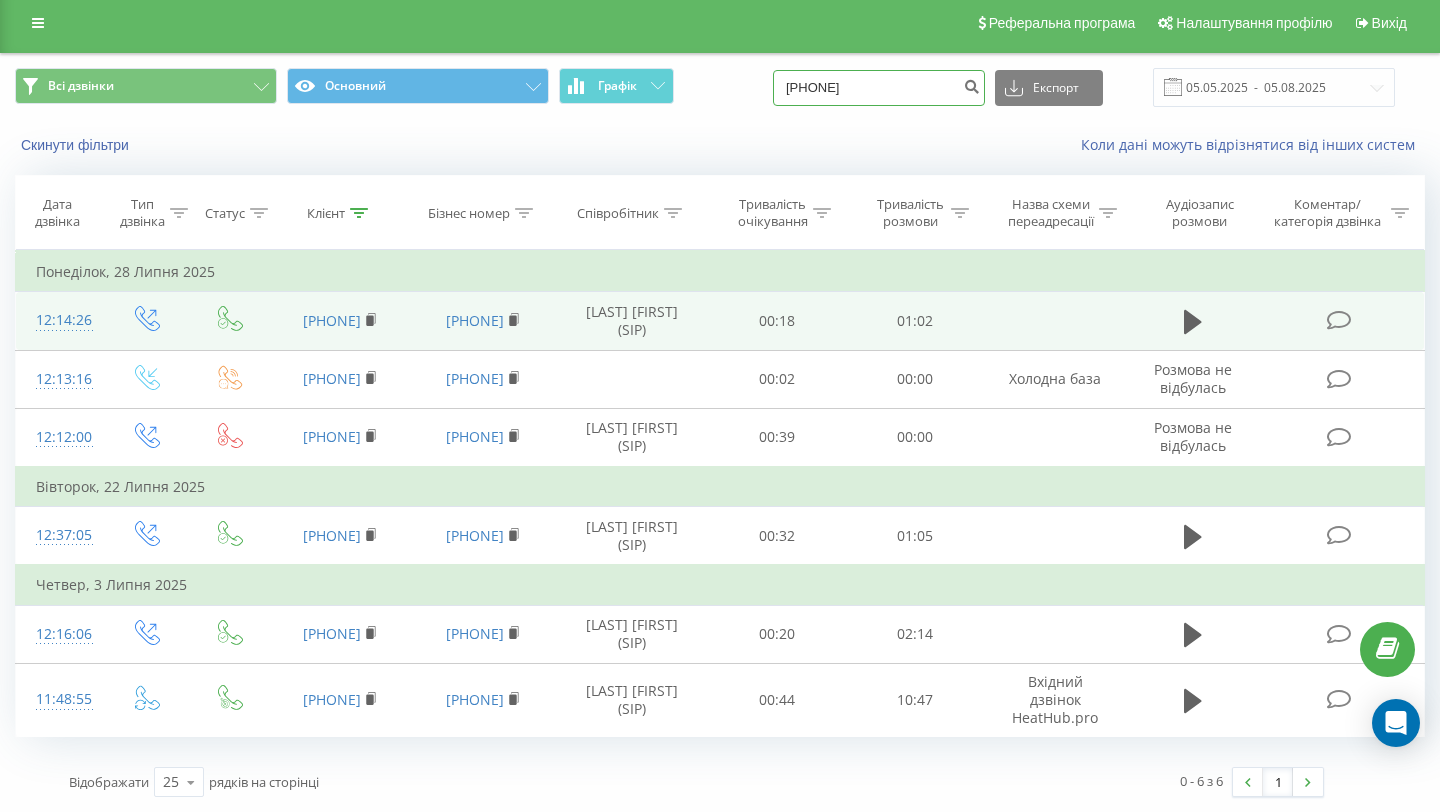 click on "380687164015" at bounding box center (879, 88) 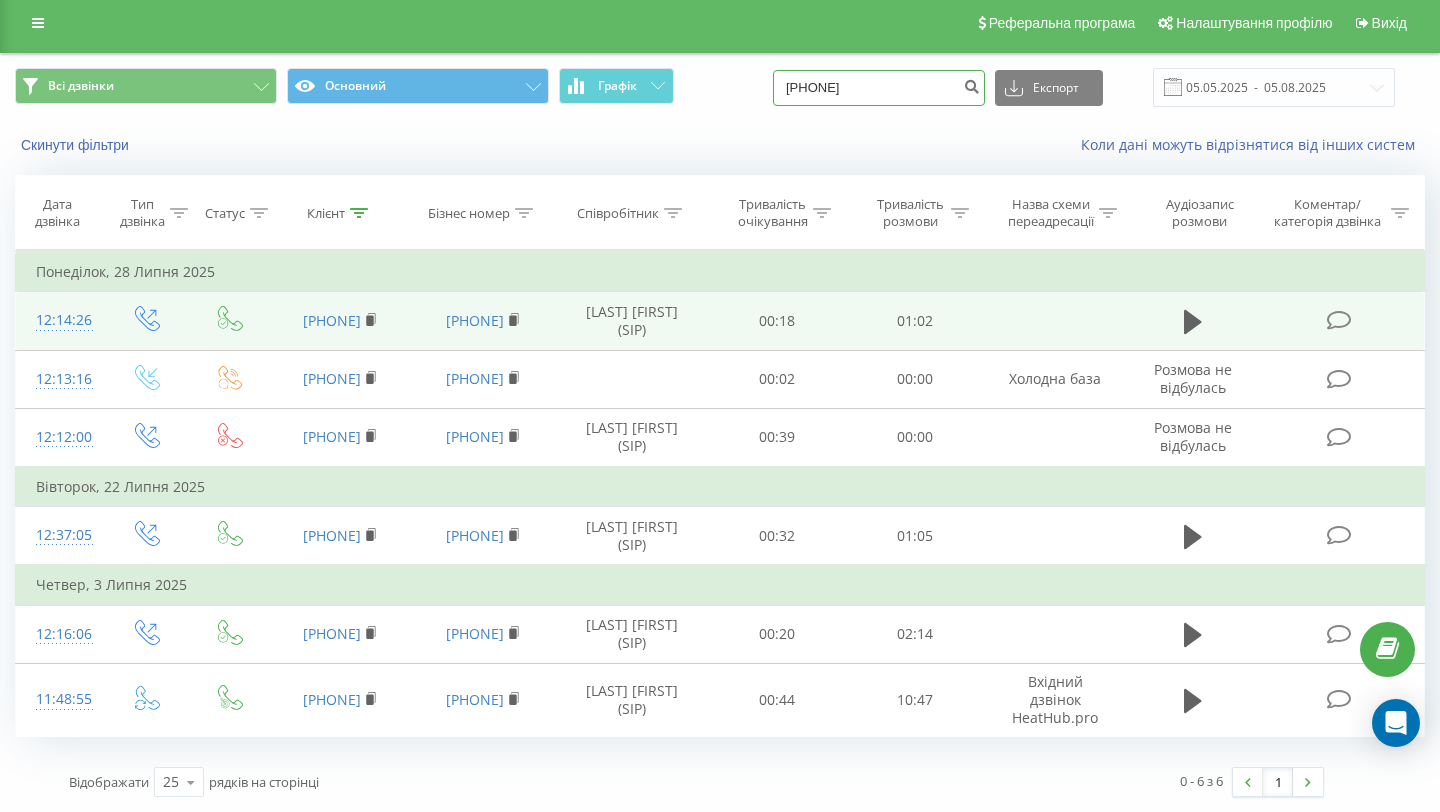 type on "380992028868" 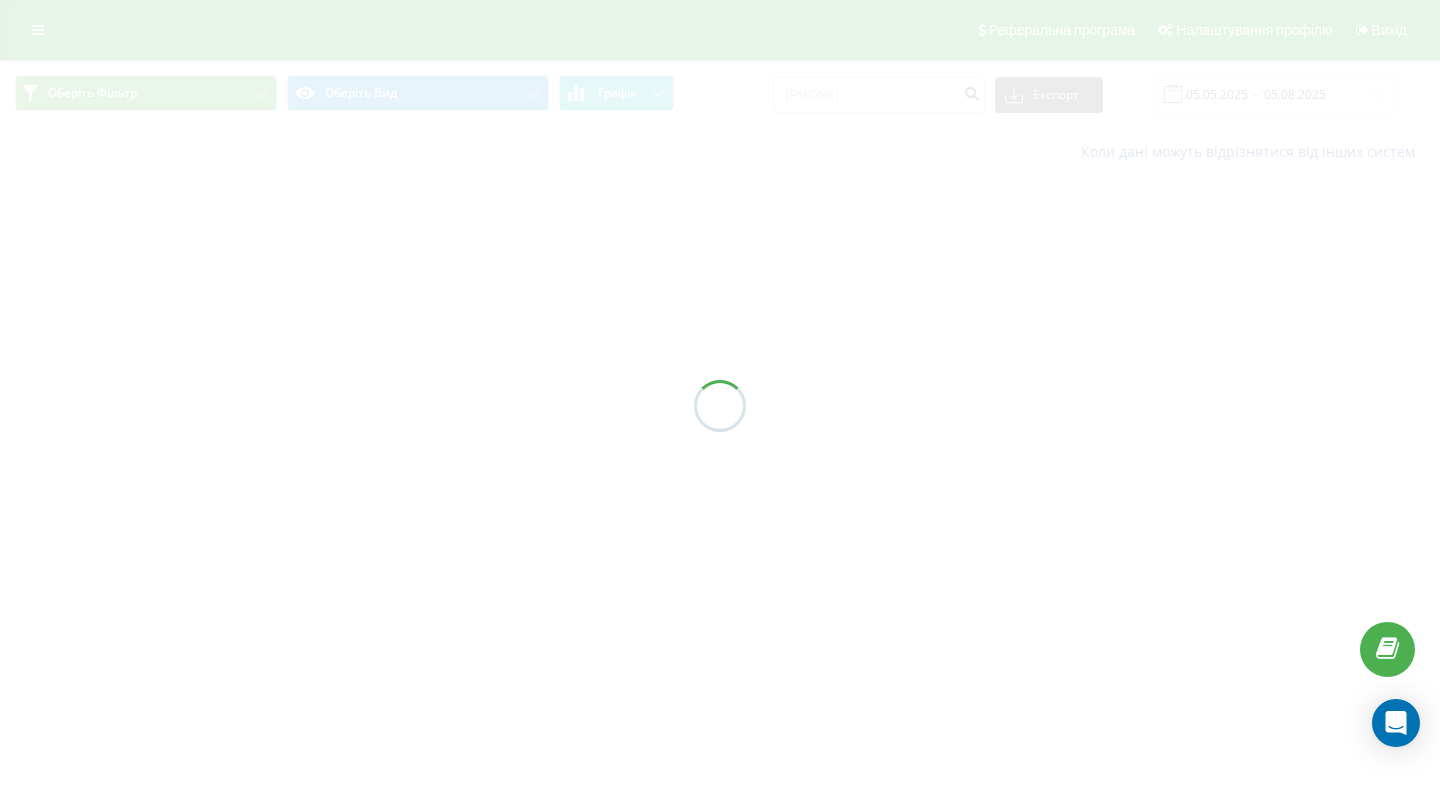 scroll, scrollTop: 0, scrollLeft: 0, axis: both 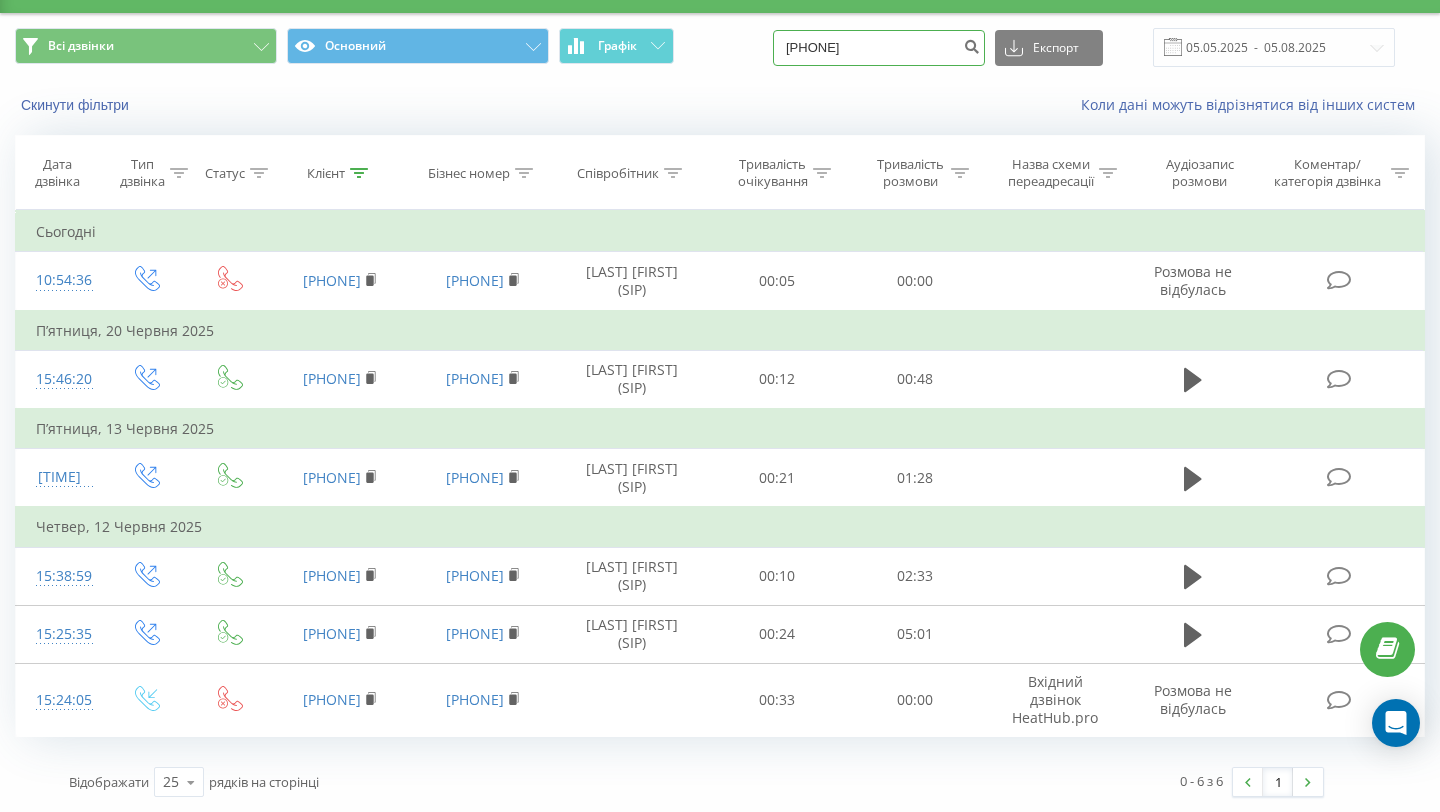 click on "380992028868" at bounding box center [879, 48] 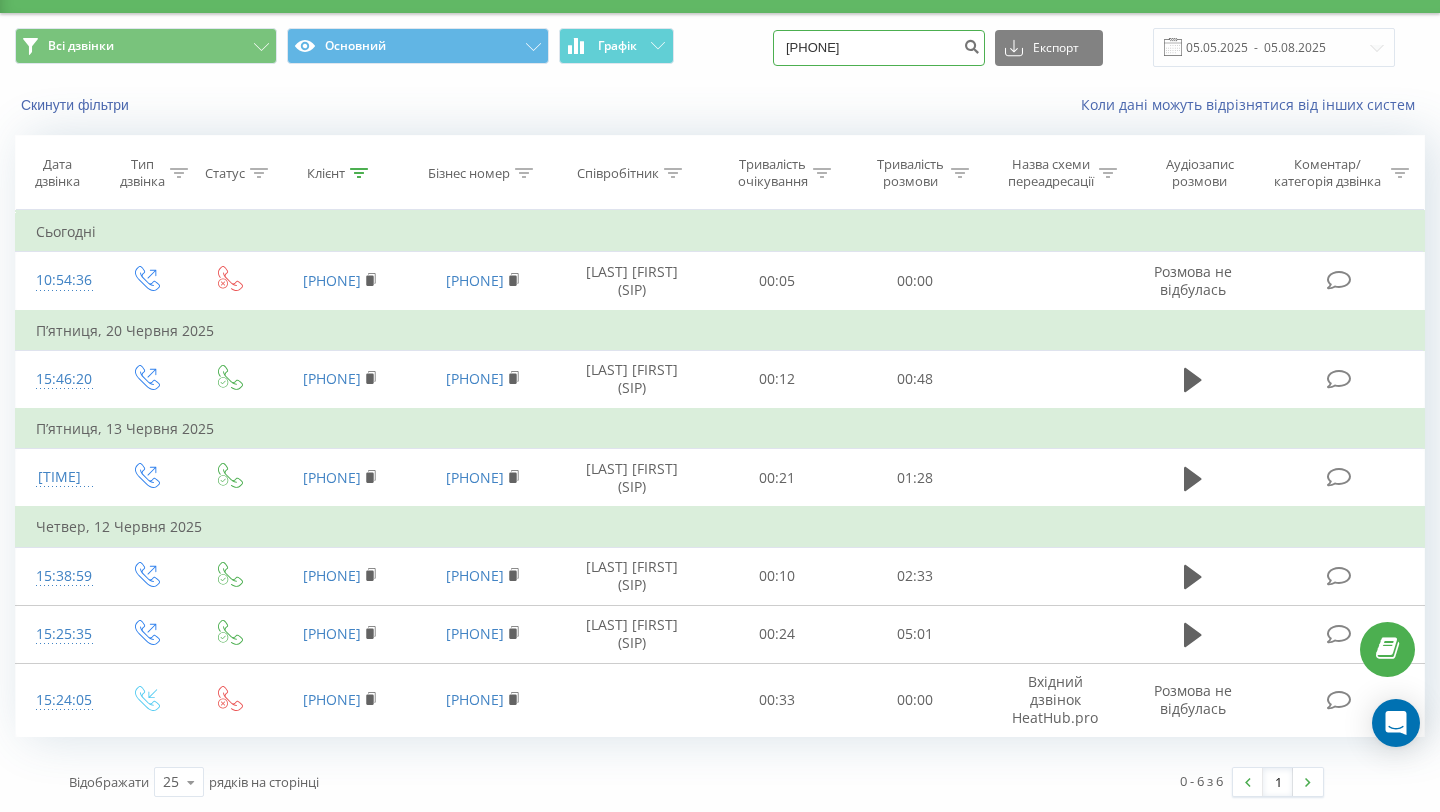 type on "[PHONE]" 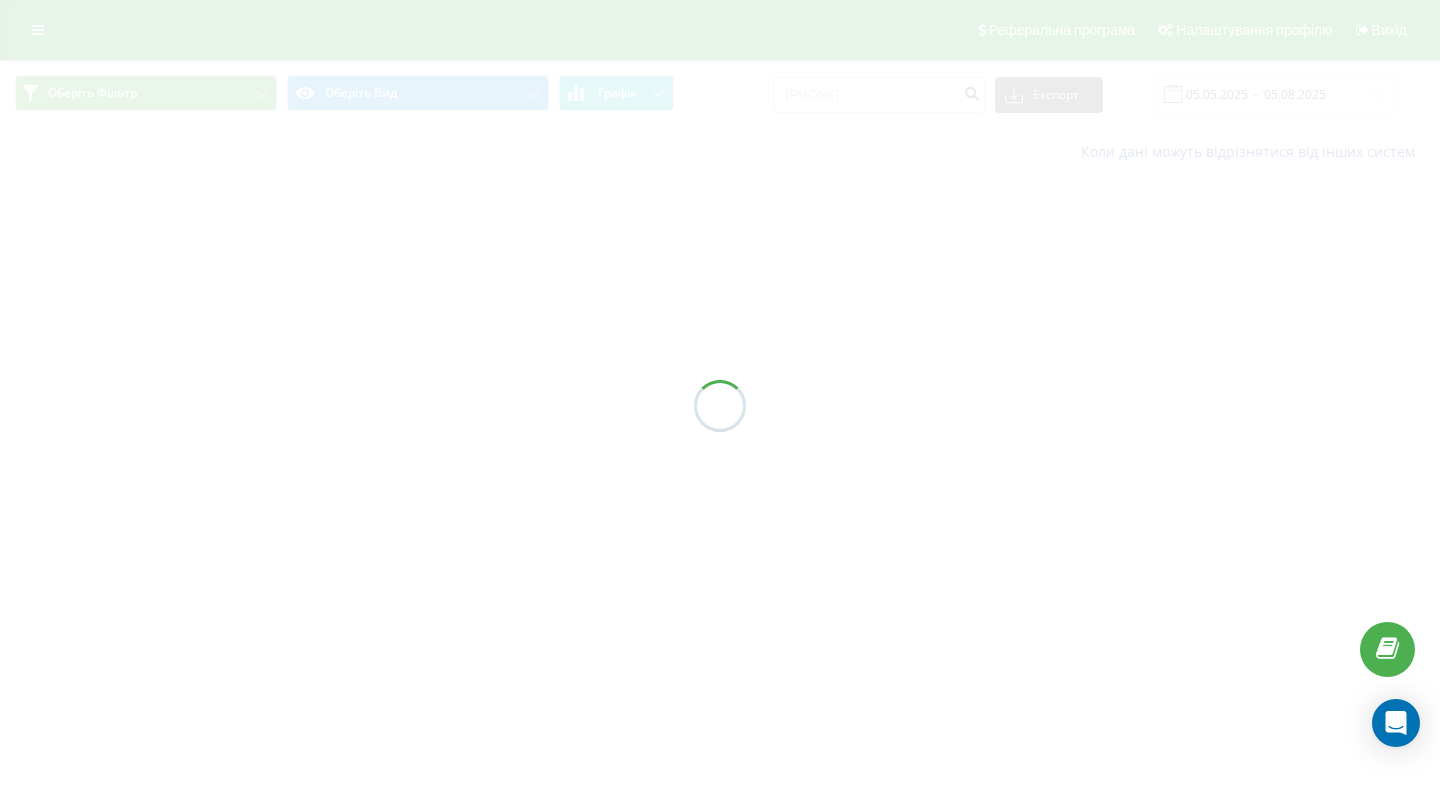 scroll, scrollTop: 0, scrollLeft: 0, axis: both 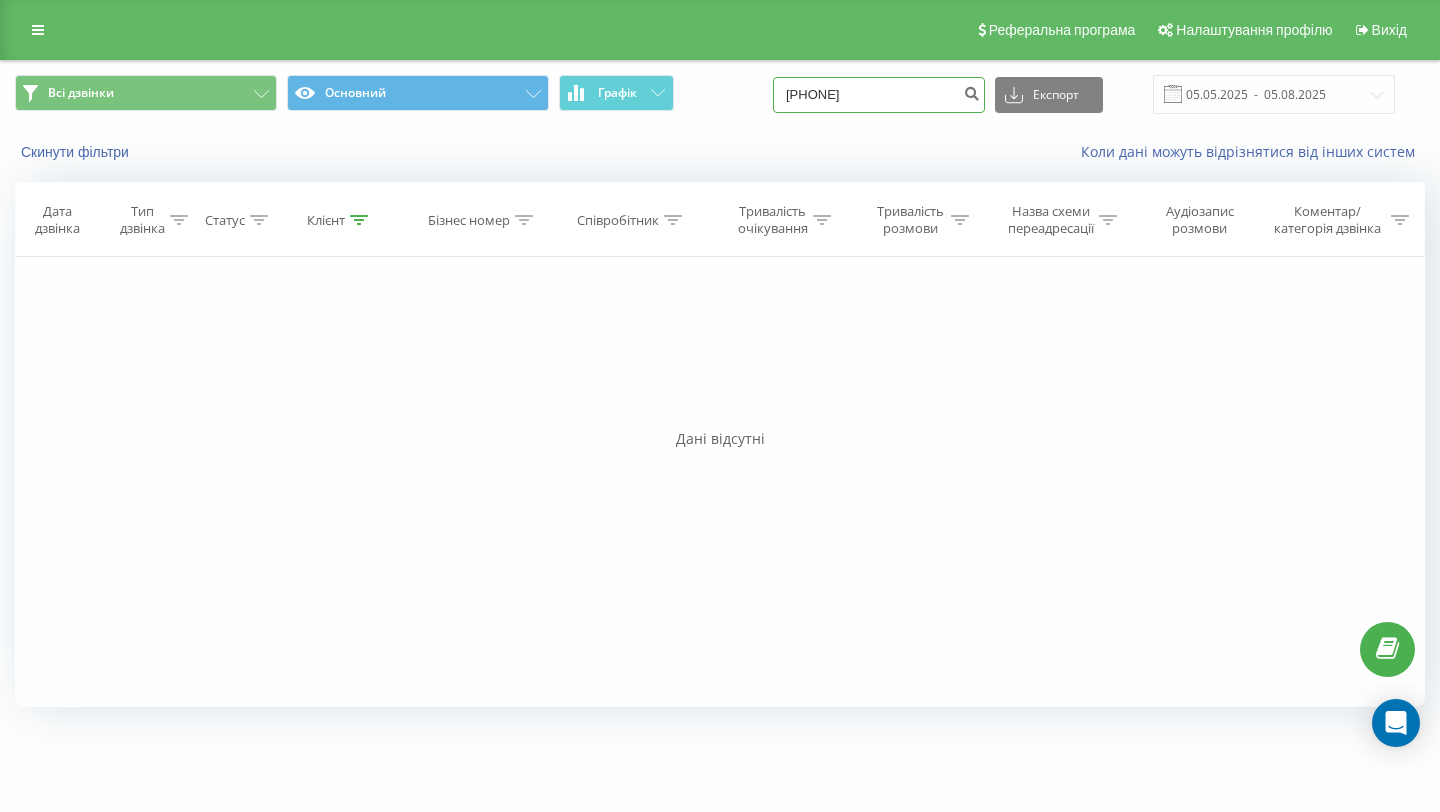 click on "0979158866" at bounding box center (879, 95) 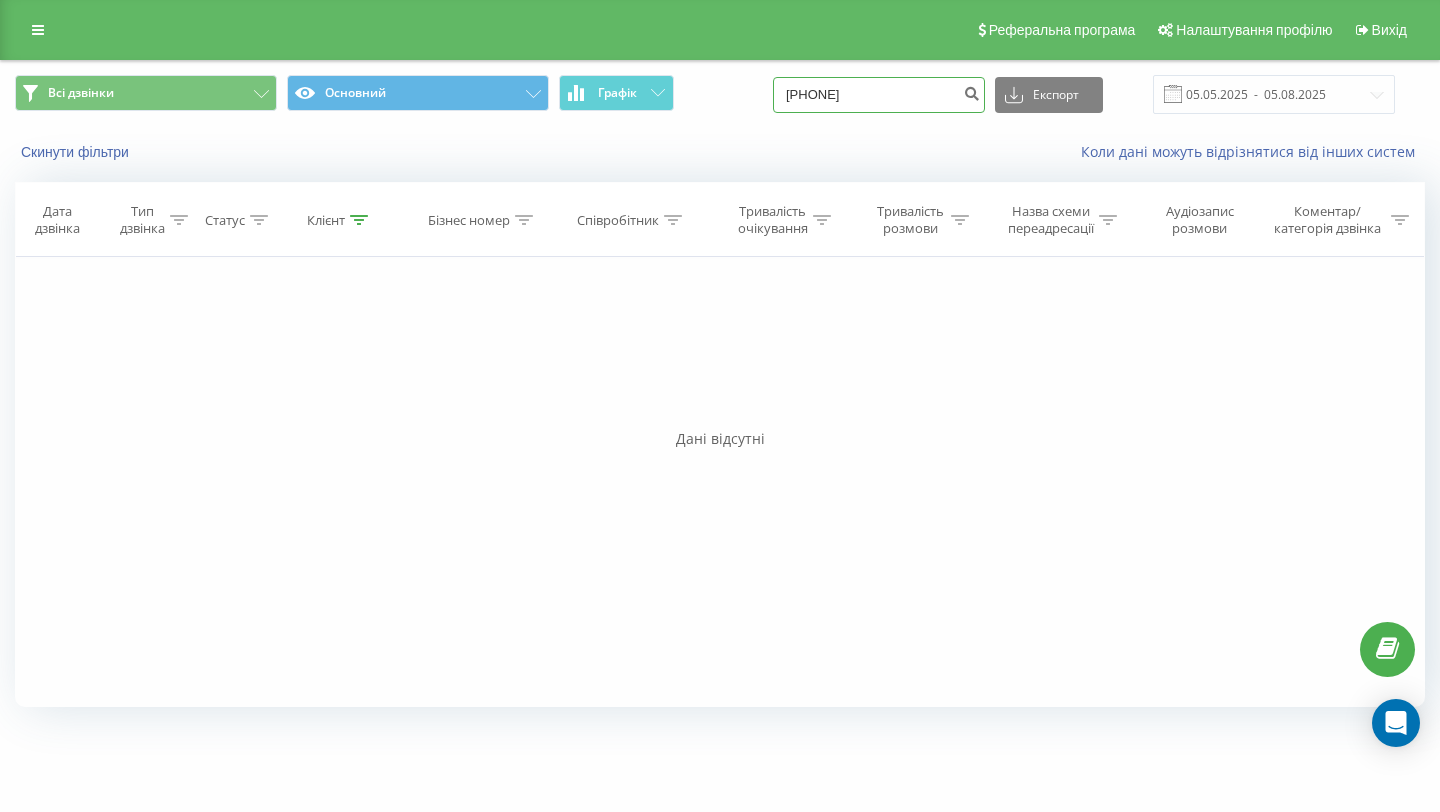 type on "0999015177" 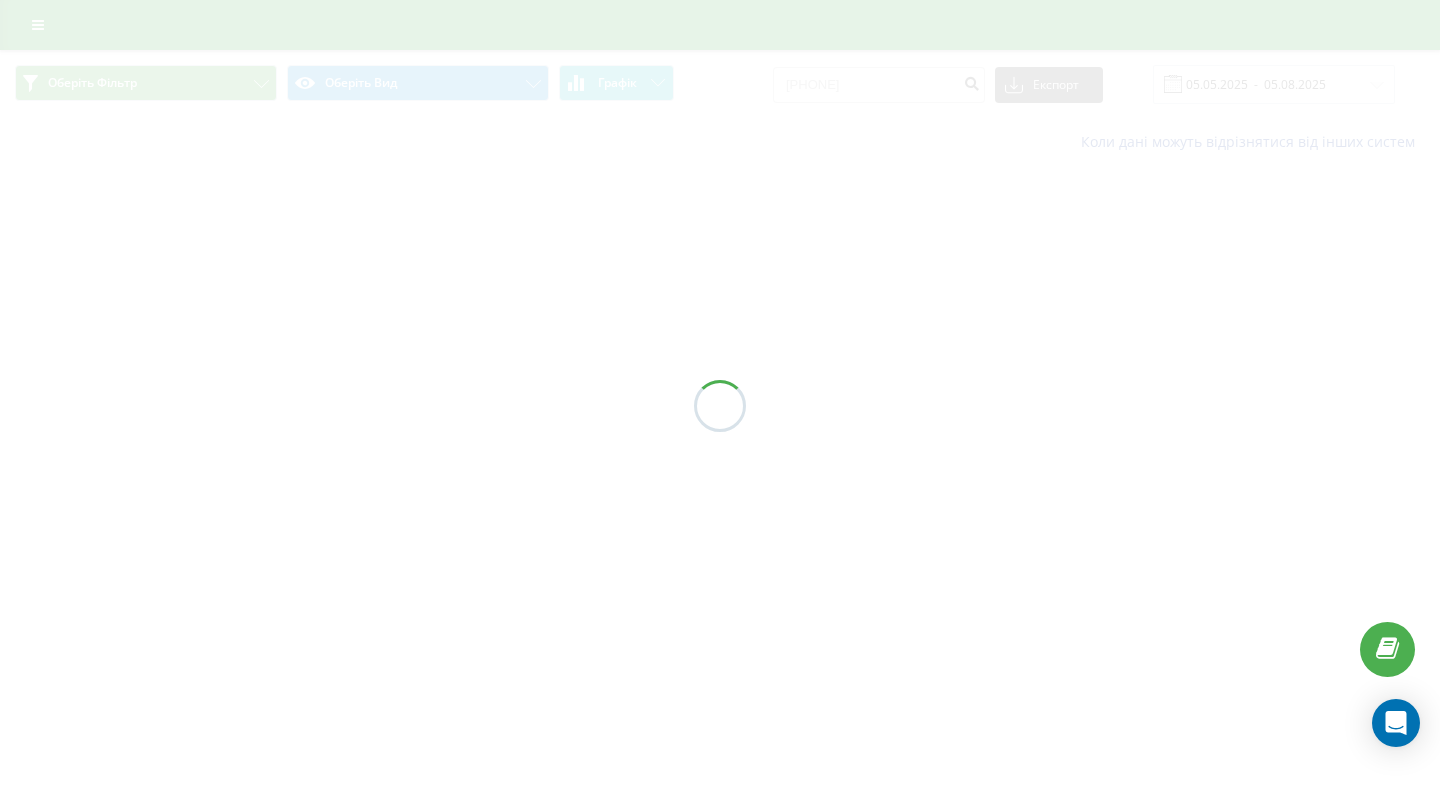 scroll, scrollTop: 0, scrollLeft: 0, axis: both 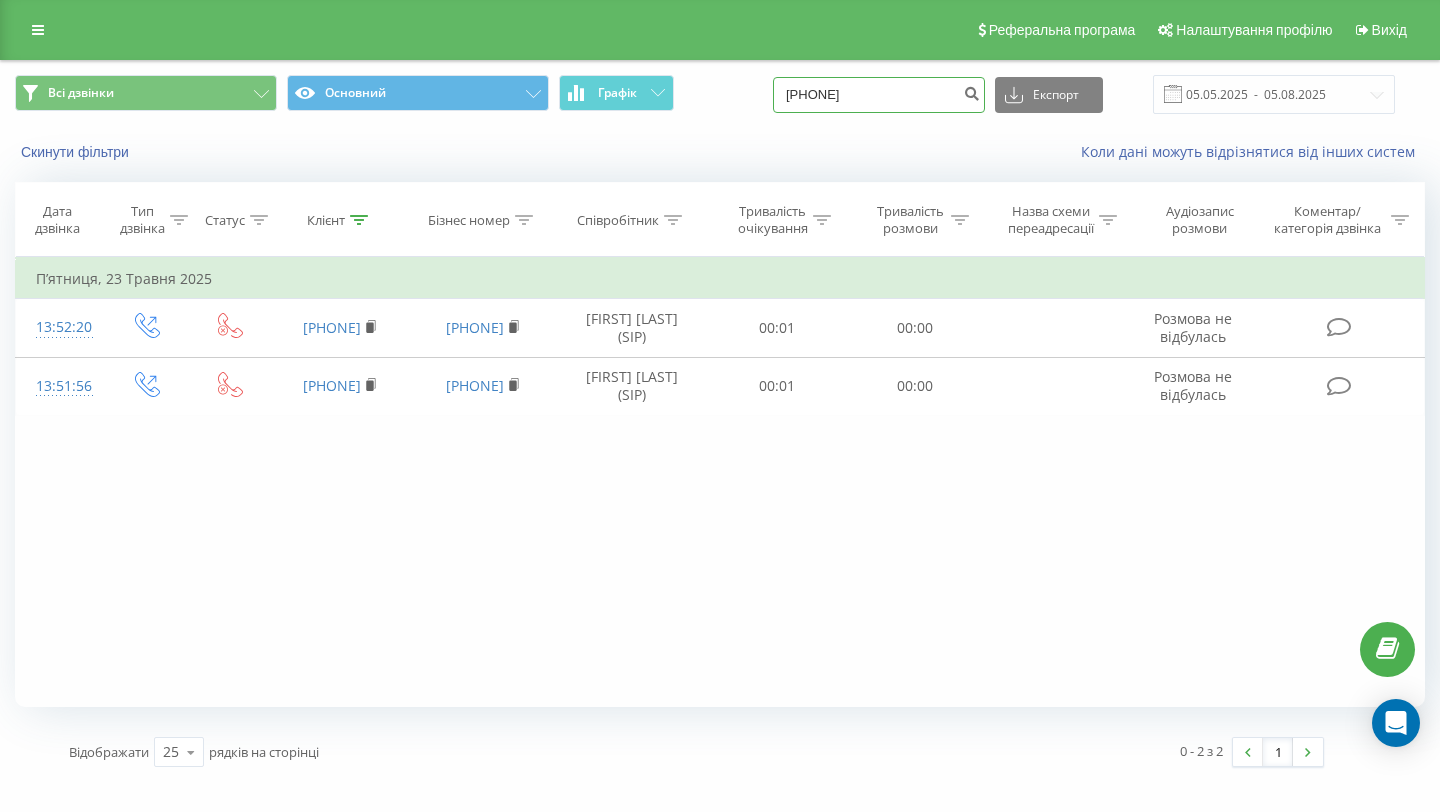 click on "0999015177" at bounding box center [879, 95] 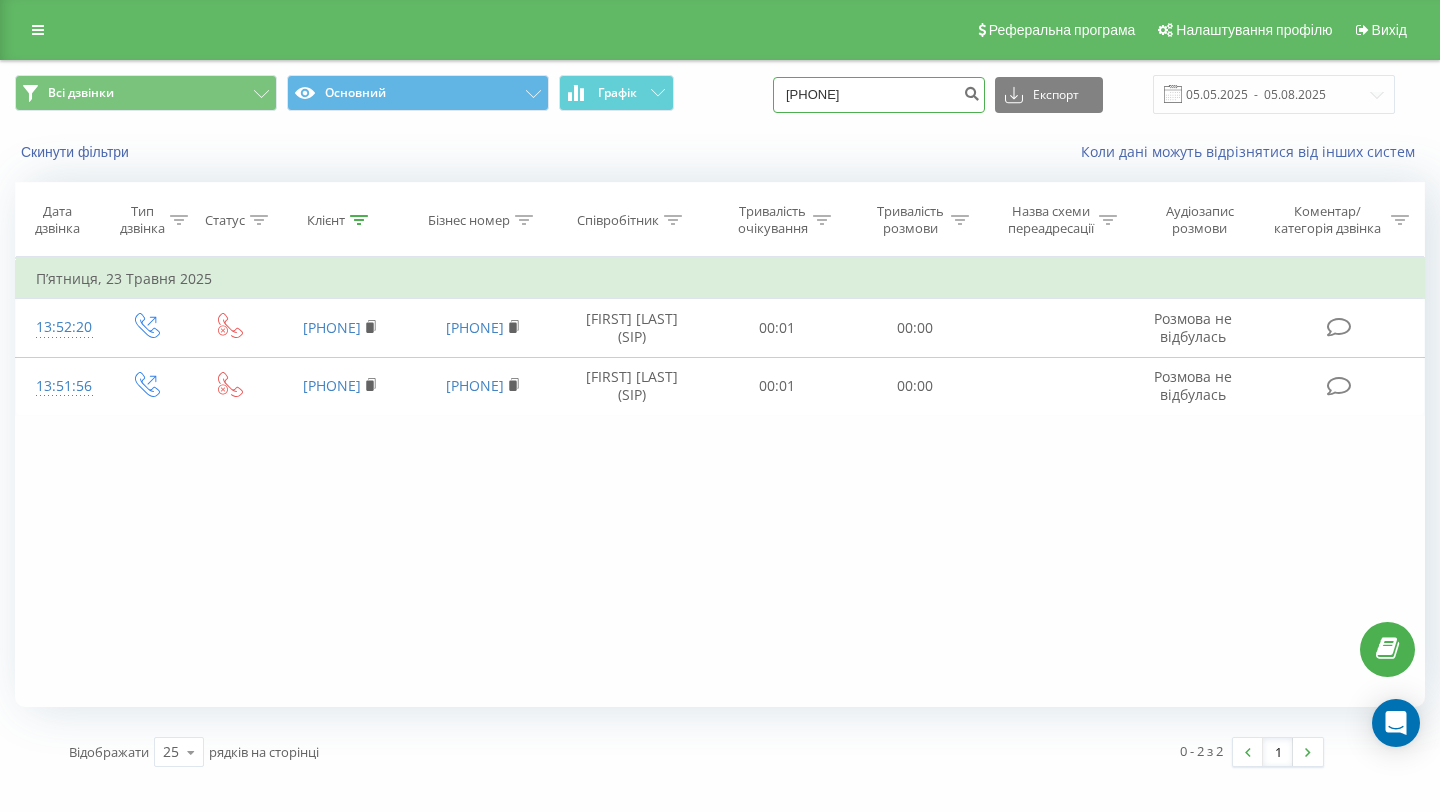 type on "0505919679" 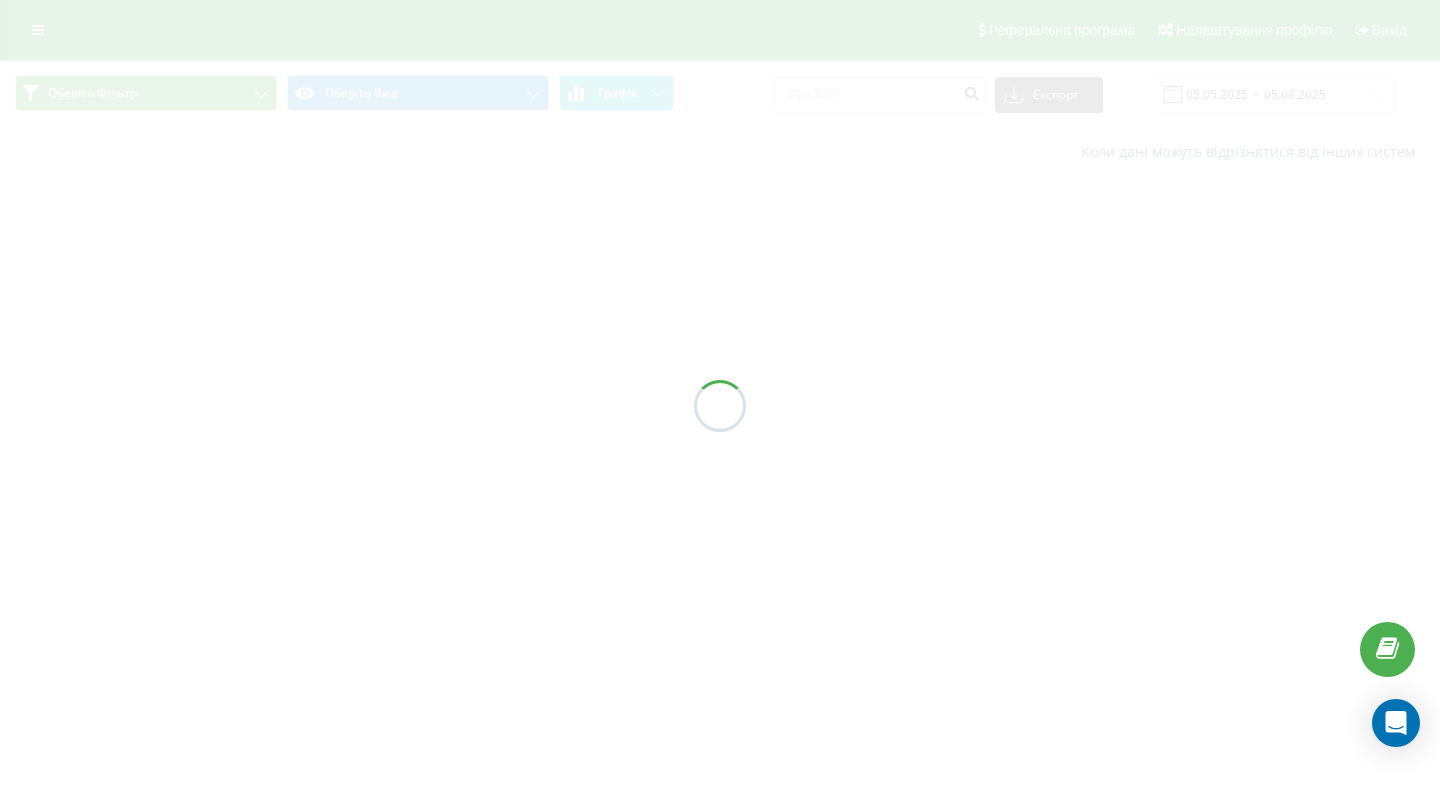 scroll, scrollTop: 0, scrollLeft: 0, axis: both 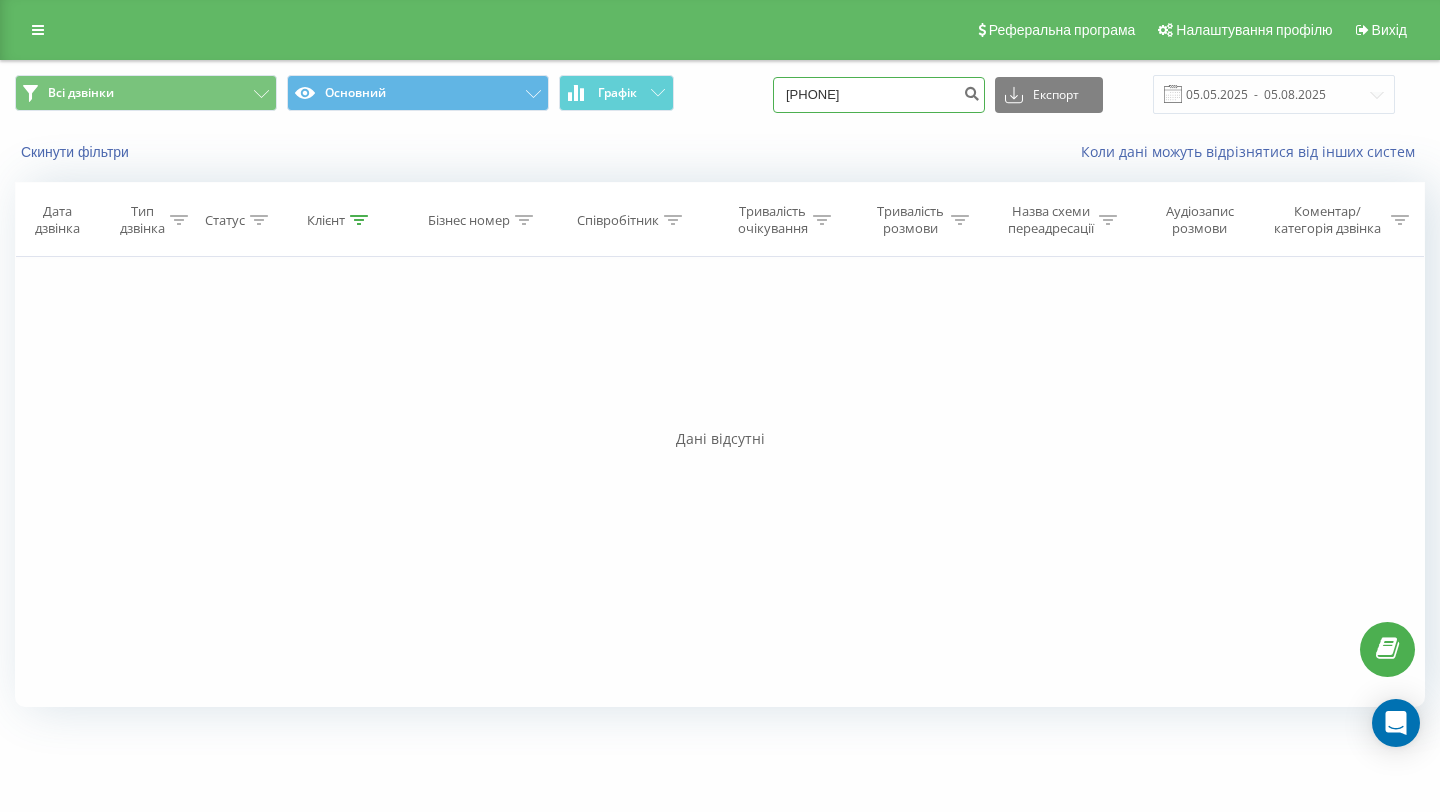 click on "0505919679" at bounding box center [879, 95] 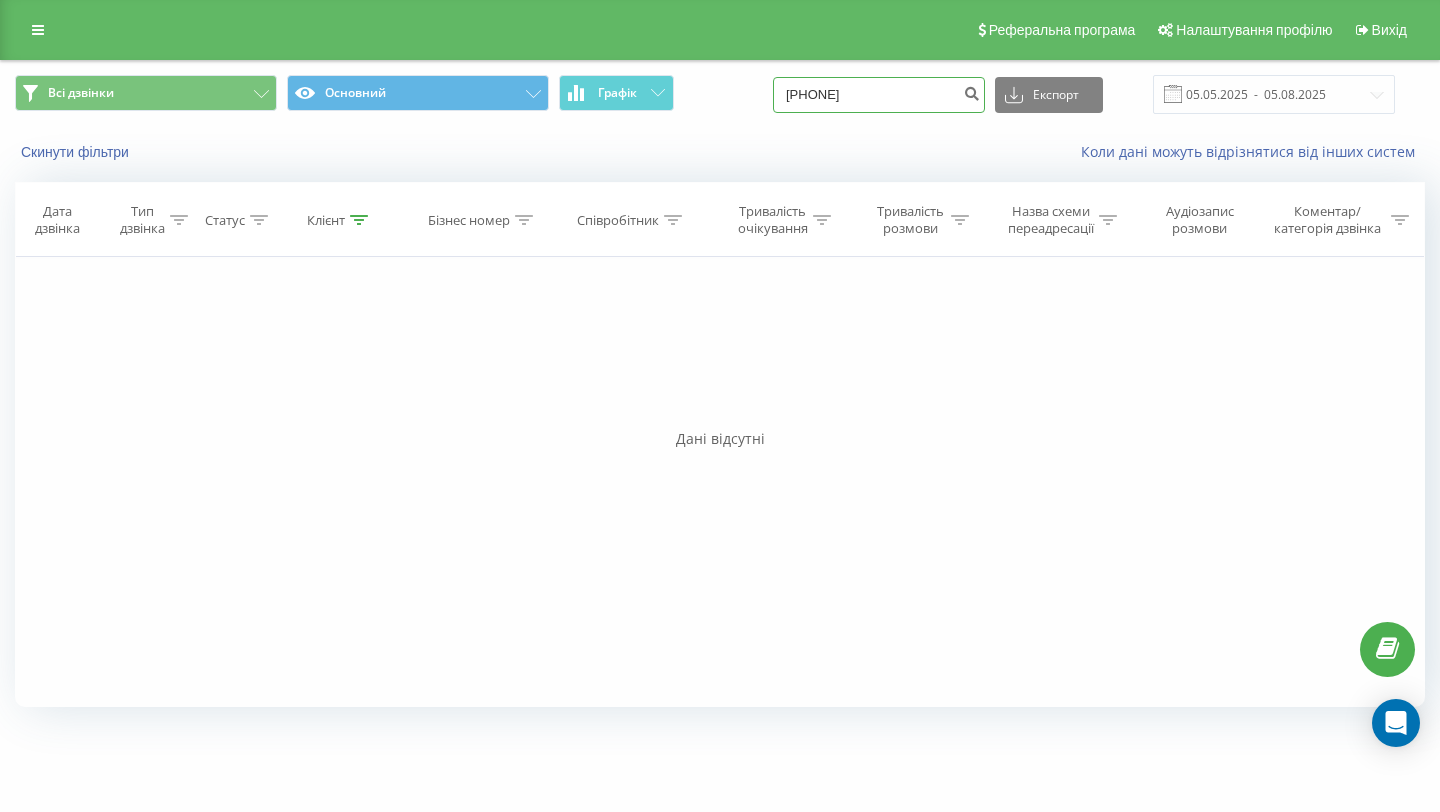 type on "[PHONE]" 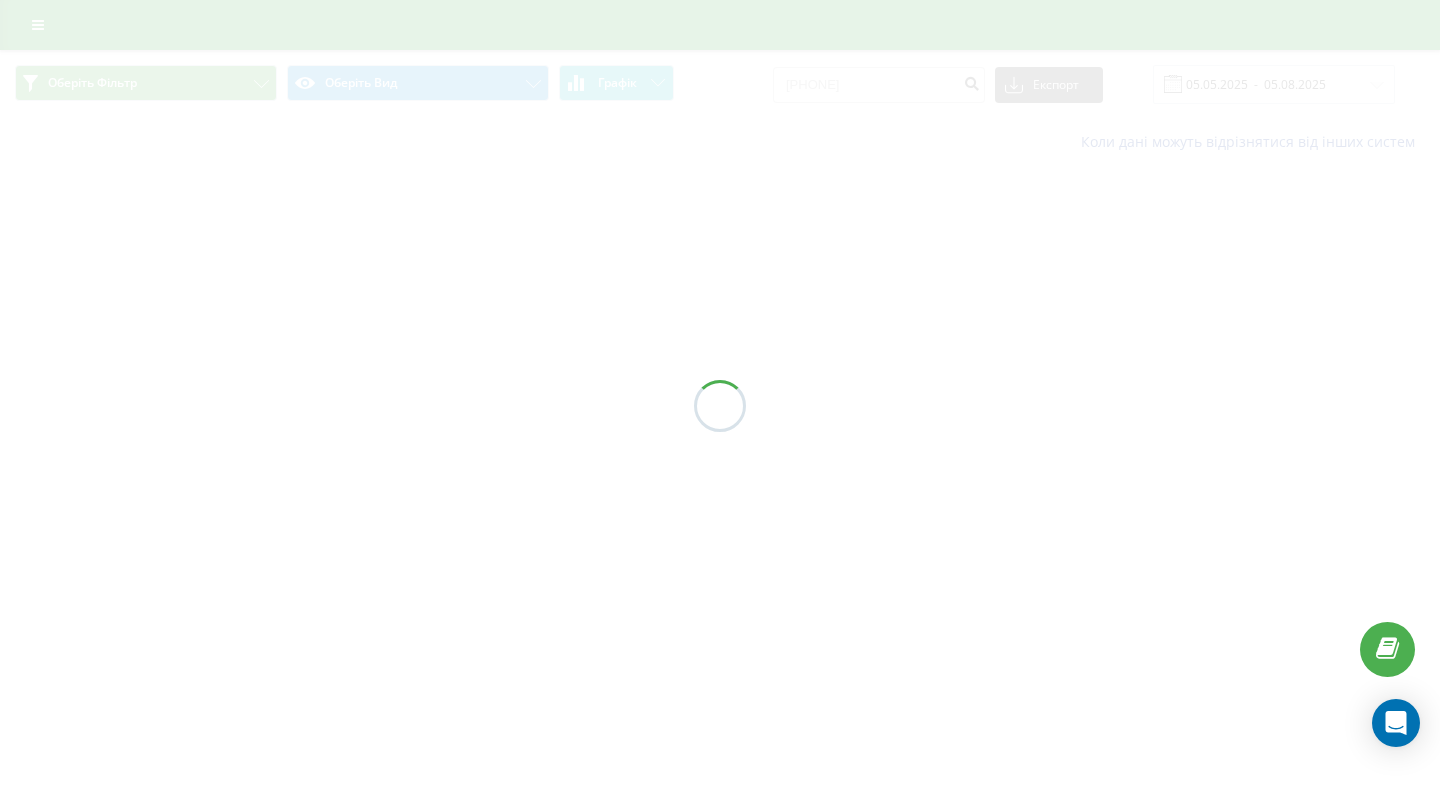 scroll, scrollTop: 0, scrollLeft: 0, axis: both 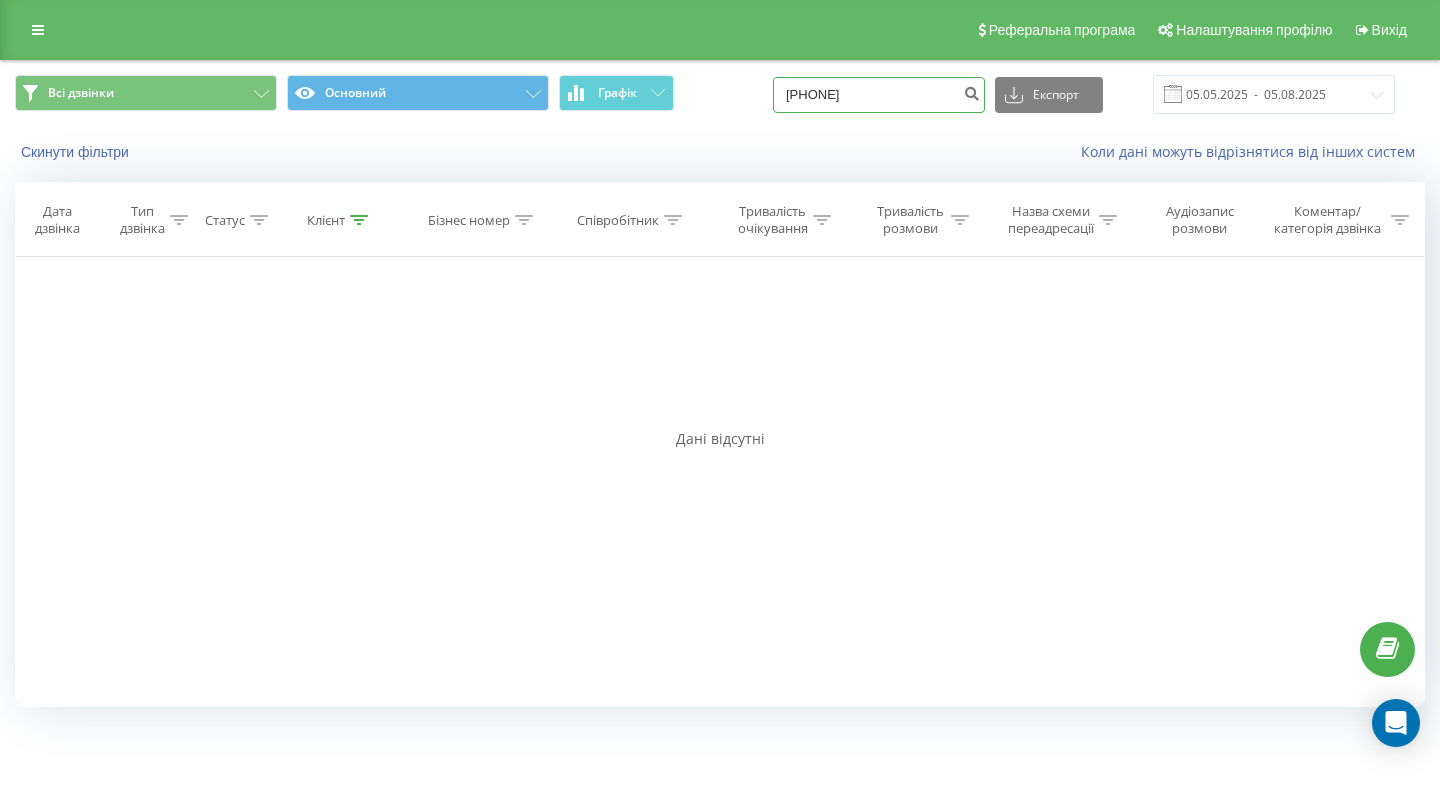 click on "[PHONE]" at bounding box center [879, 95] 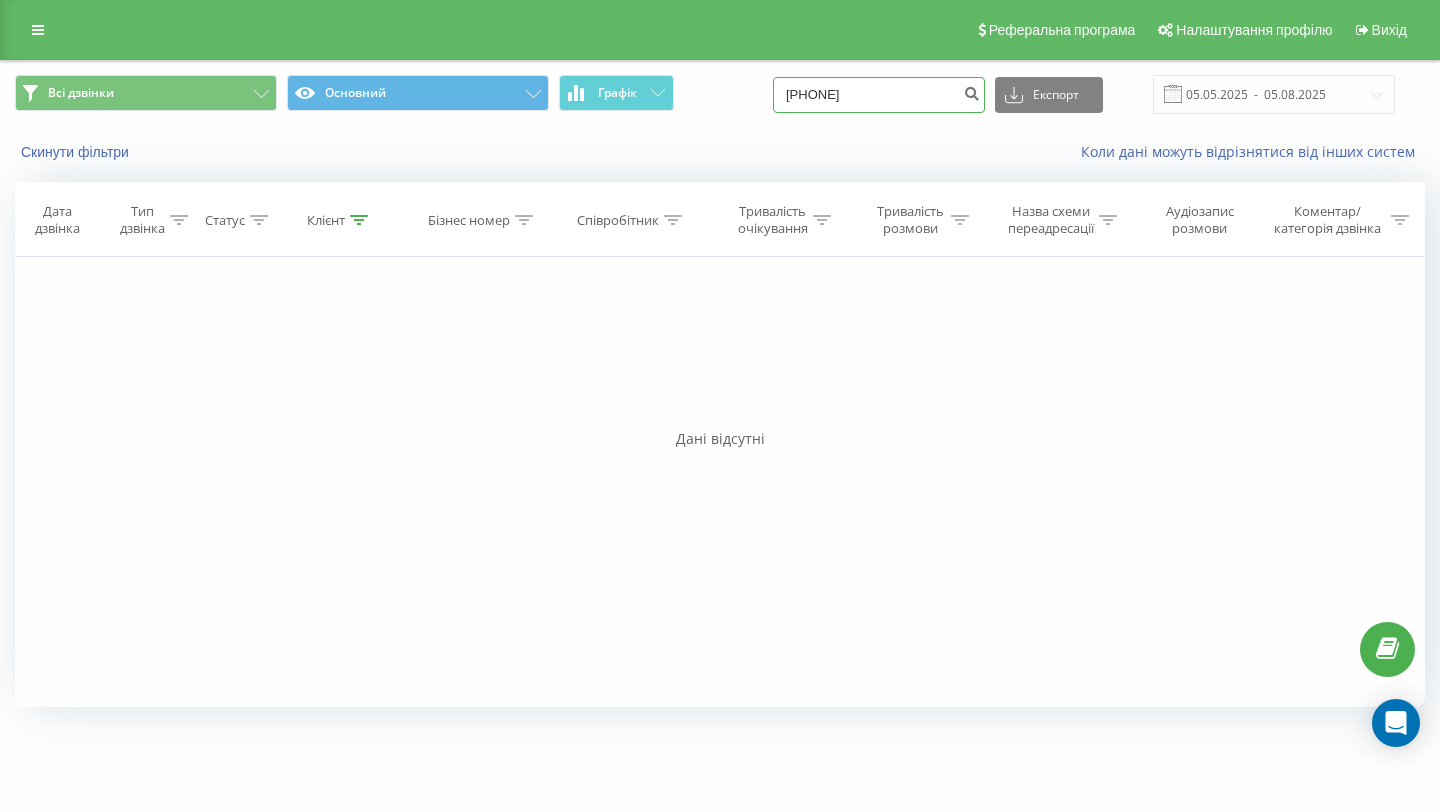 type on "[PHONE]" 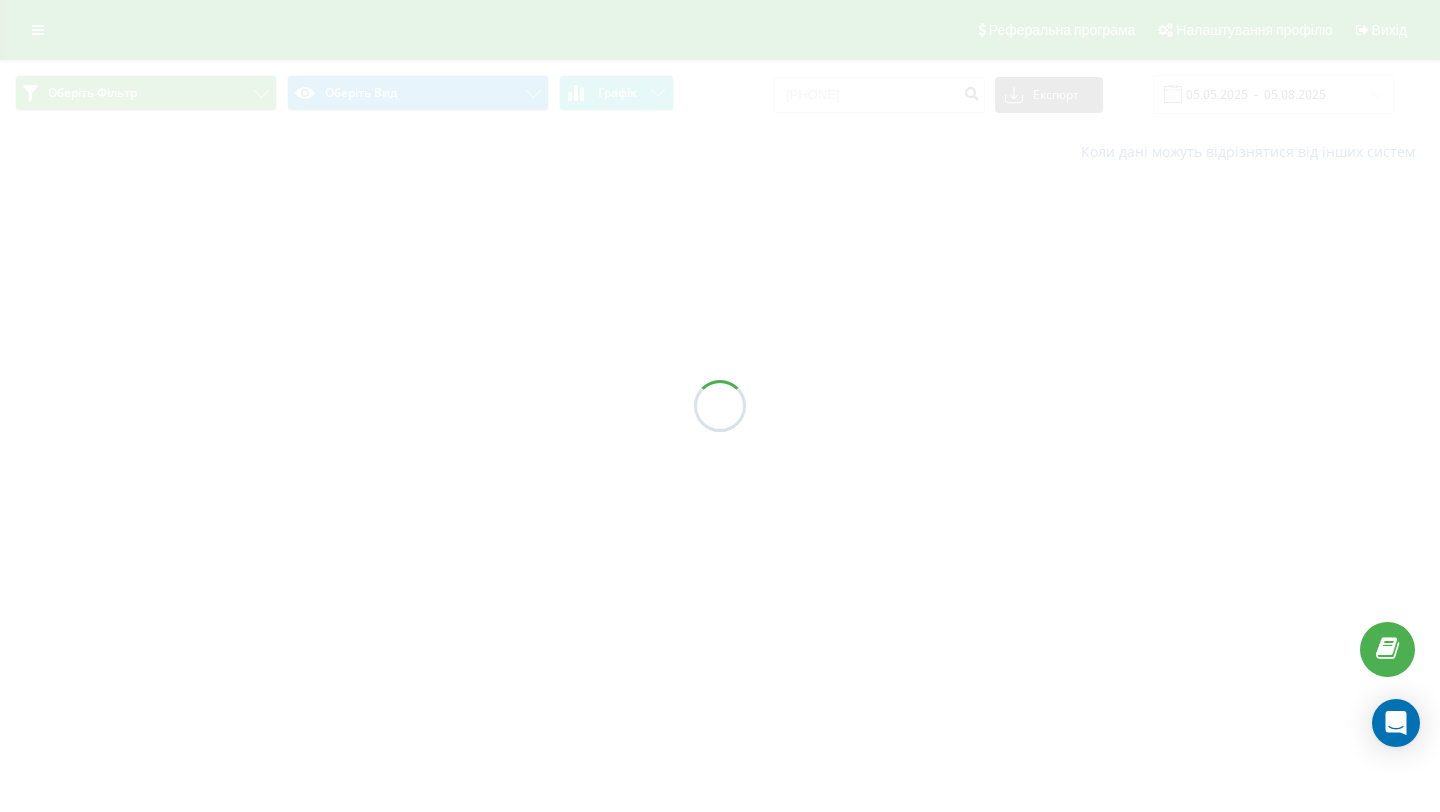scroll, scrollTop: 0, scrollLeft: 0, axis: both 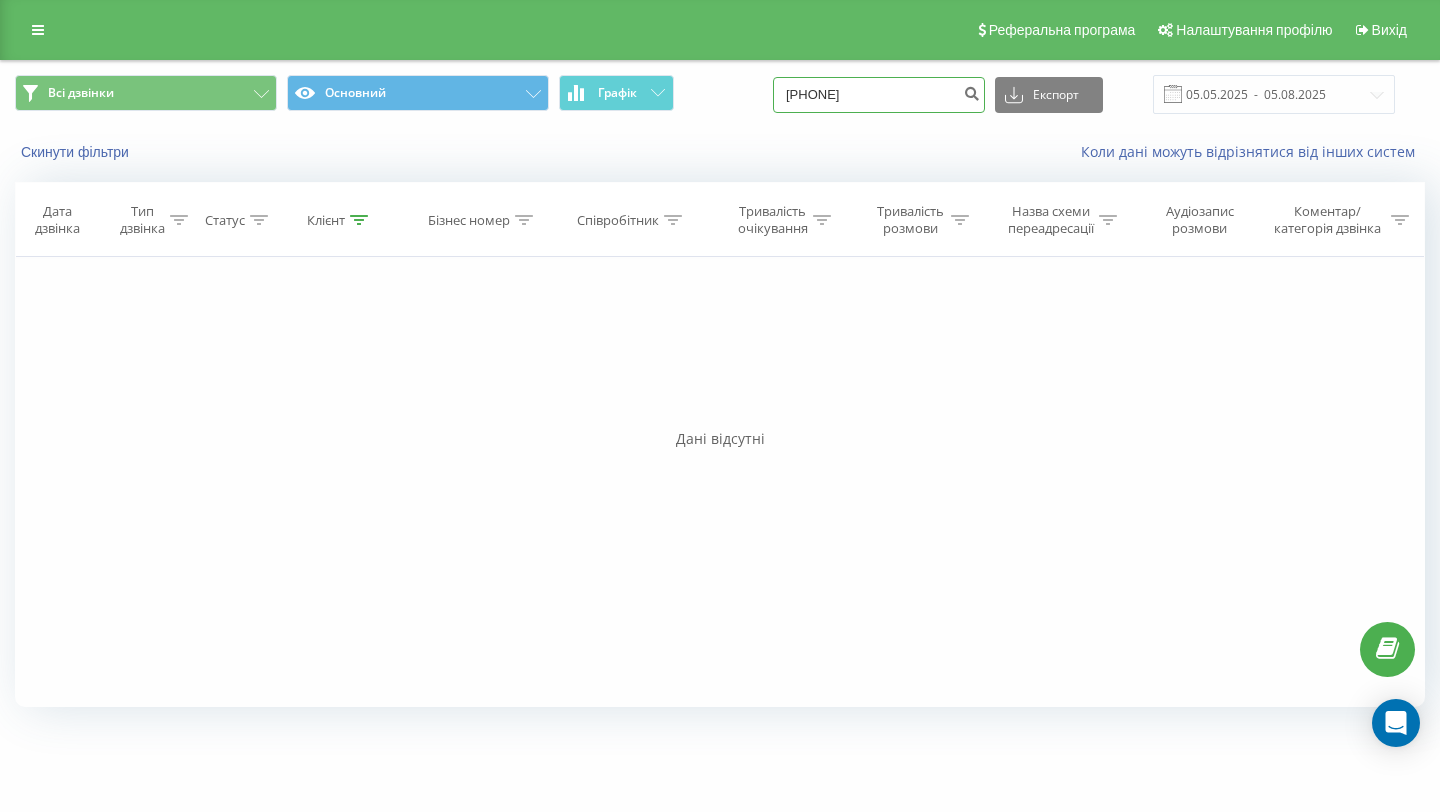 click on "0969303971" at bounding box center [879, 95] 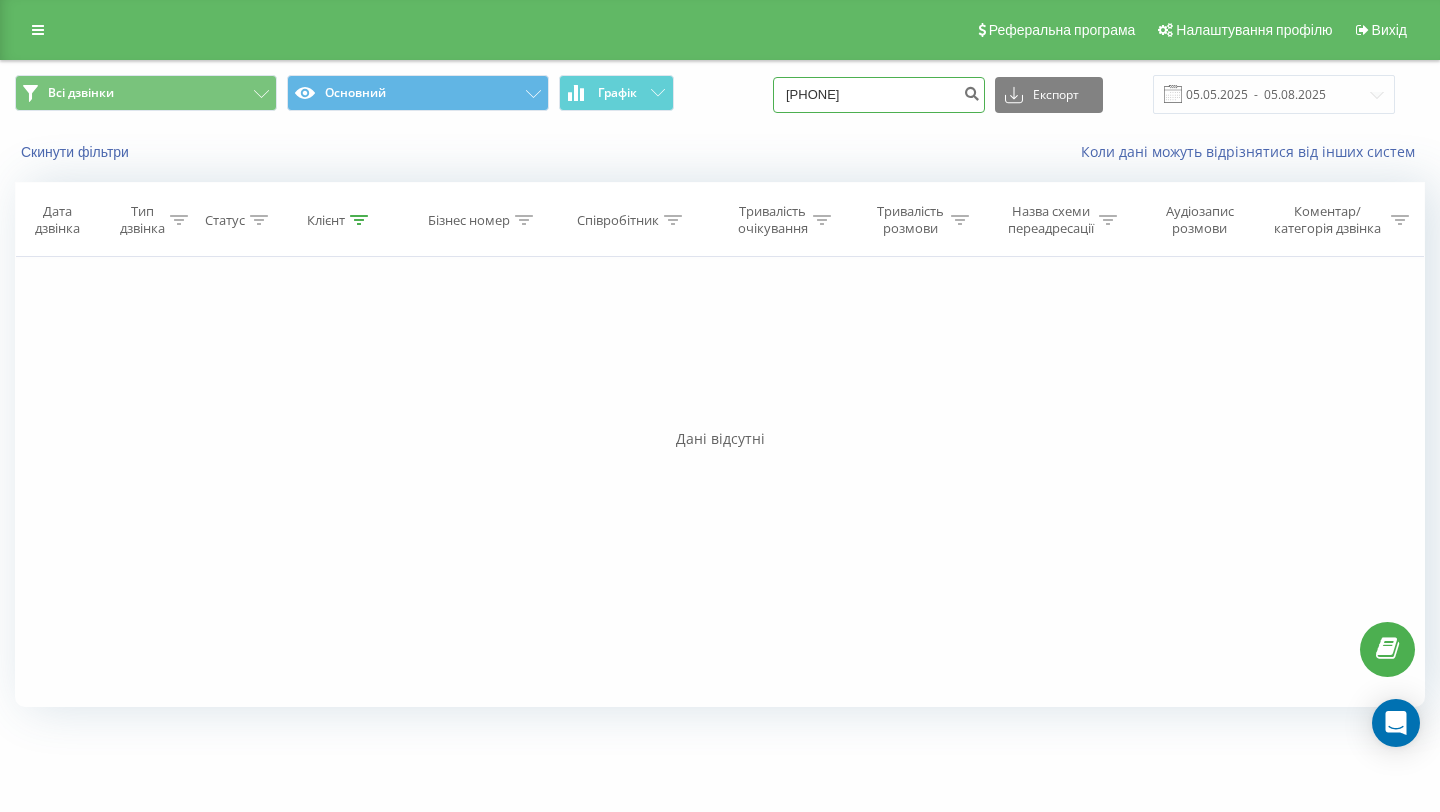 type on "0675190231" 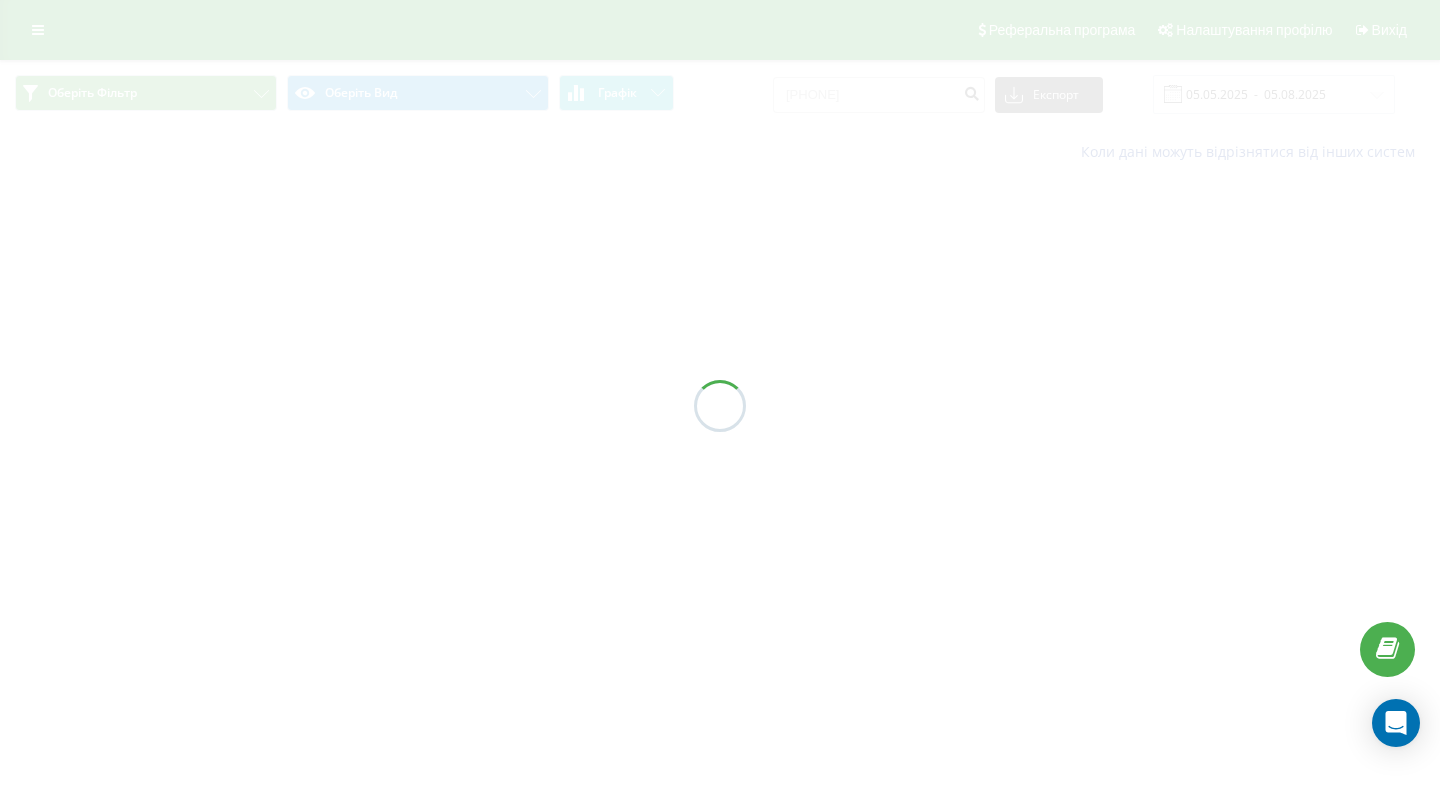 scroll, scrollTop: 0, scrollLeft: 0, axis: both 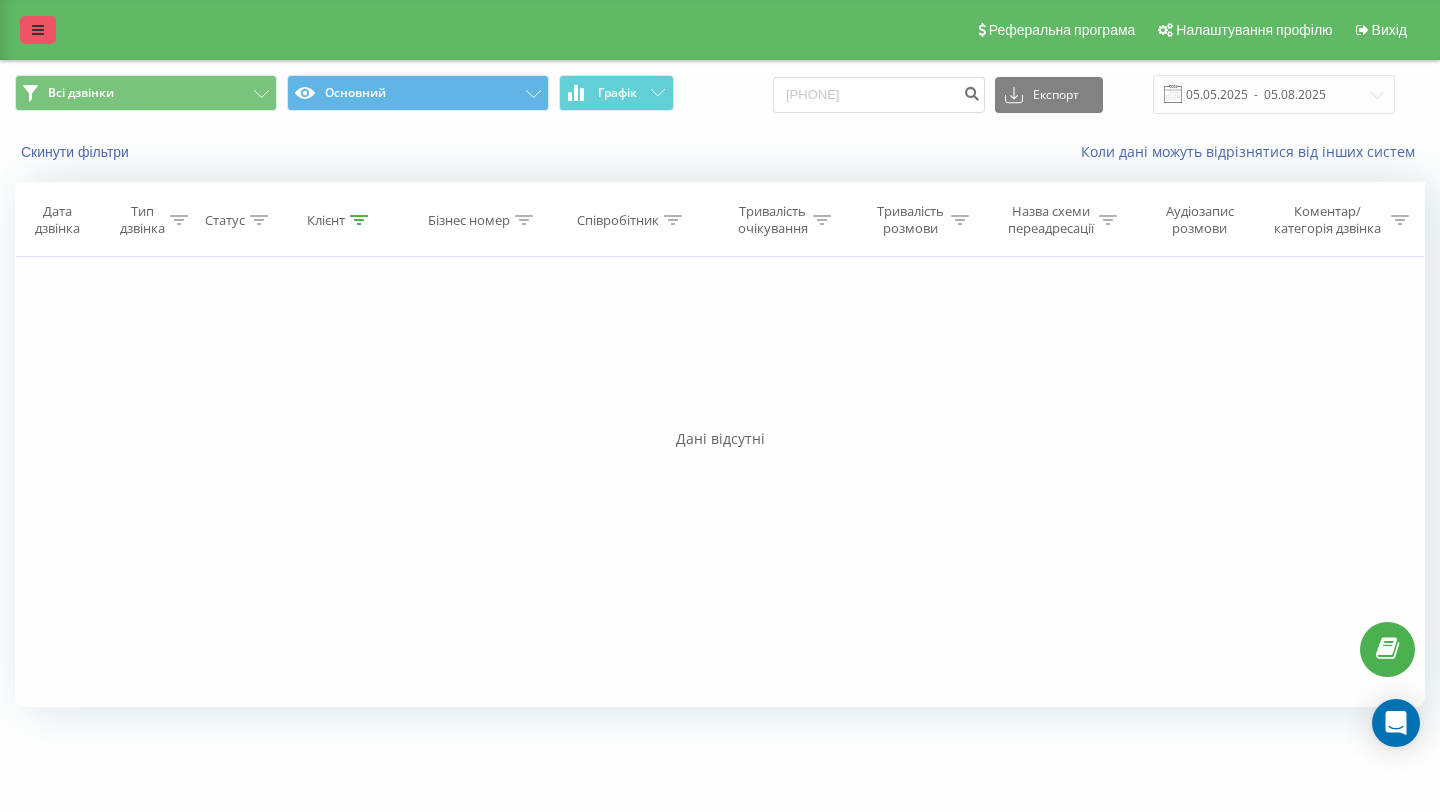click on "Реферальна програма Налаштування профілю Вихід" at bounding box center (720, 30) 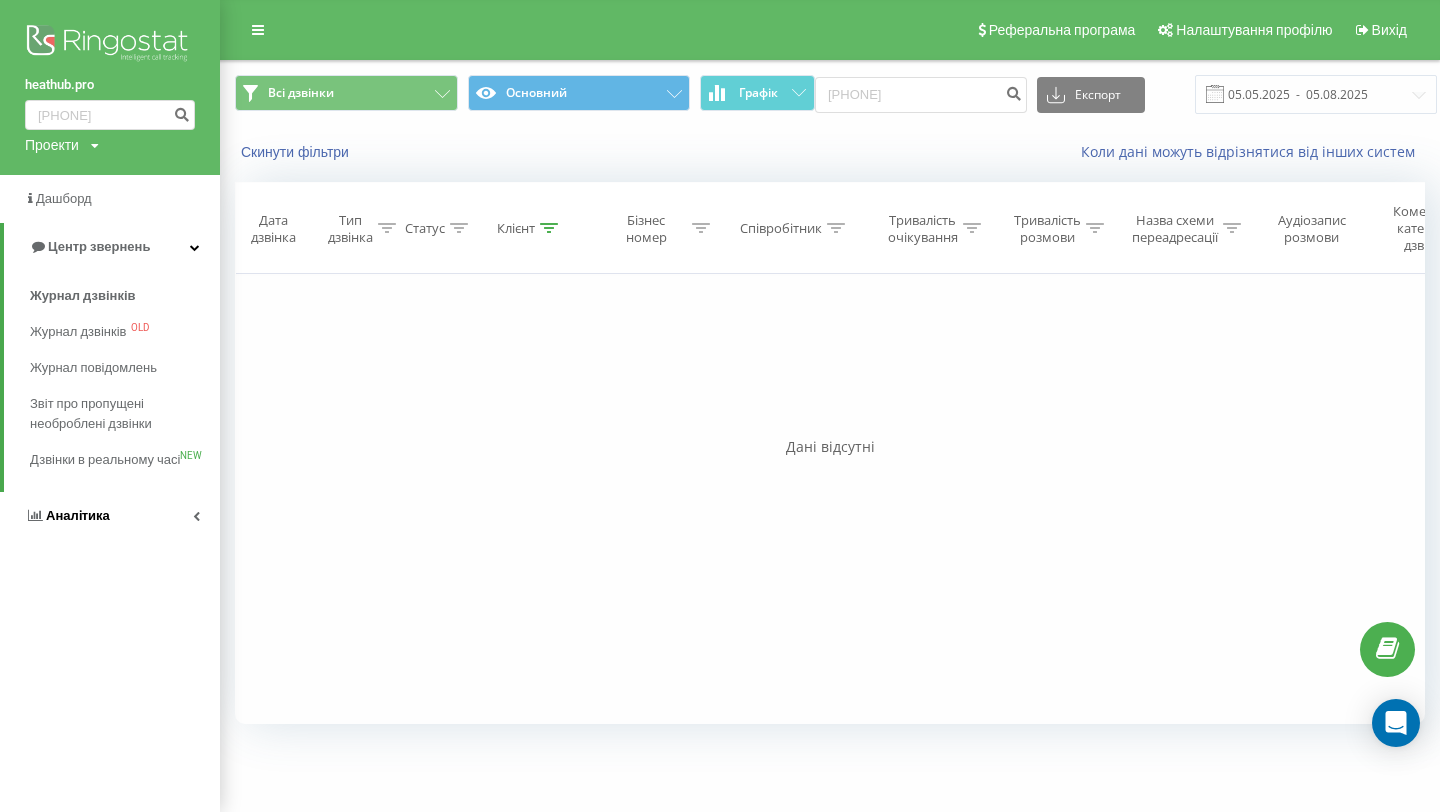 click on "Аналiтика" at bounding box center [110, 516] 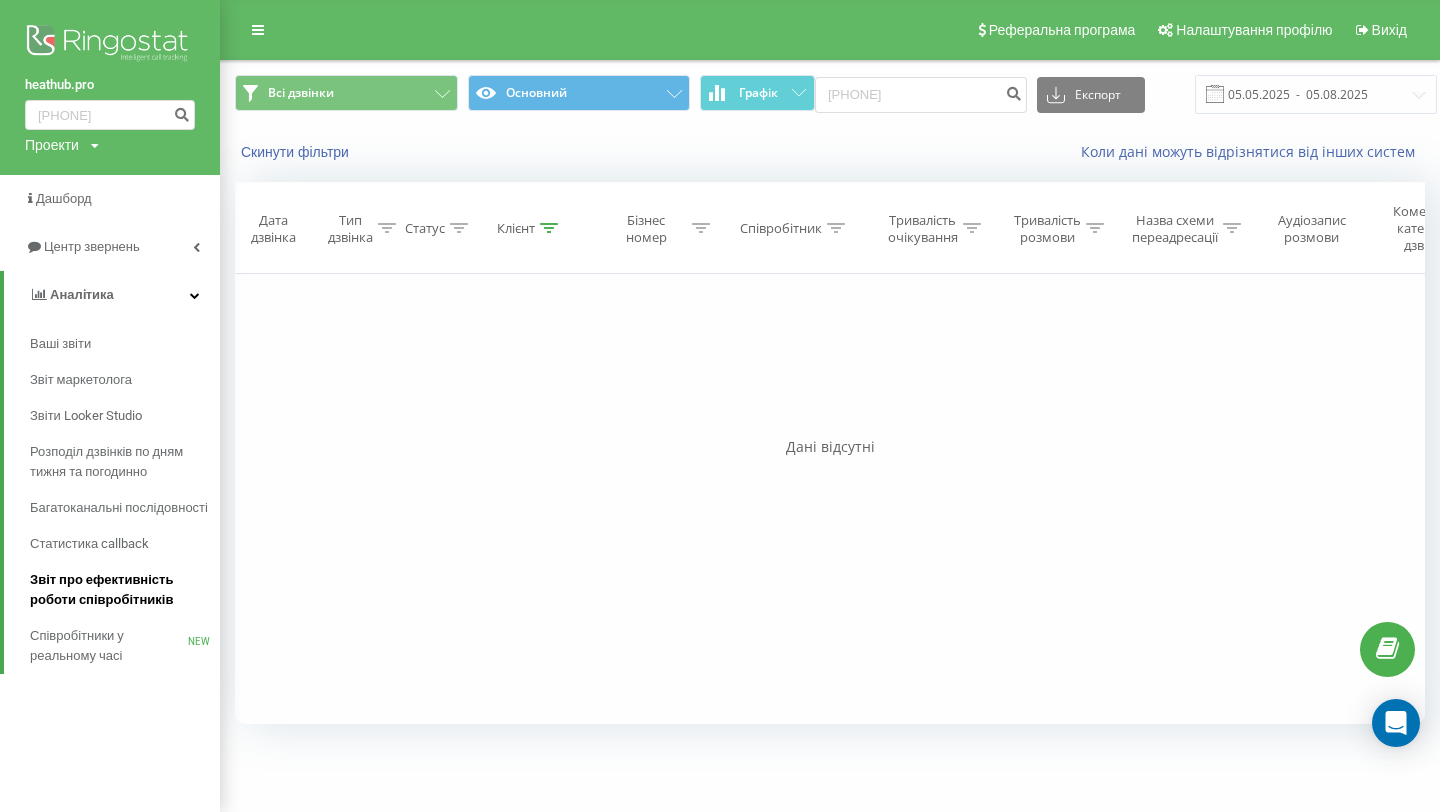 click on "Звіт про ефективність роботи співробітників" at bounding box center [120, 590] 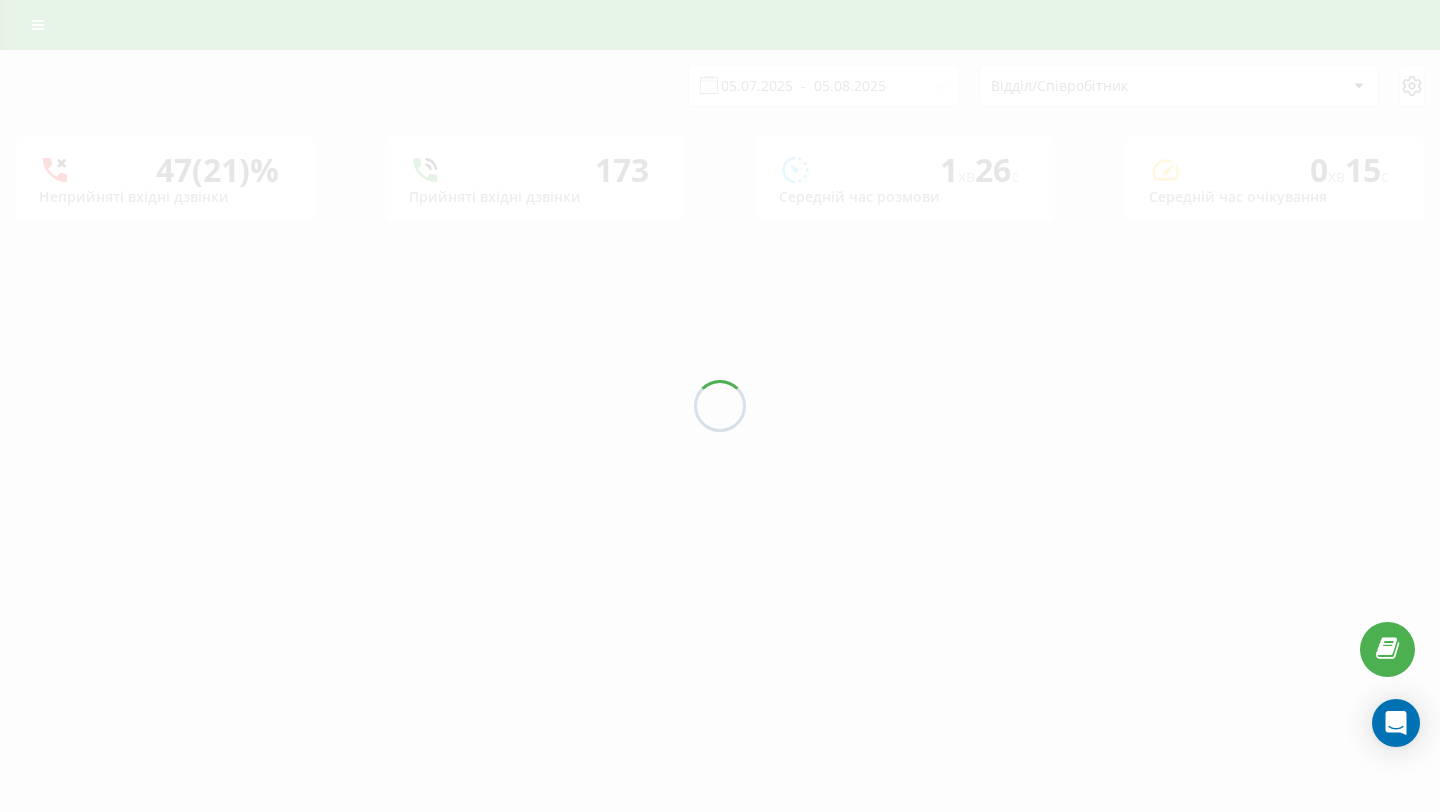 scroll, scrollTop: 0, scrollLeft: 0, axis: both 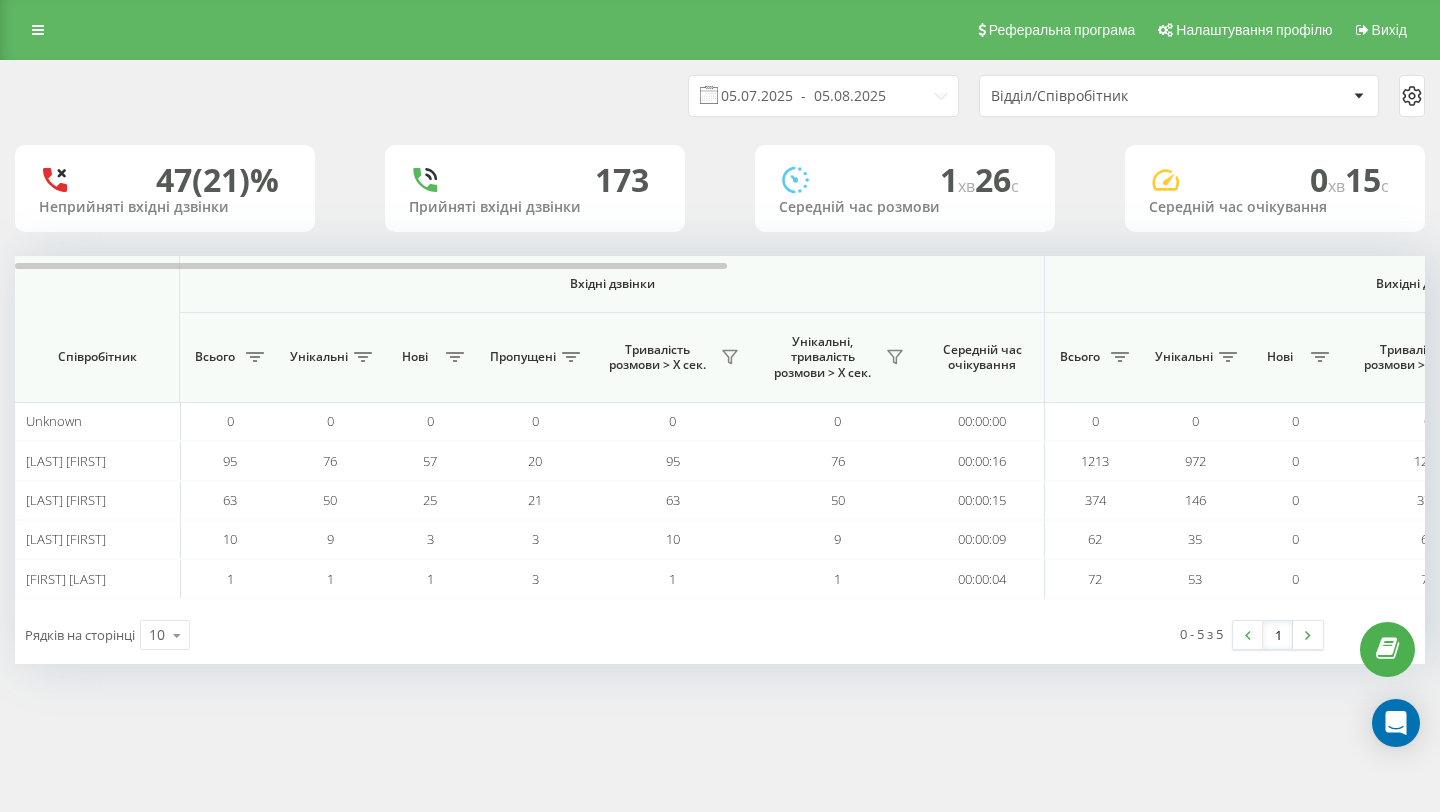 click on "05.07.2025  -  05.08.2025 Відділ/Співробітник" at bounding box center (720, 96) 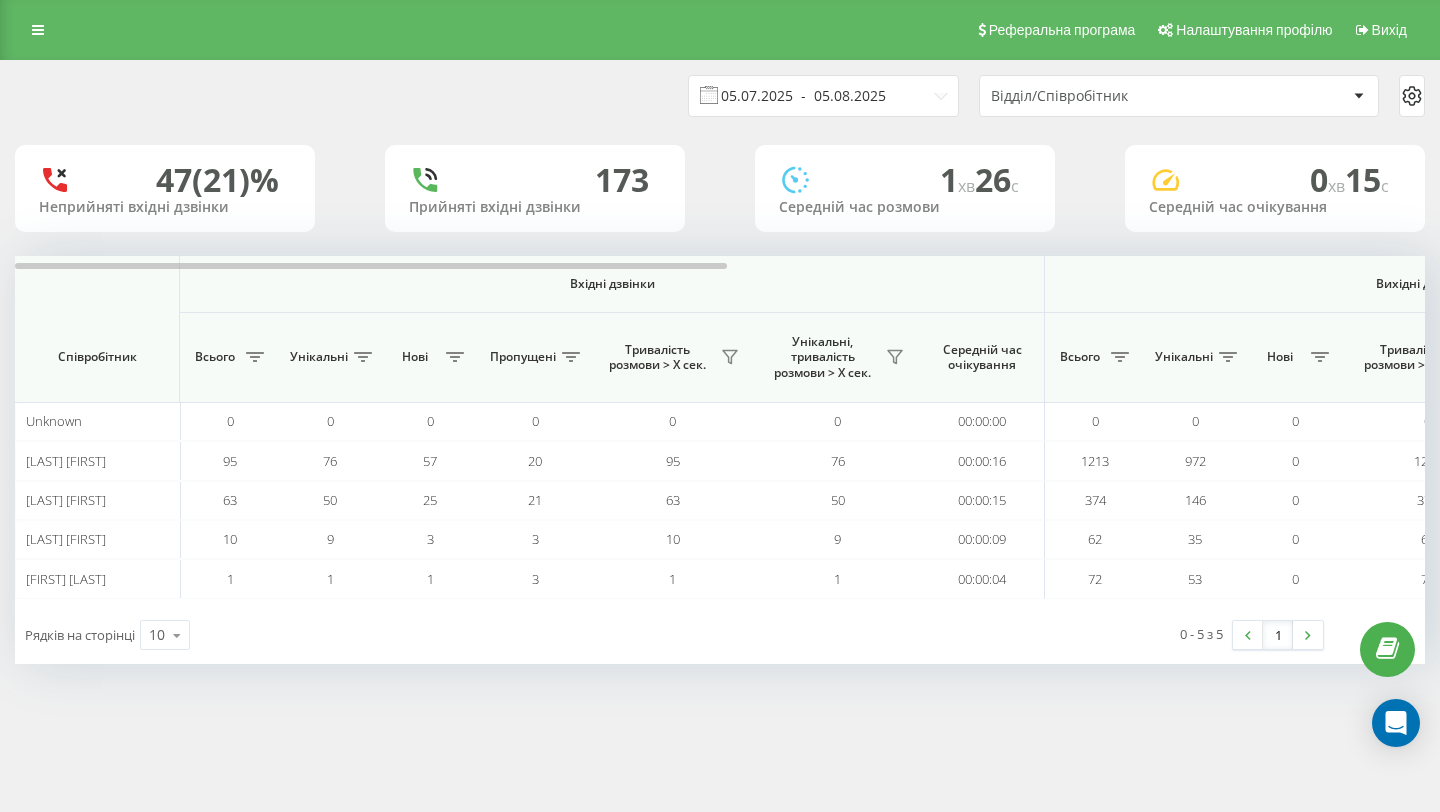 click on "05.07.2025  -  05.08.2025" at bounding box center [823, 96] 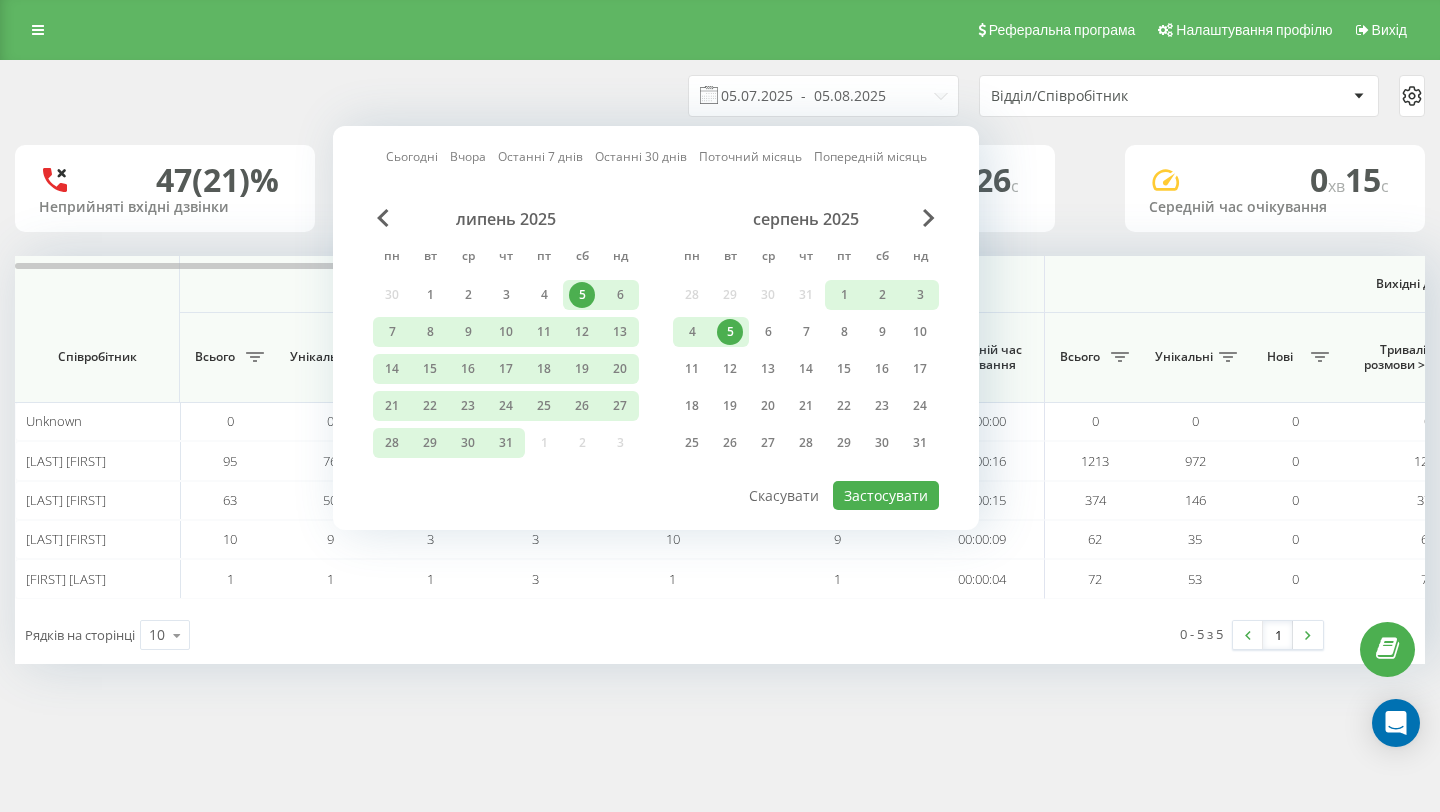 click on "5" at bounding box center (730, 332) 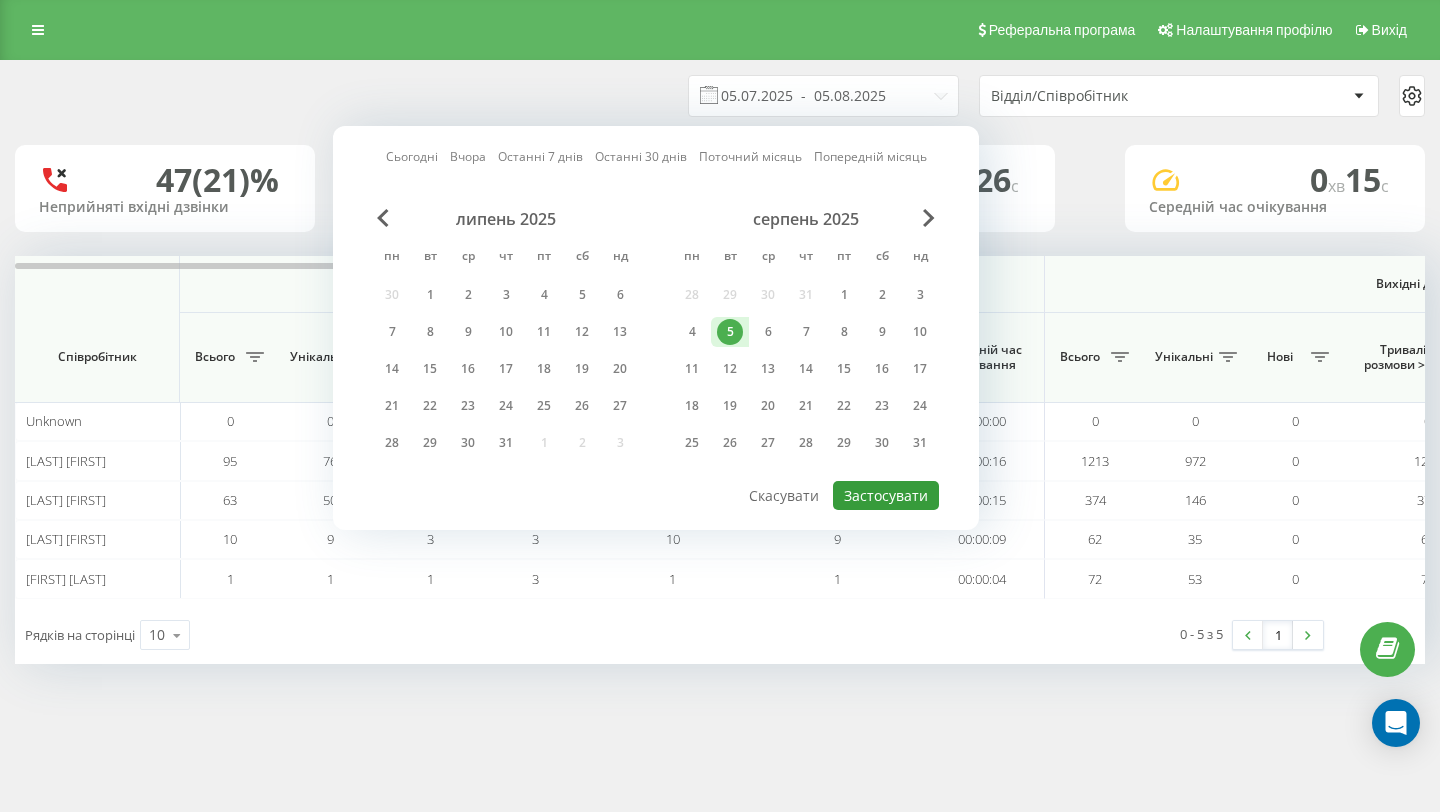click on "Застосувати" at bounding box center [886, 495] 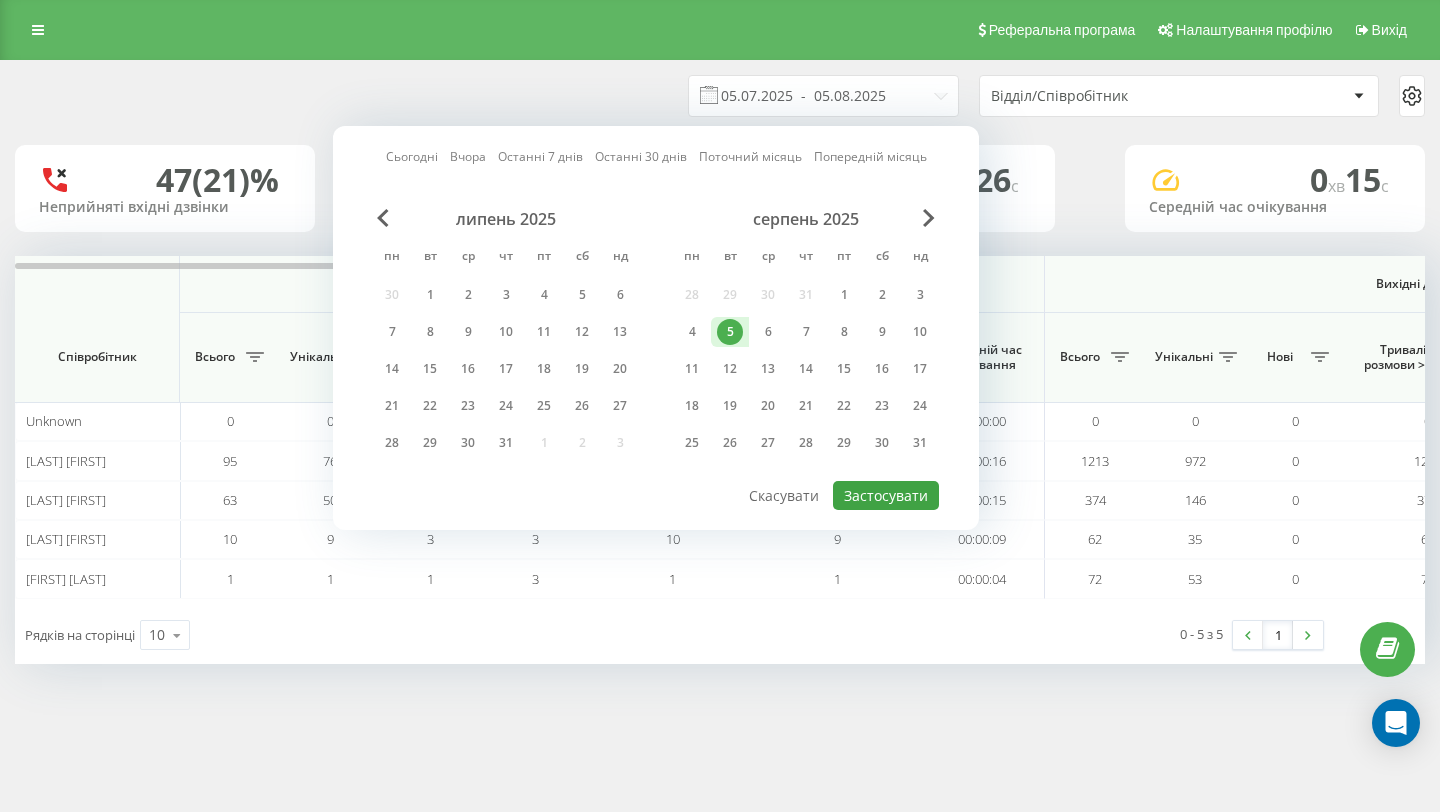 type on "05.08.2025  -  05.08.2025" 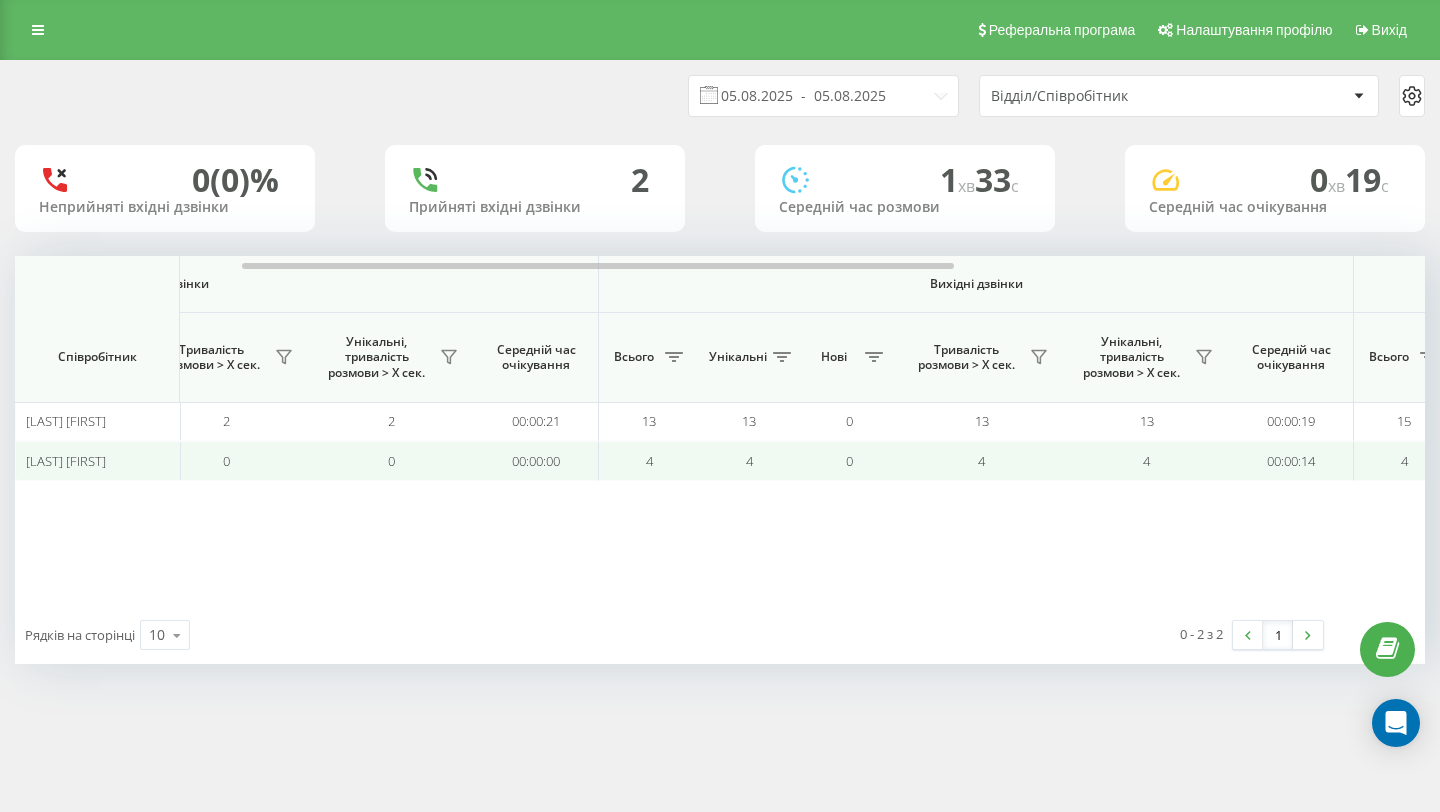 scroll, scrollTop: 0, scrollLeft: 447, axis: horizontal 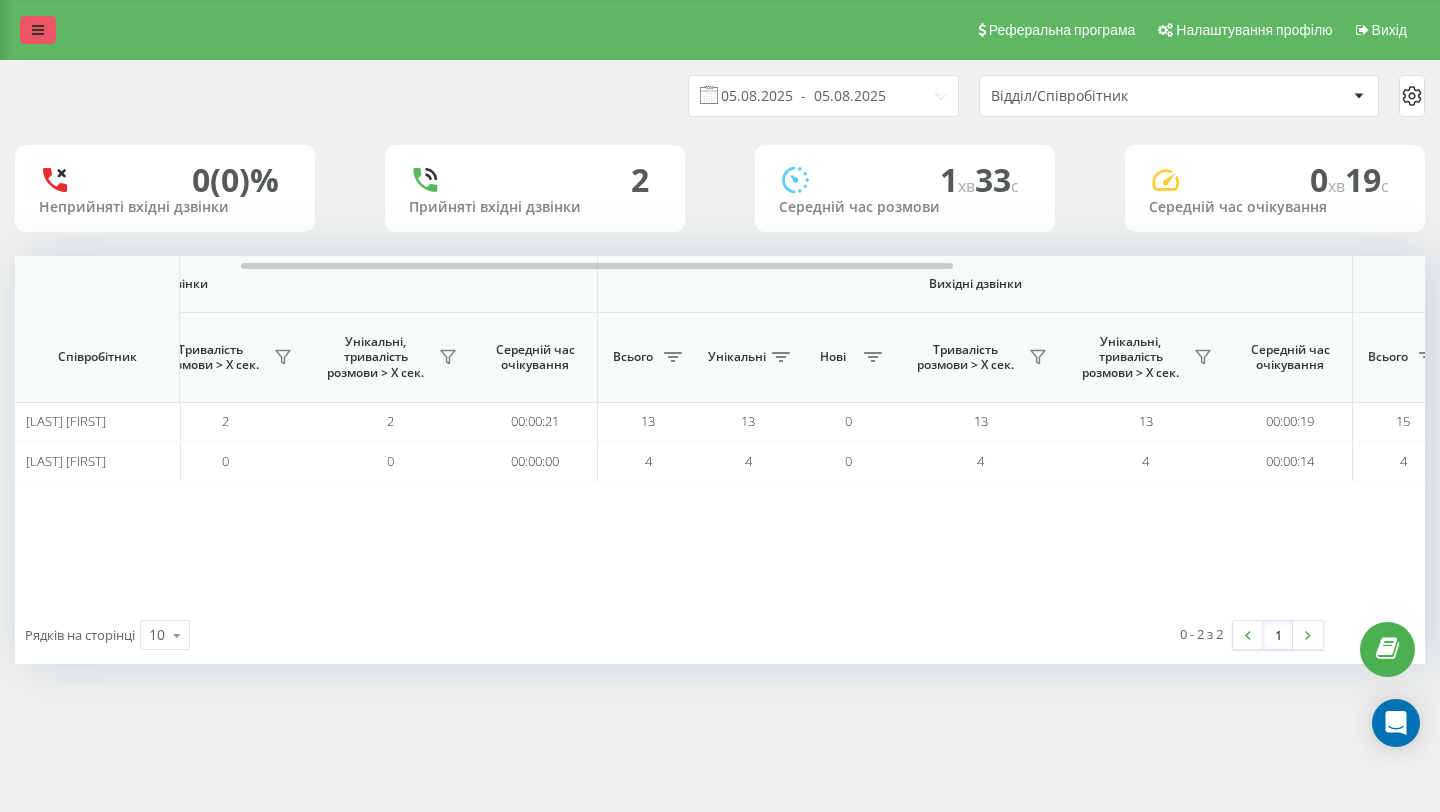 click at bounding box center (38, 30) 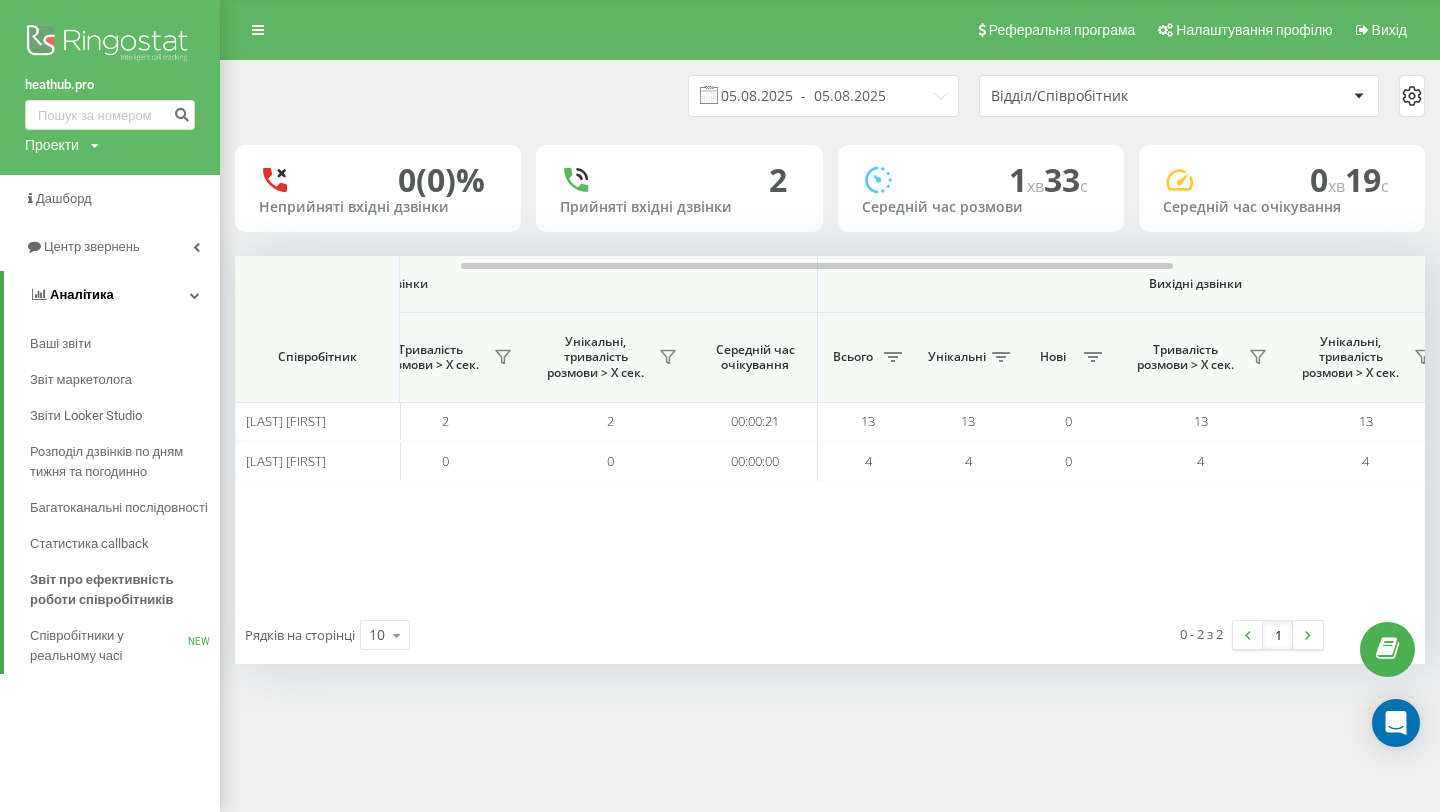 click on "Аналiтика" at bounding box center [112, 295] 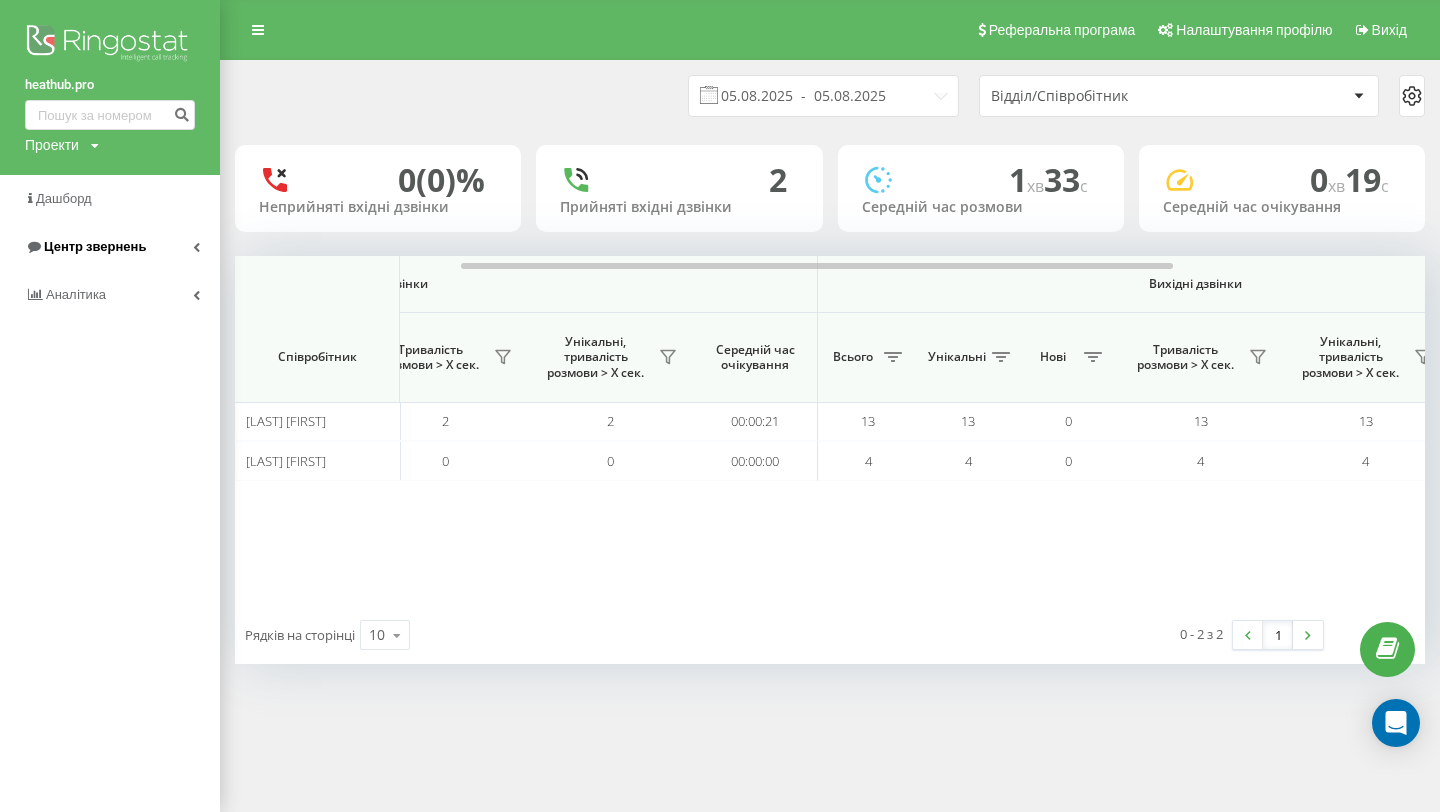 click on "Центр звернень" at bounding box center [110, 247] 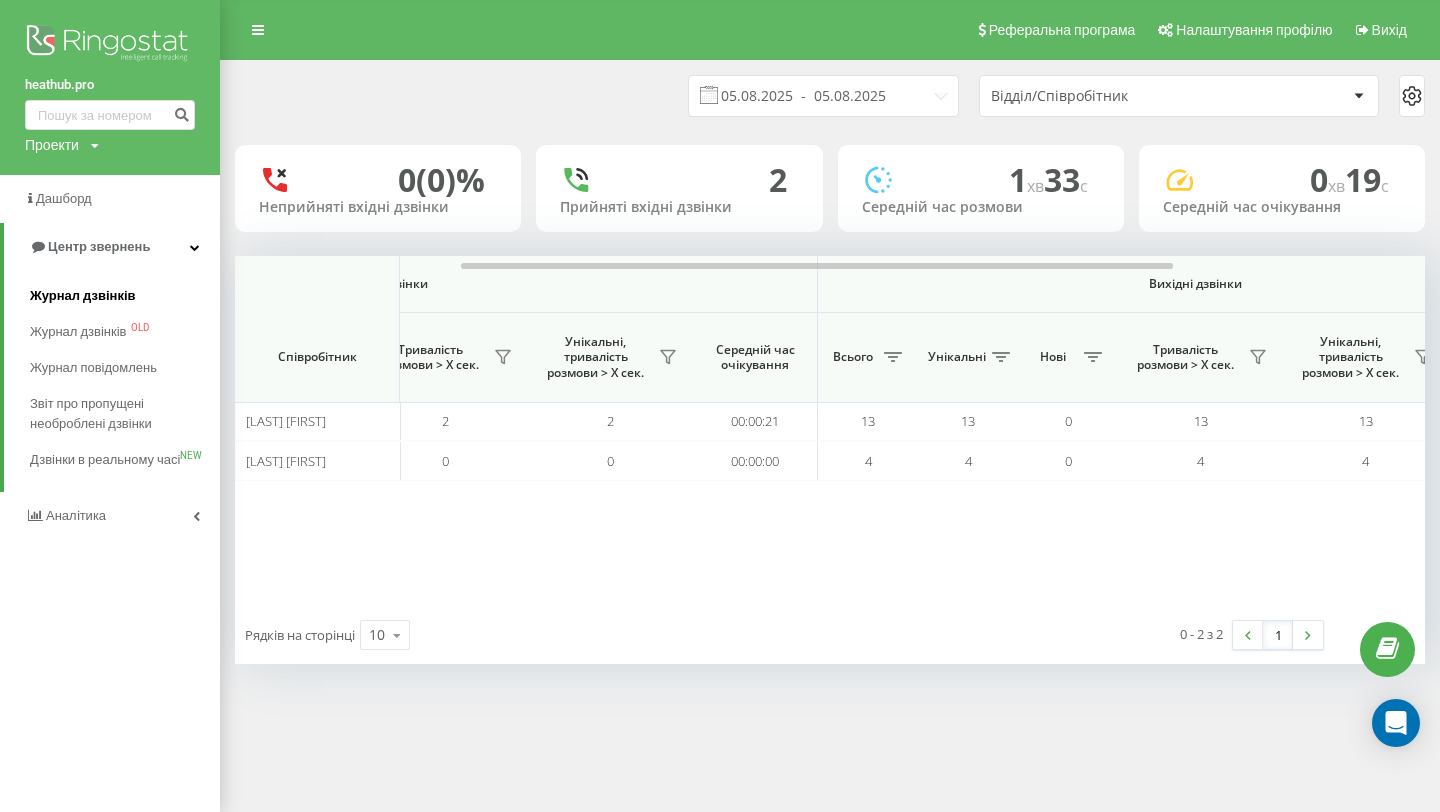 click on "Журнал дзвінків" at bounding box center [125, 296] 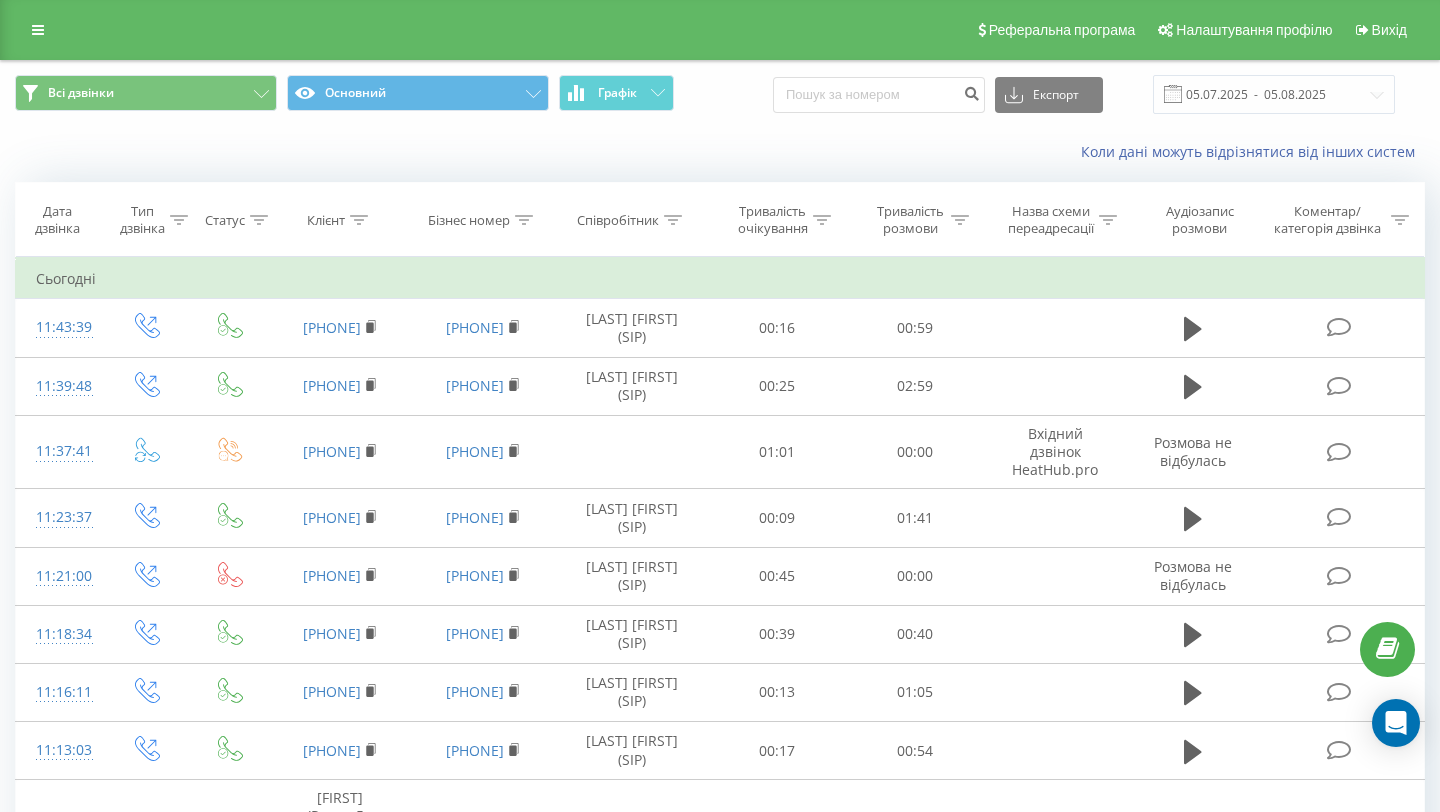 scroll, scrollTop: 0, scrollLeft: 0, axis: both 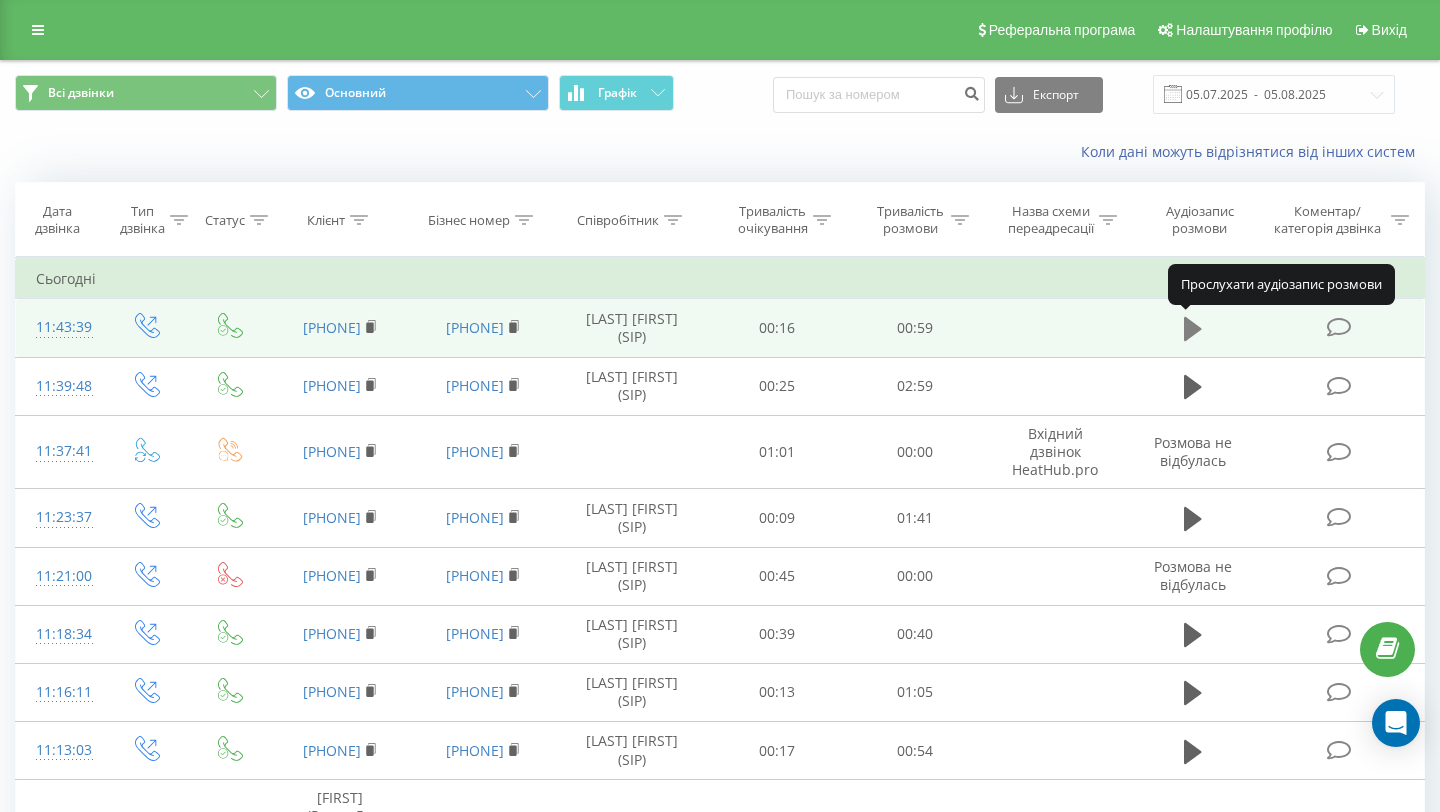 click 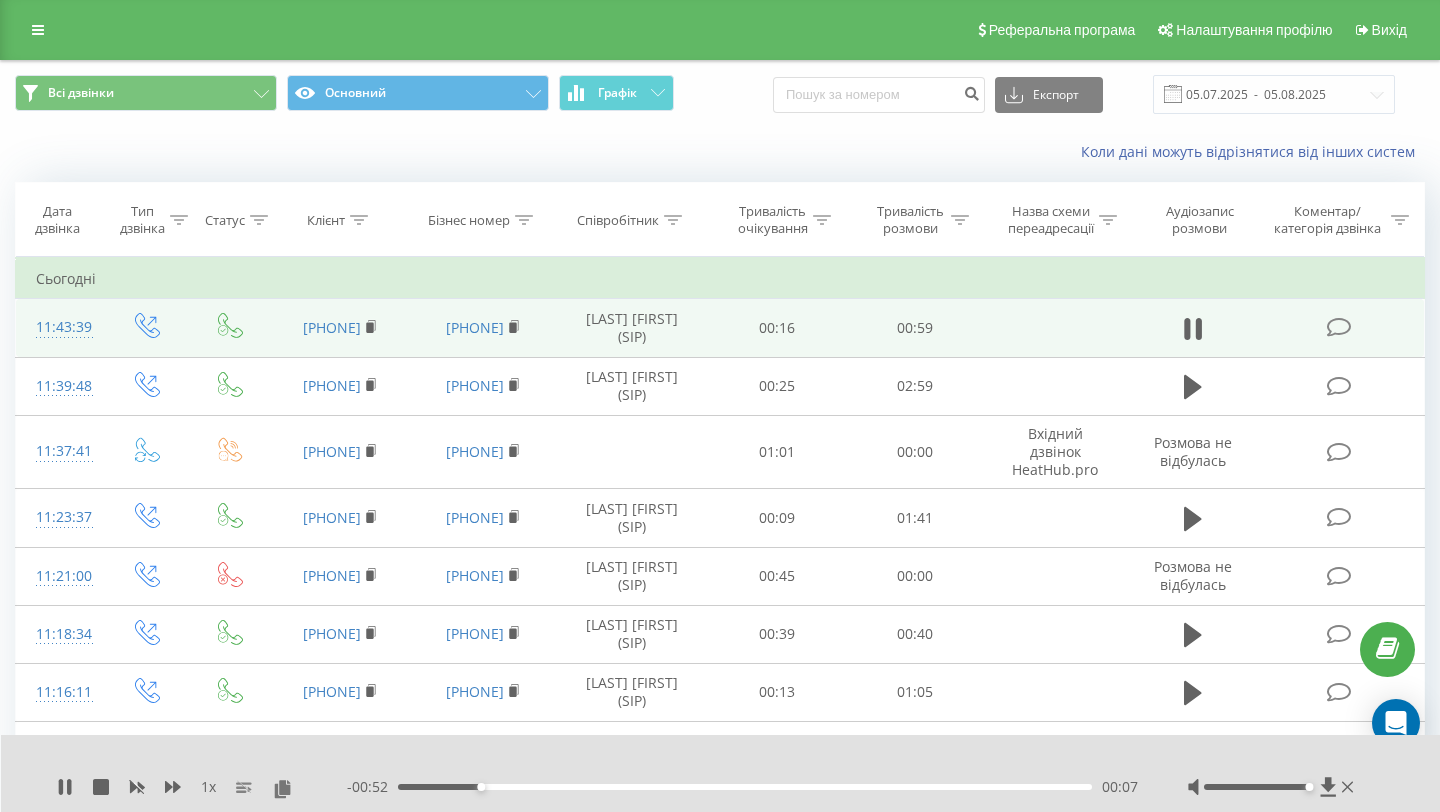 drag, startPoint x: 1336, startPoint y: 783, endPoint x: 1370, endPoint y: 782, distance: 34.0147 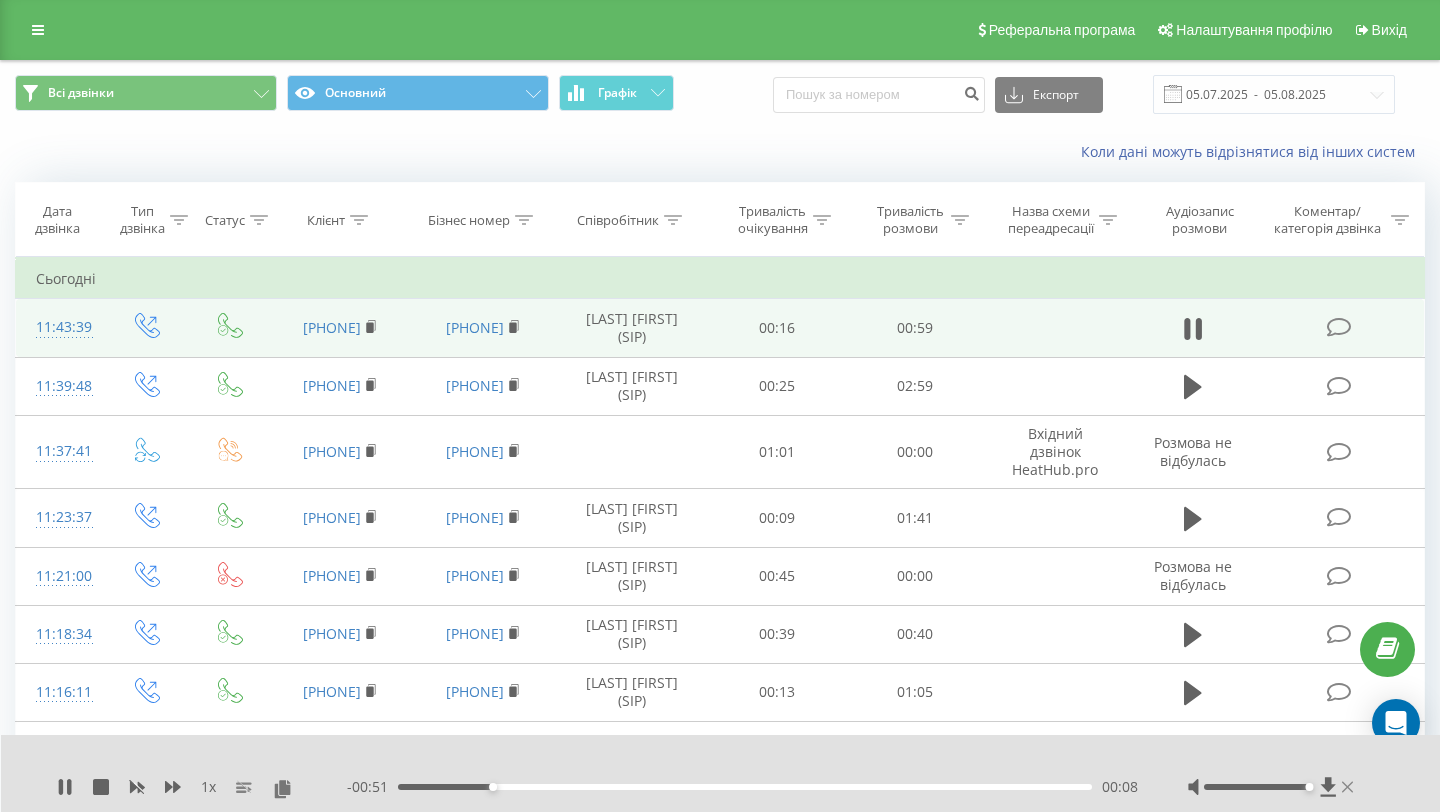 click 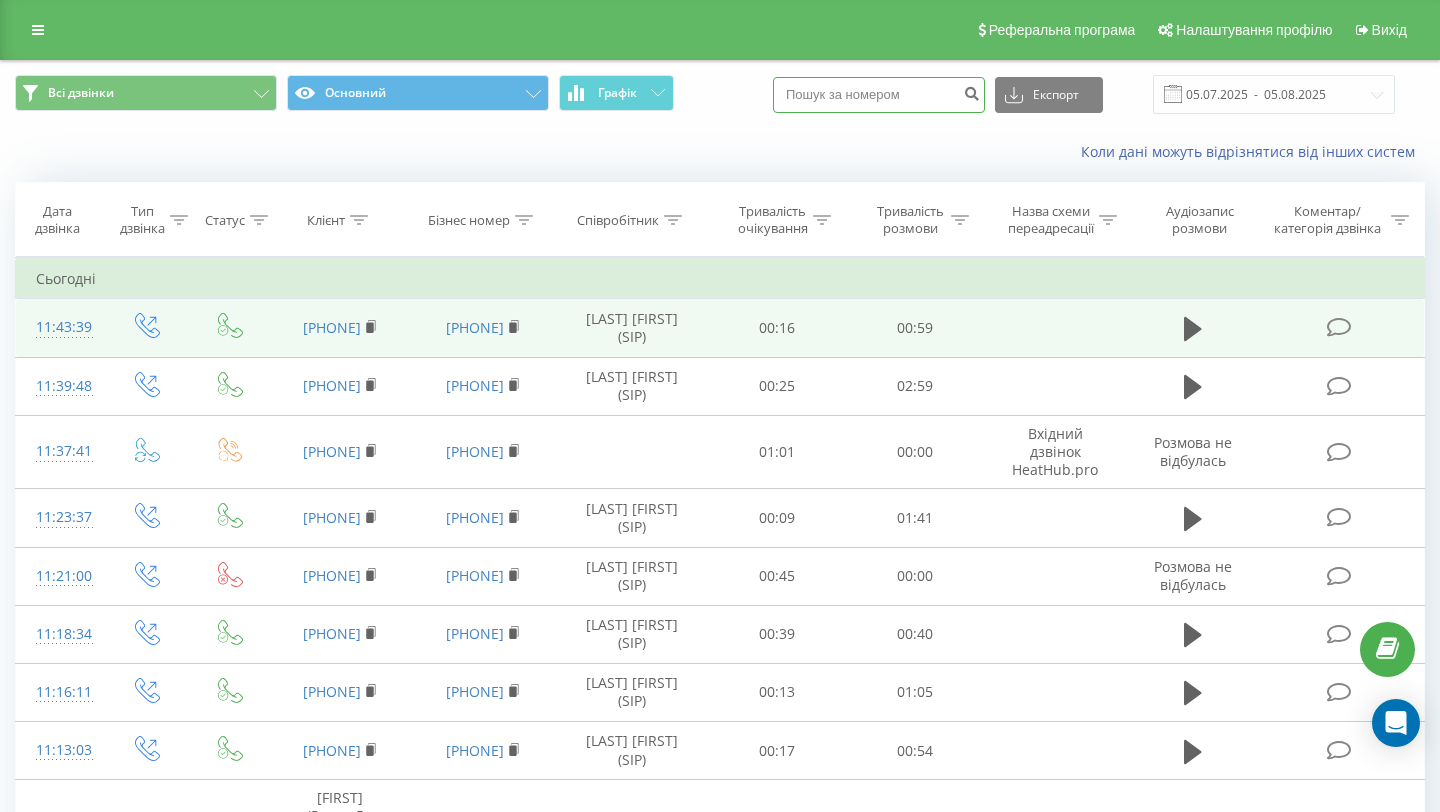 click at bounding box center (879, 95) 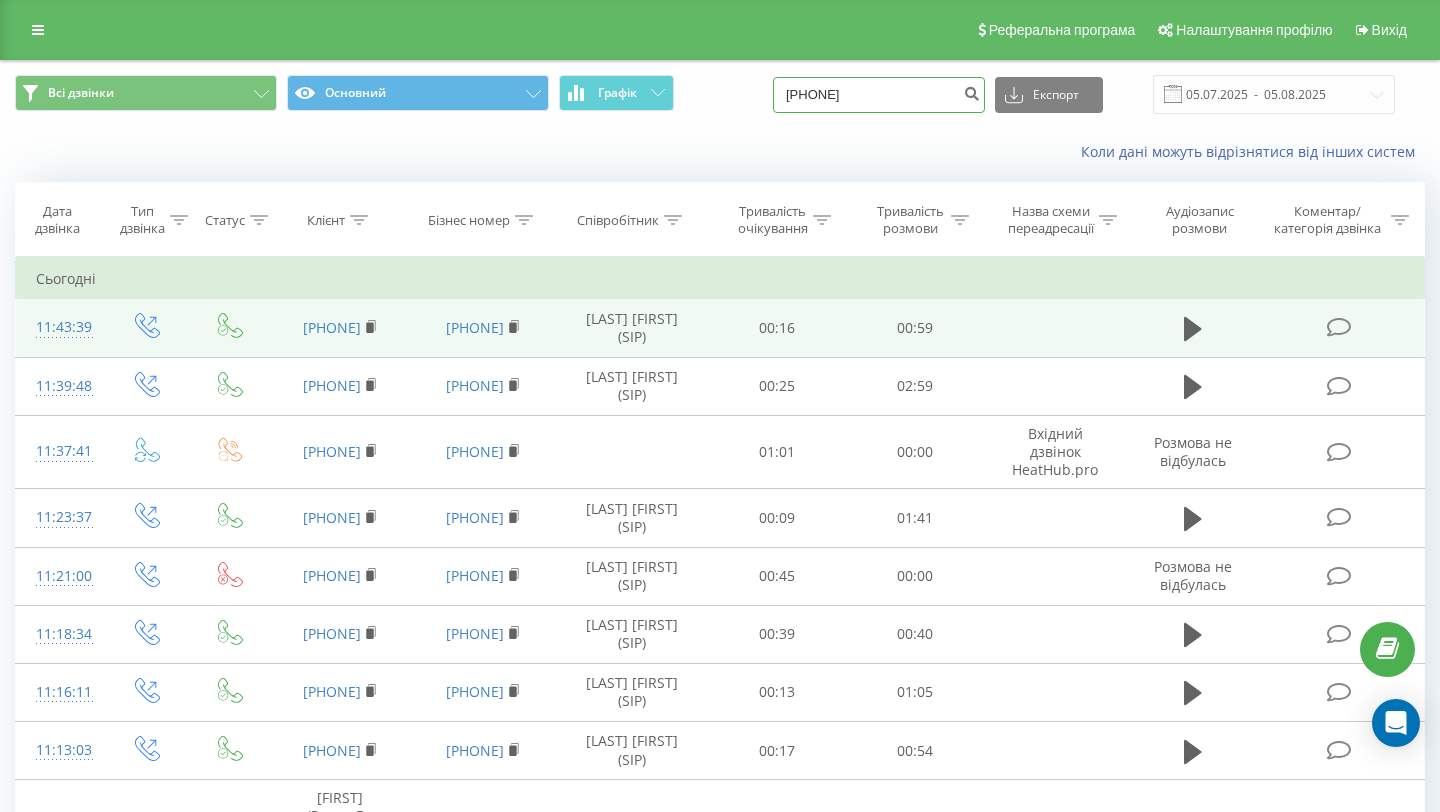 type on "0960953101" 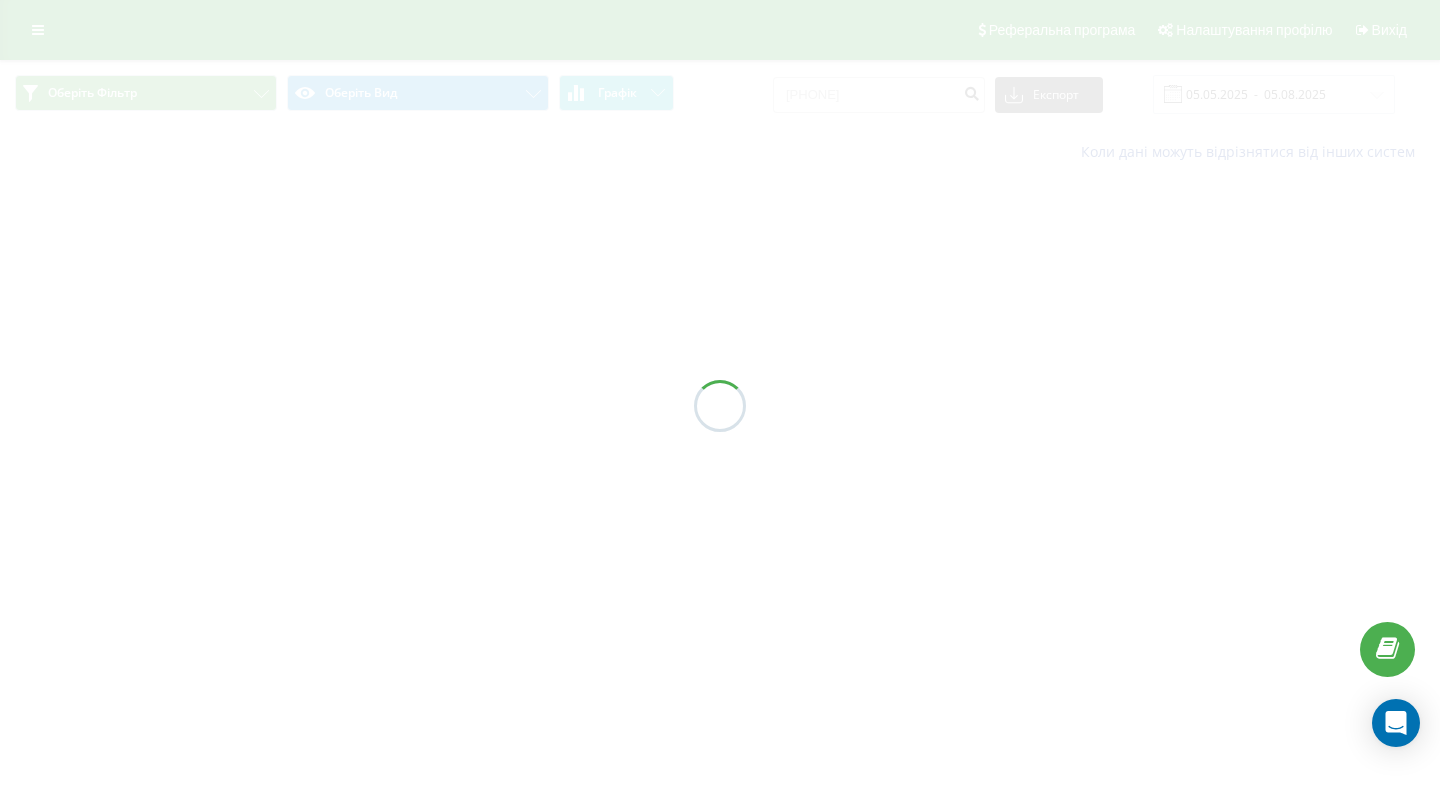 scroll, scrollTop: 0, scrollLeft: 0, axis: both 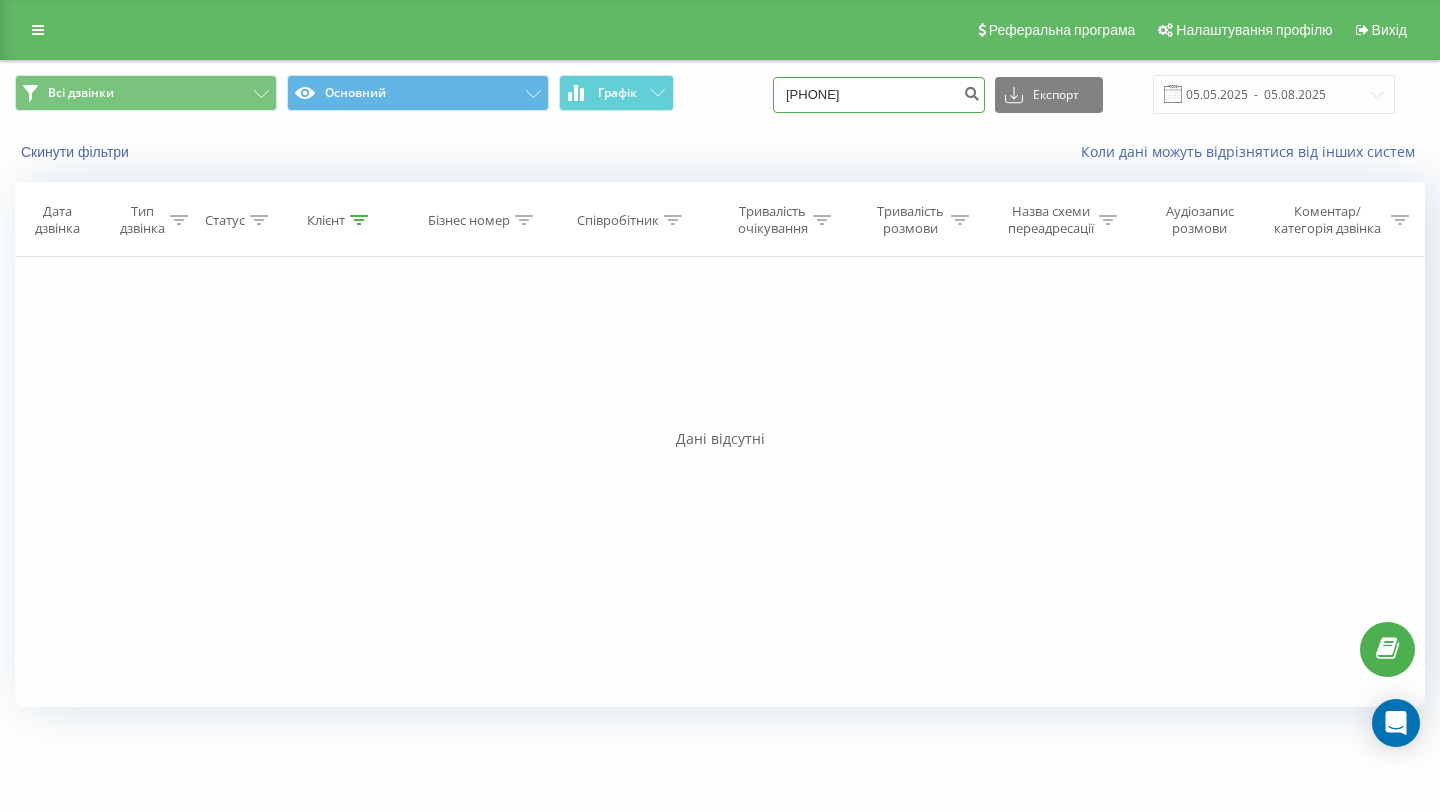 click on "[PHONE]" at bounding box center [879, 95] 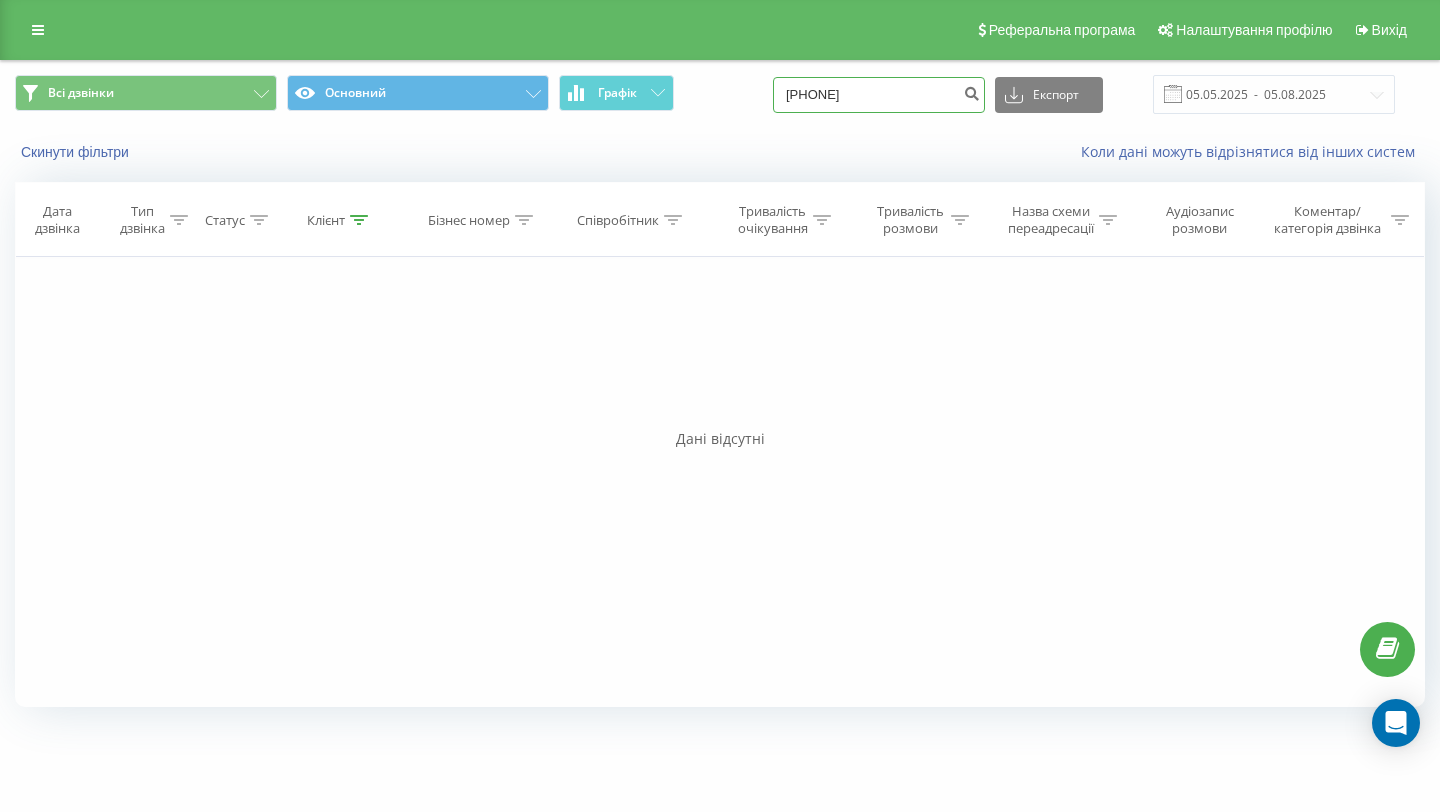 type on "0674111039" 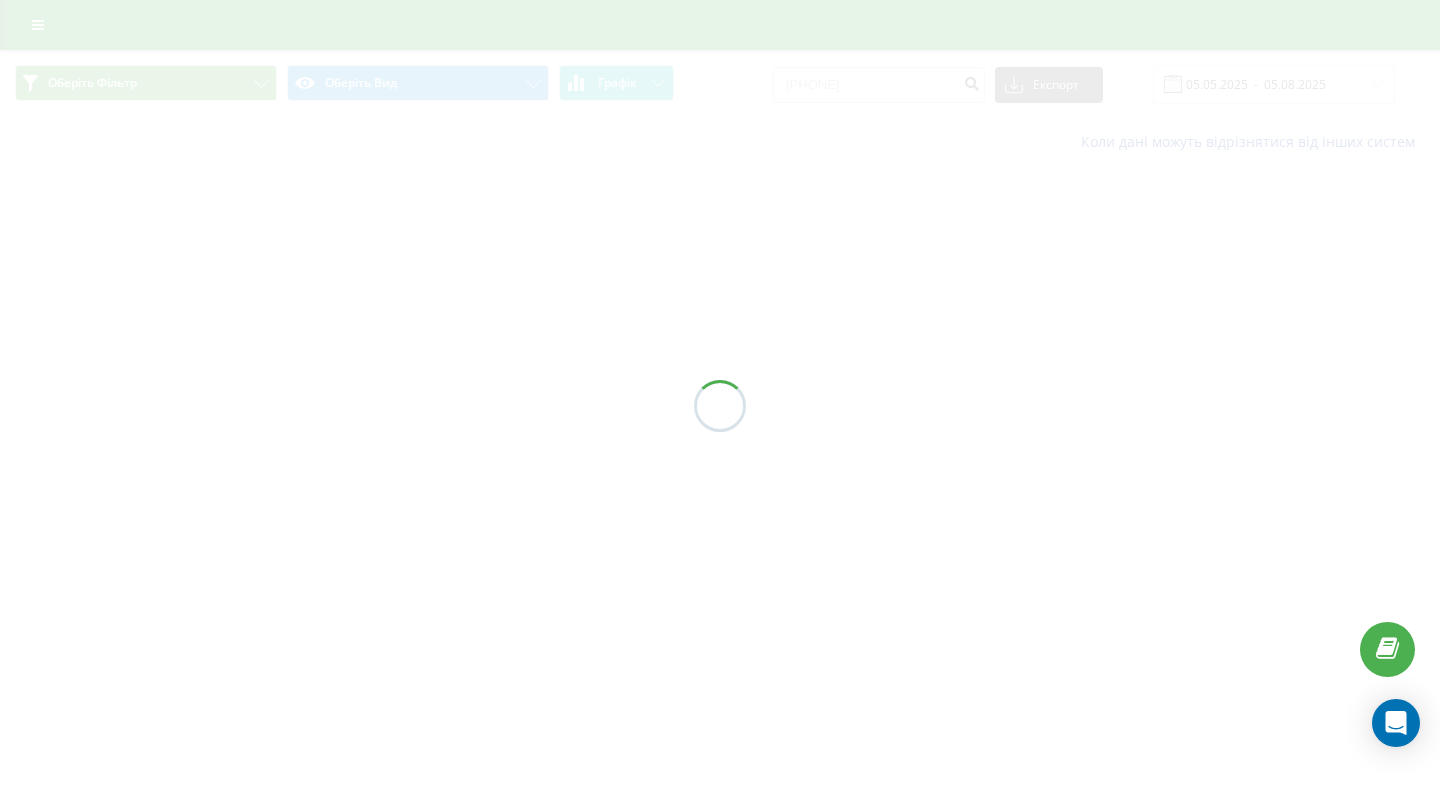 scroll, scrollTop: 0, scrollLeft: 0, axis: both 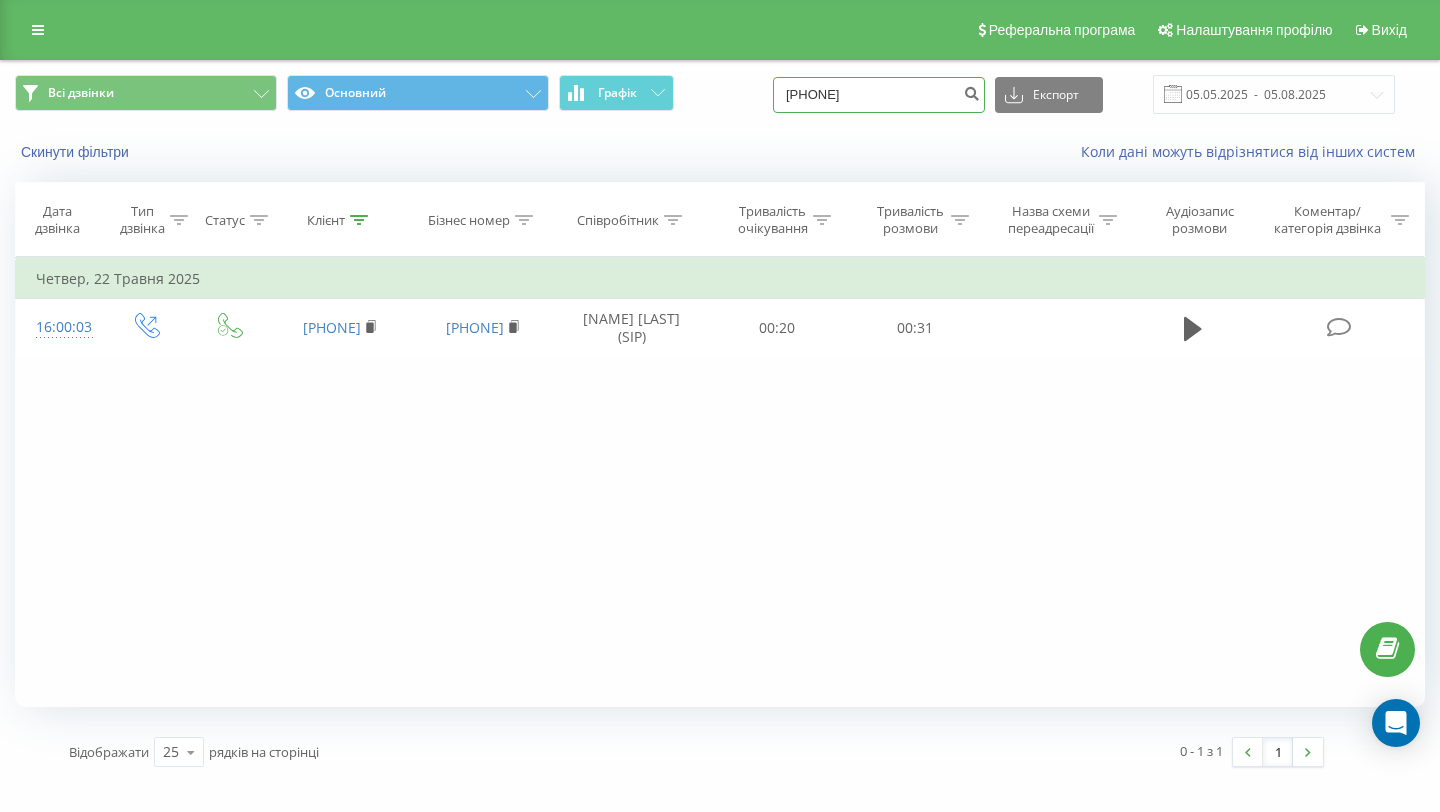 click on "0674111039" at bounding box center (879, 95) 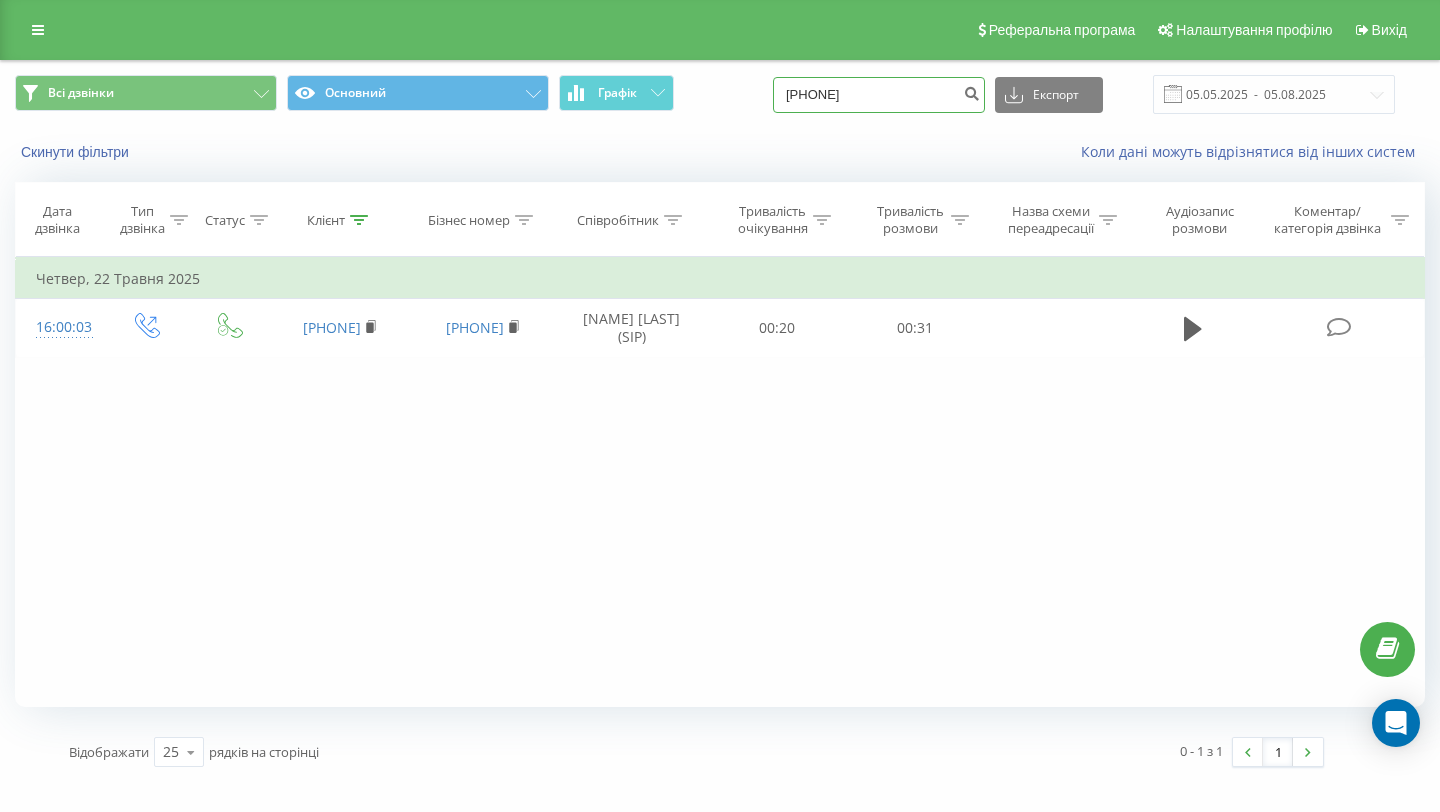 type on "0685044123" 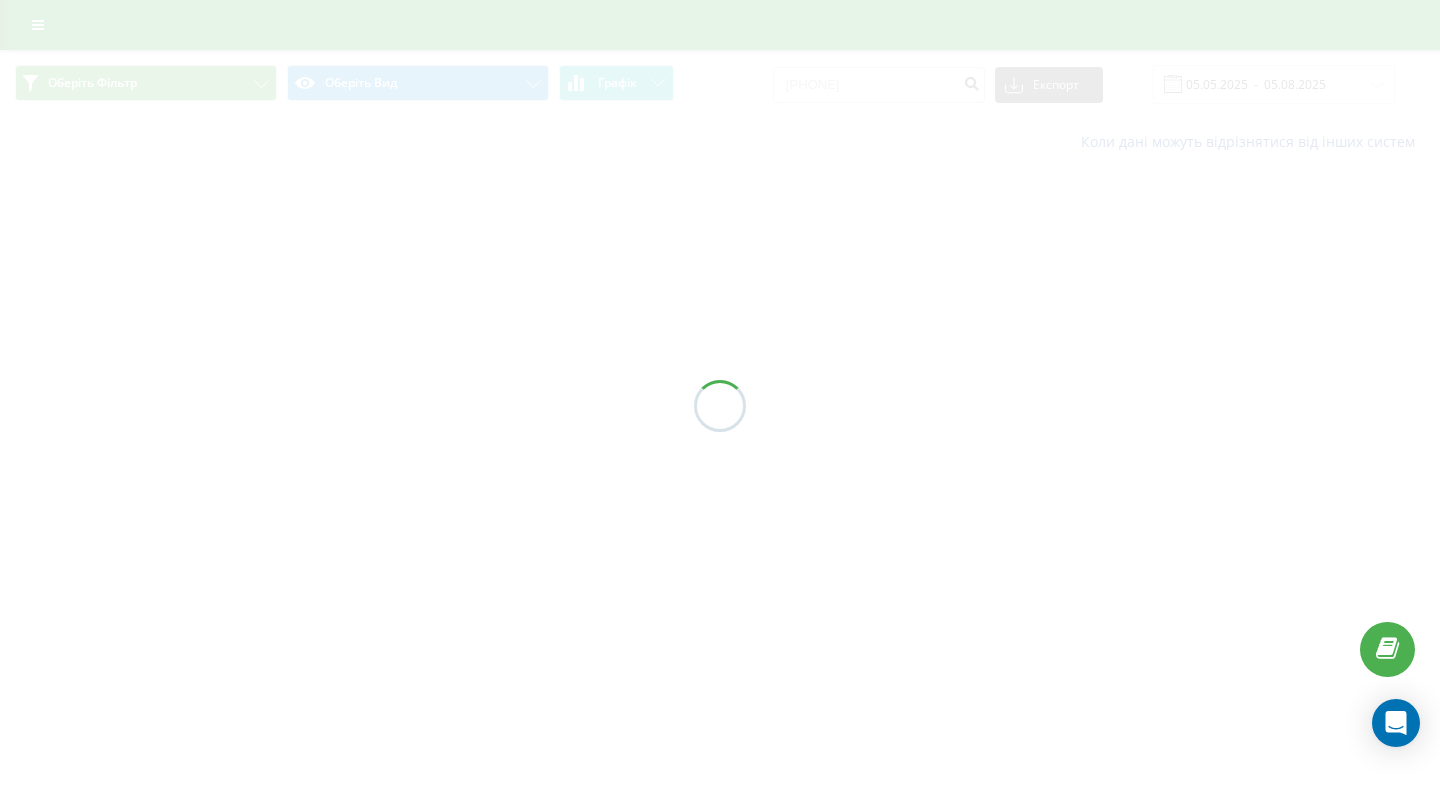 scroll, scrollTop: 0, scrollLeft: 0, axis: both 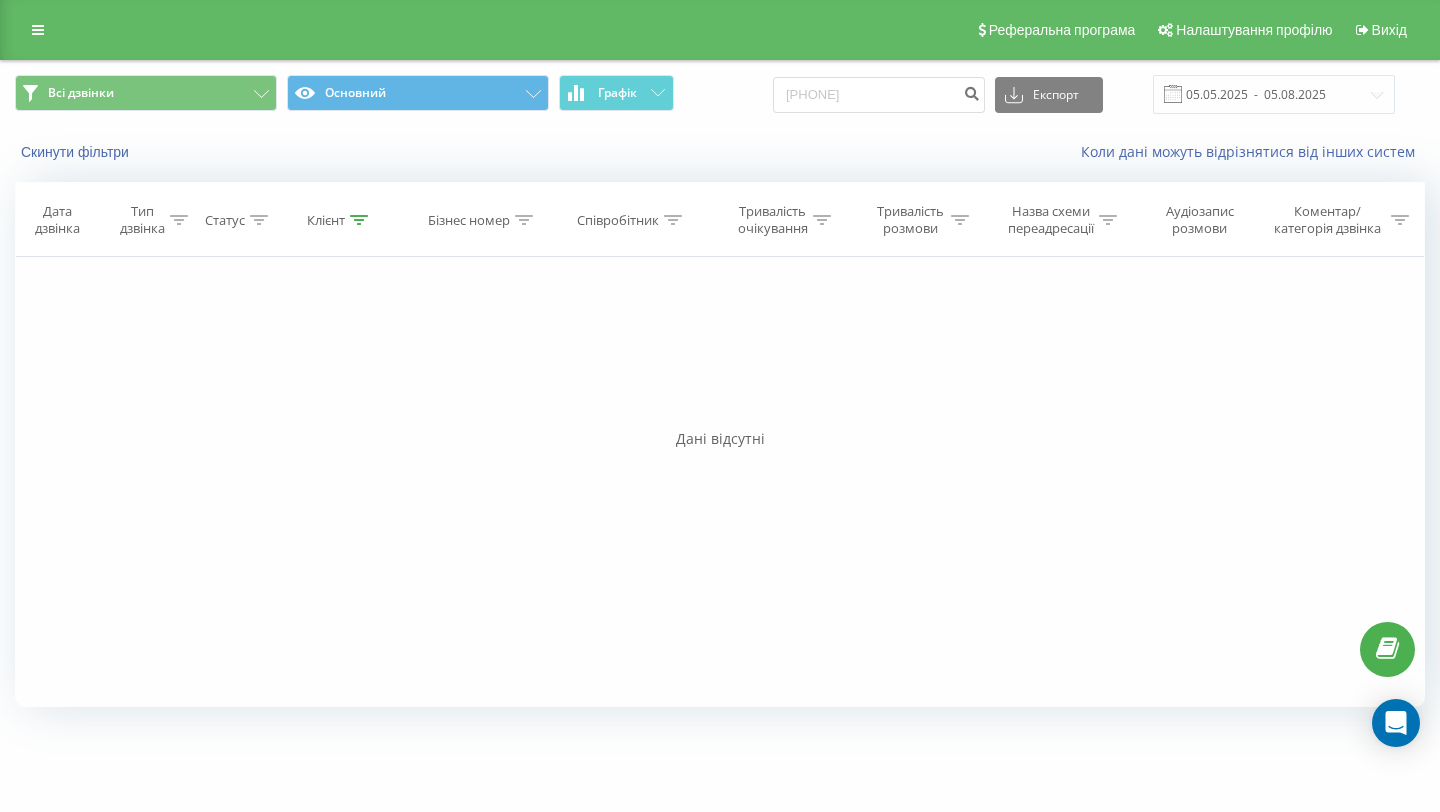 click on "Всі дзвінки Основний Графік 0685044123 Експорт .csv .xls .xlsx 05.05.2025  -  05.08.2025" at bounding box center (720, 94) 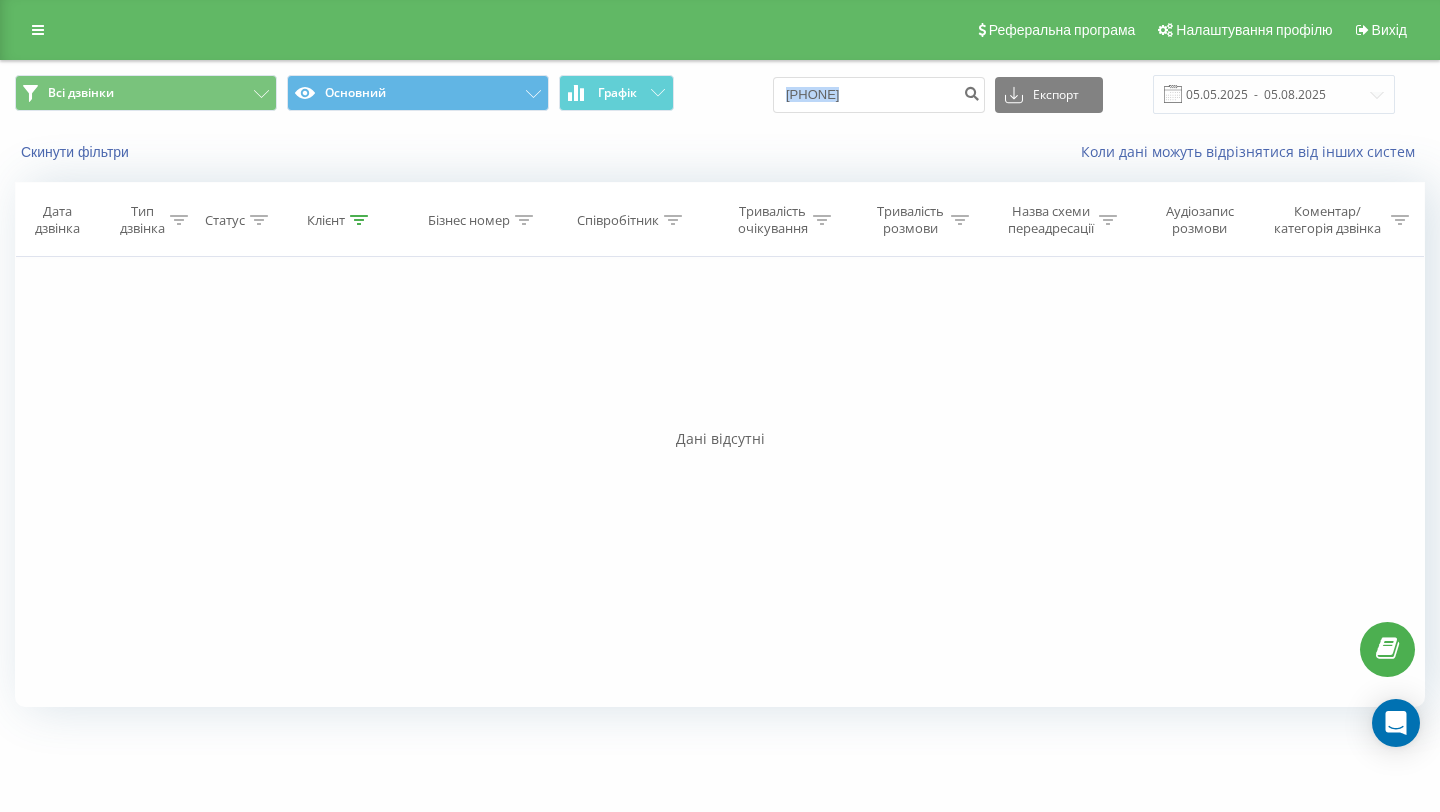 click on "Всі дзвінки Основний Графік 0685044123 Експорт .csv .xls .xlsx 05.05.2025  -  05.08.2025" at bounding box center (720, 94) 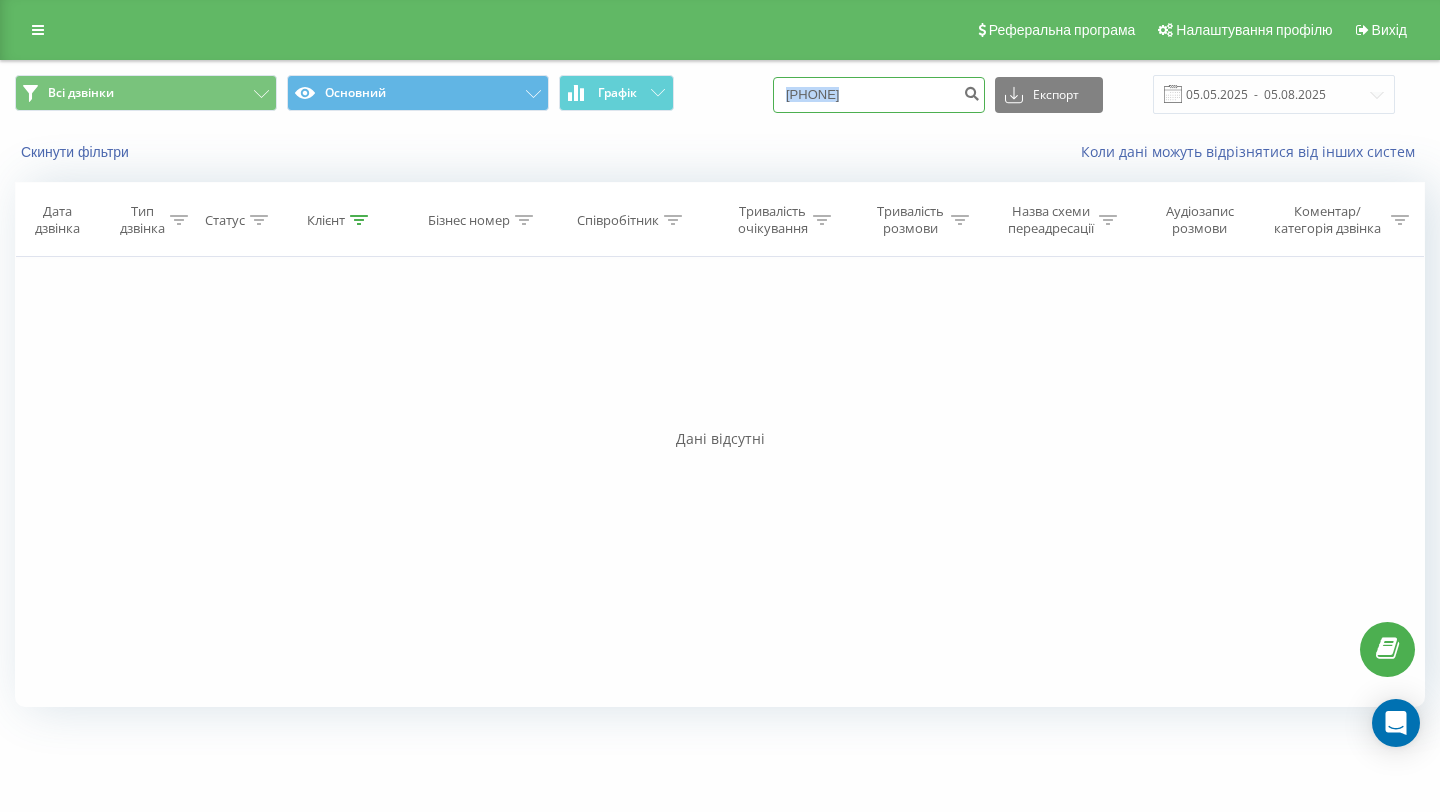 click on "0685044123" at bounding box center [879, 95] 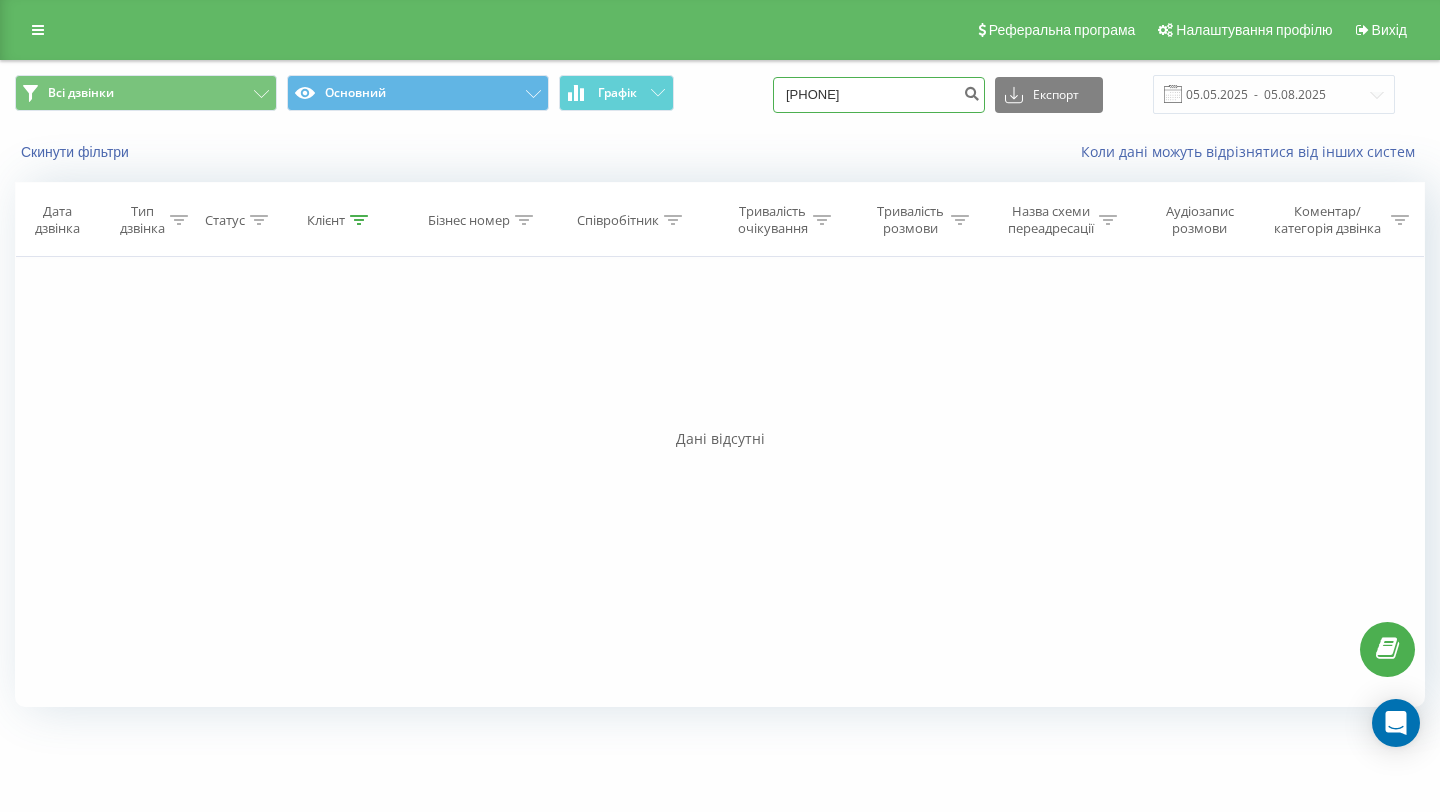 click on "0685044123" at bounding box center [879, 95] 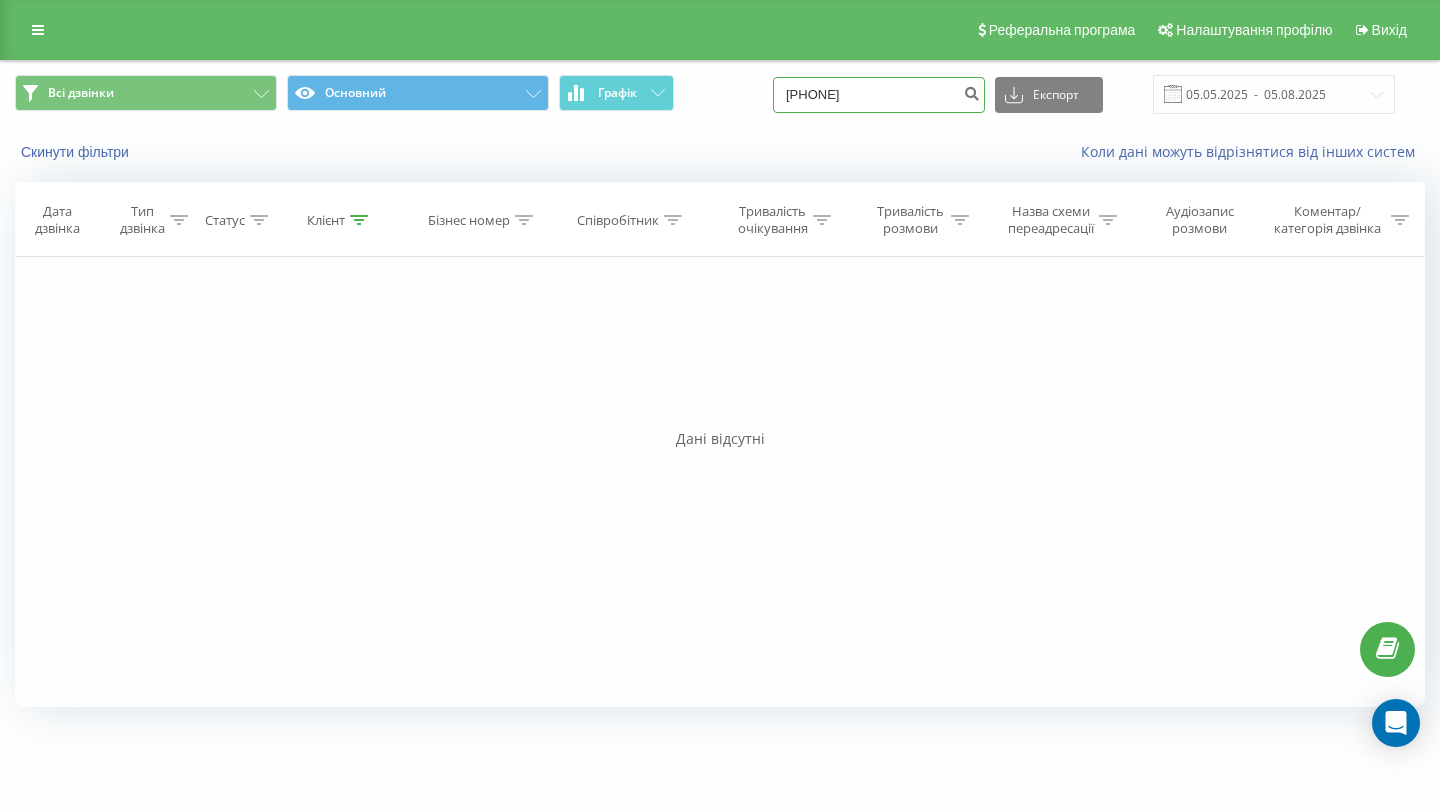 type on "0985653111" 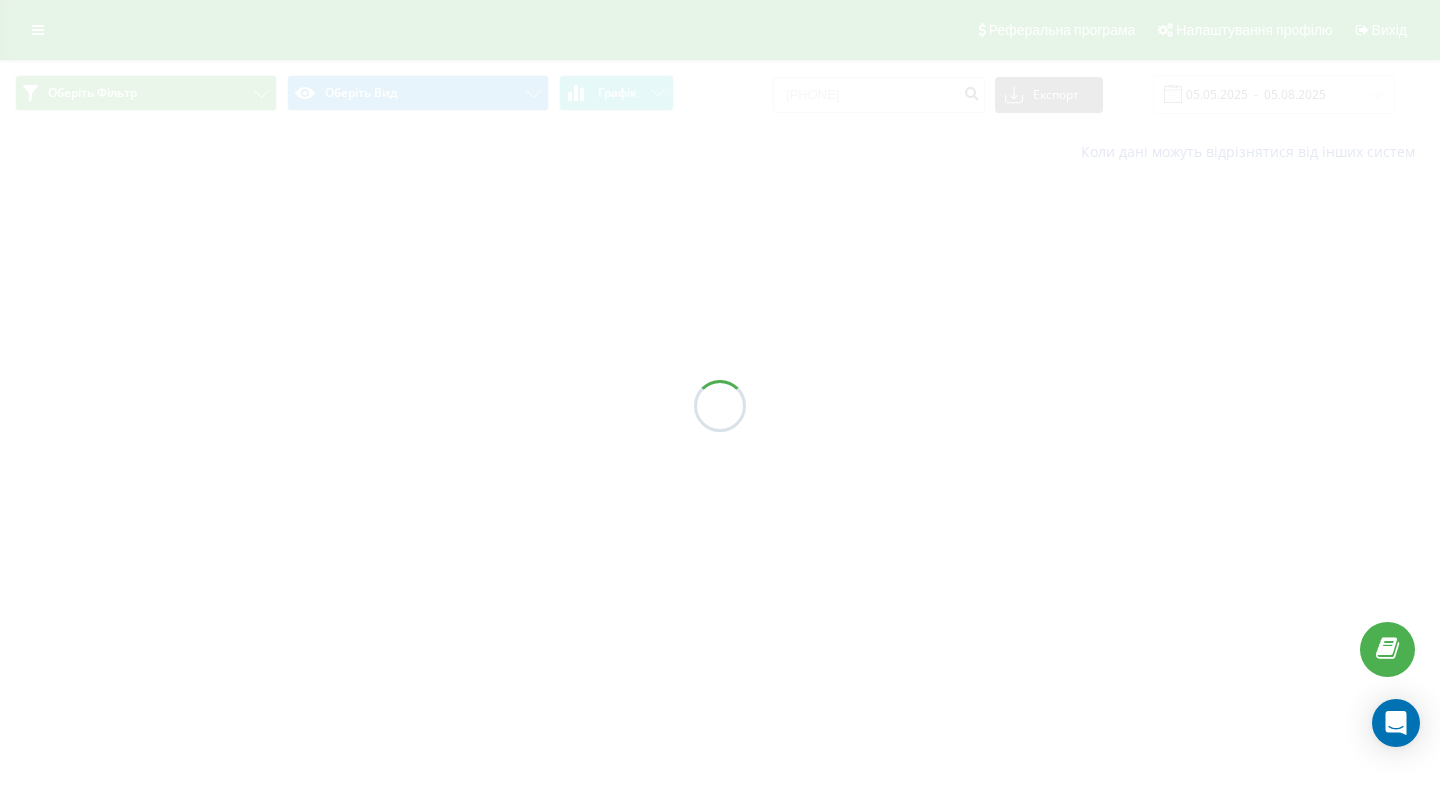 scroll, scrollTop: 0, scrollLeft: 0, axis: both 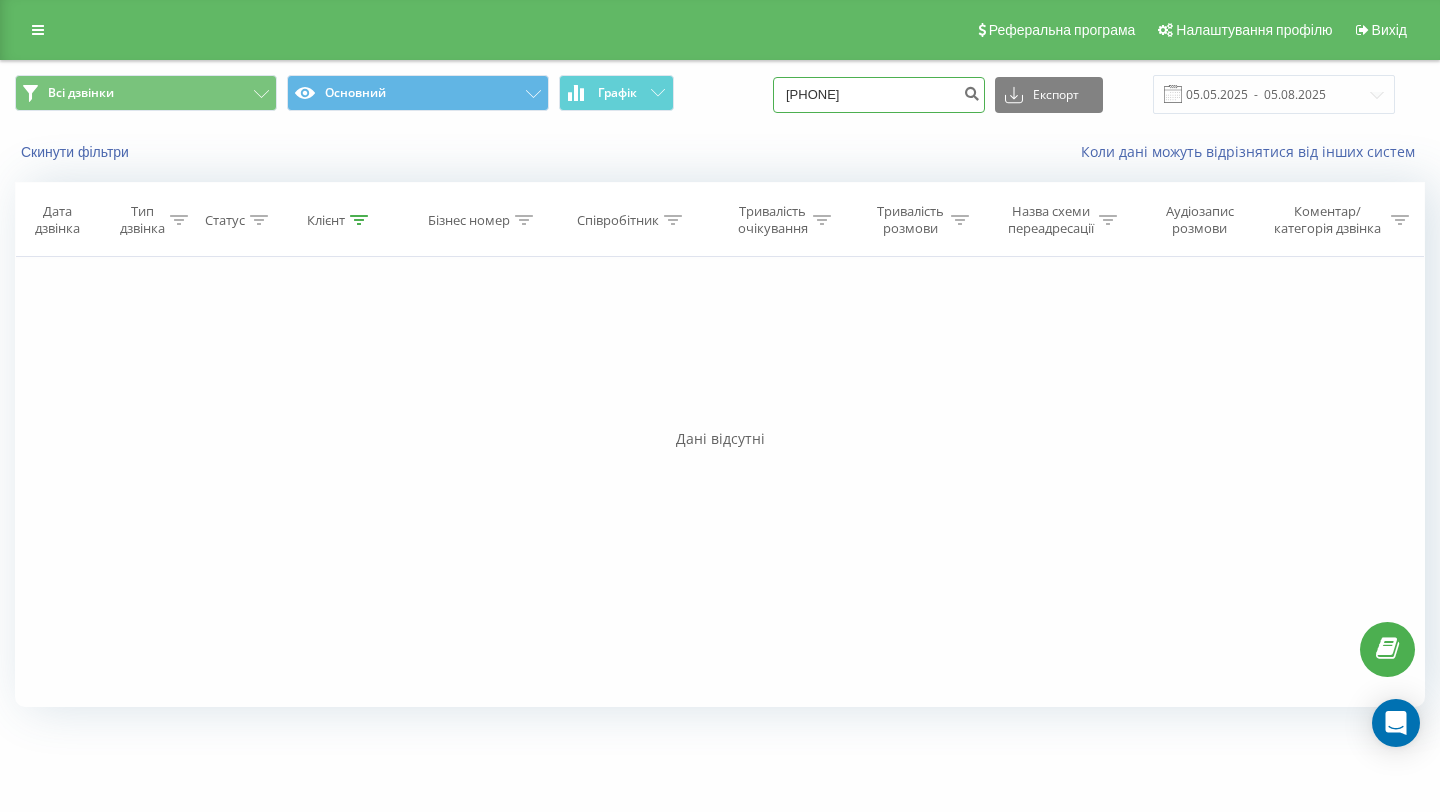 click on "0985653111" at bounding box center [879, 95] 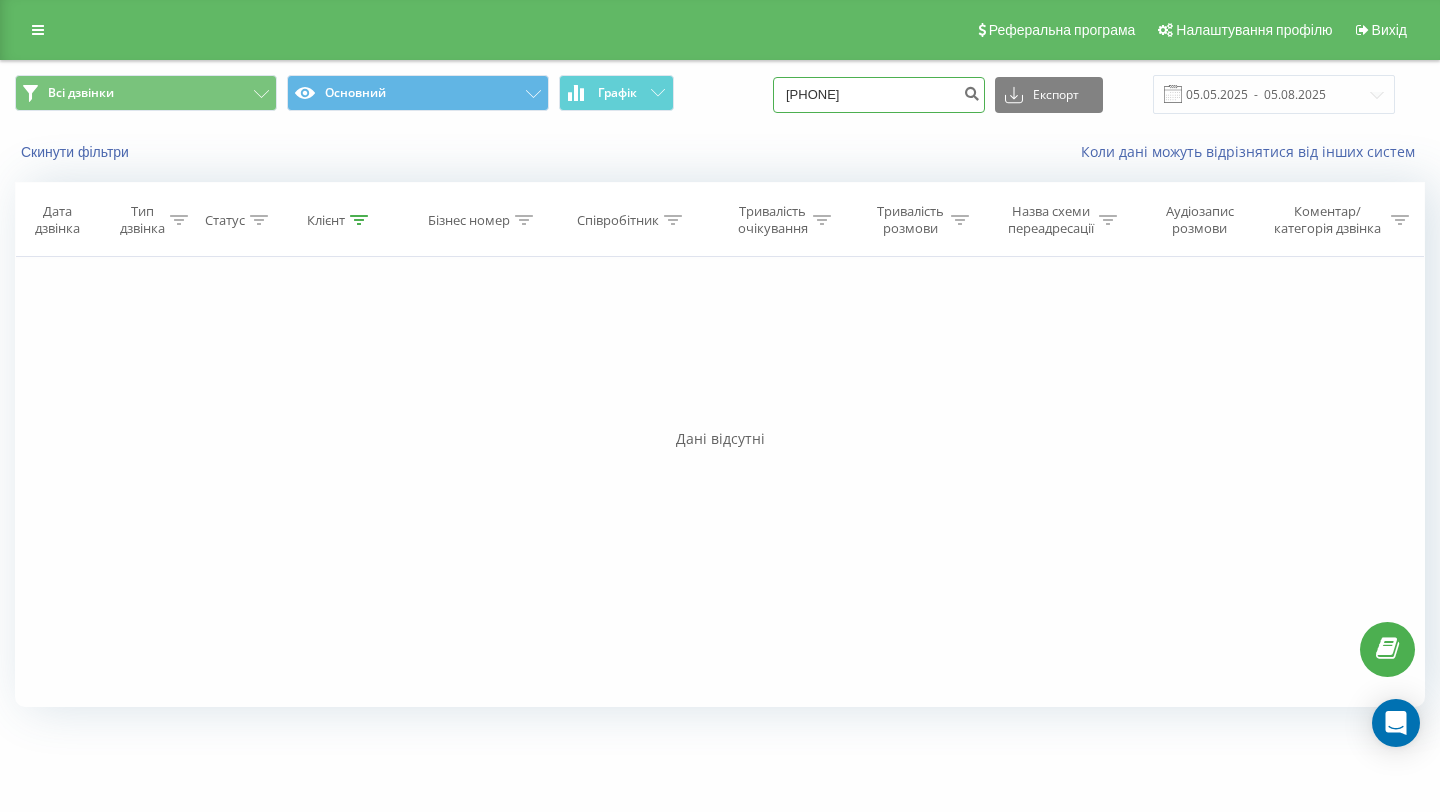 type on "0673287248" 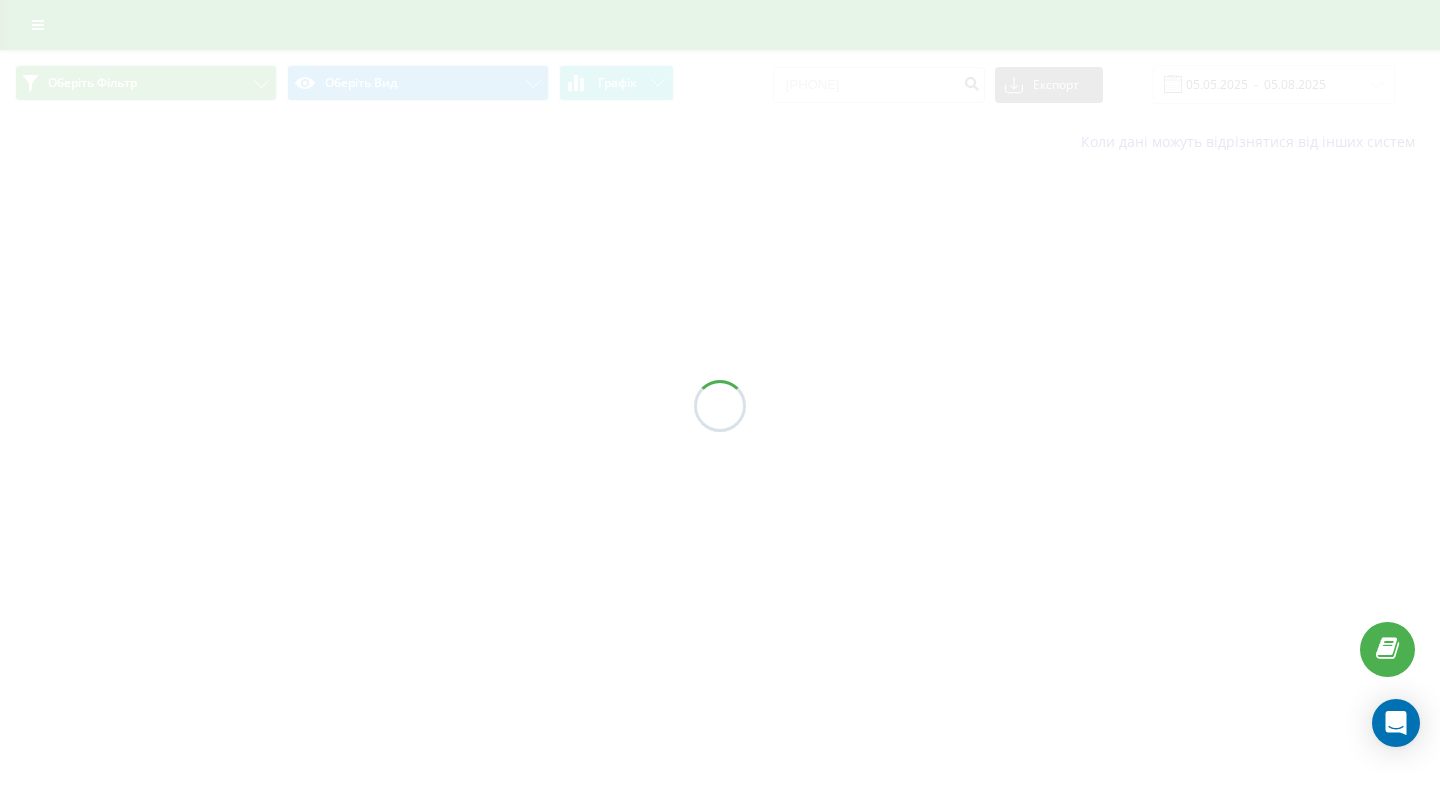 scroll, scrollTop: 0, scrollLeft: 0, axis: both 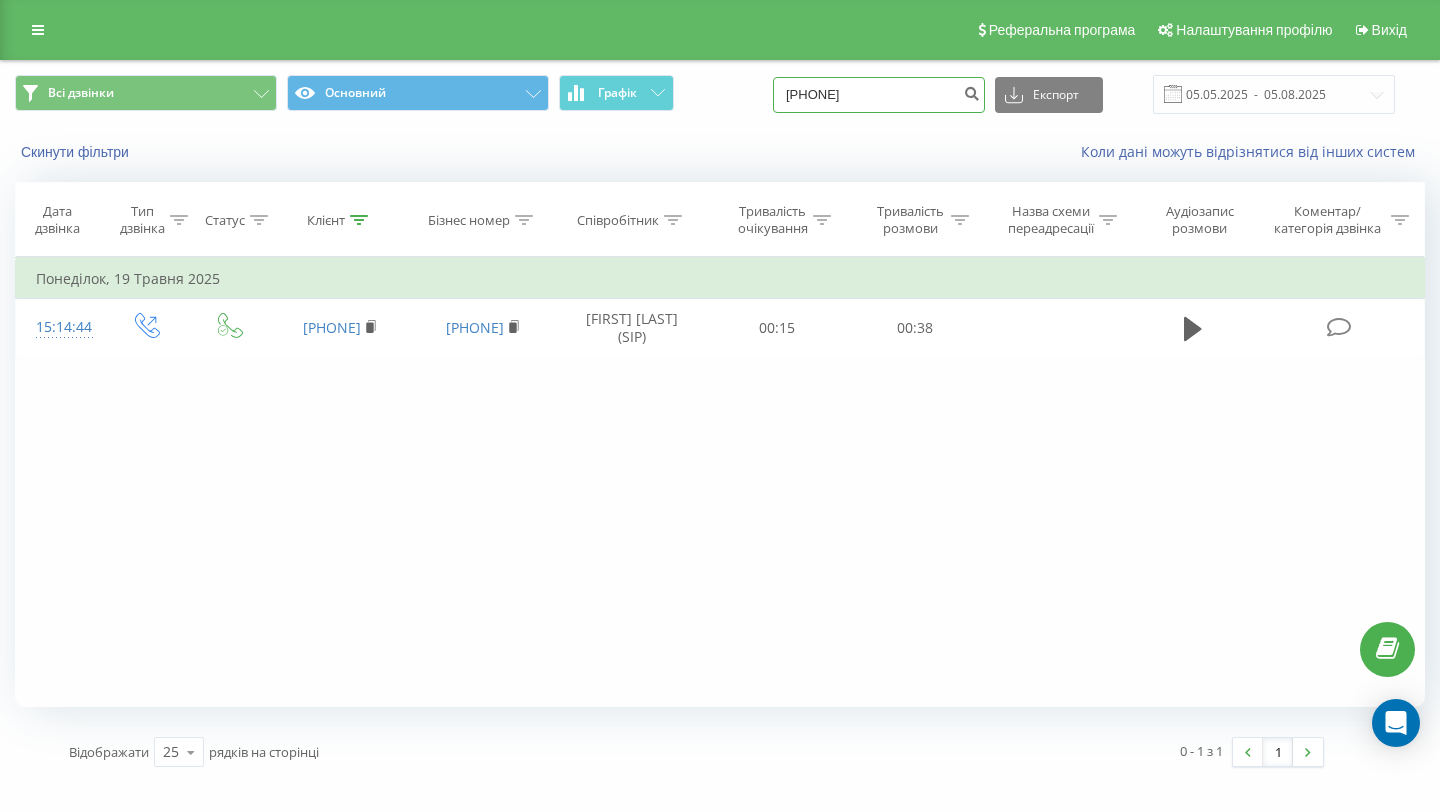 click on "[PHONE]" at bounding box center (879, 95) 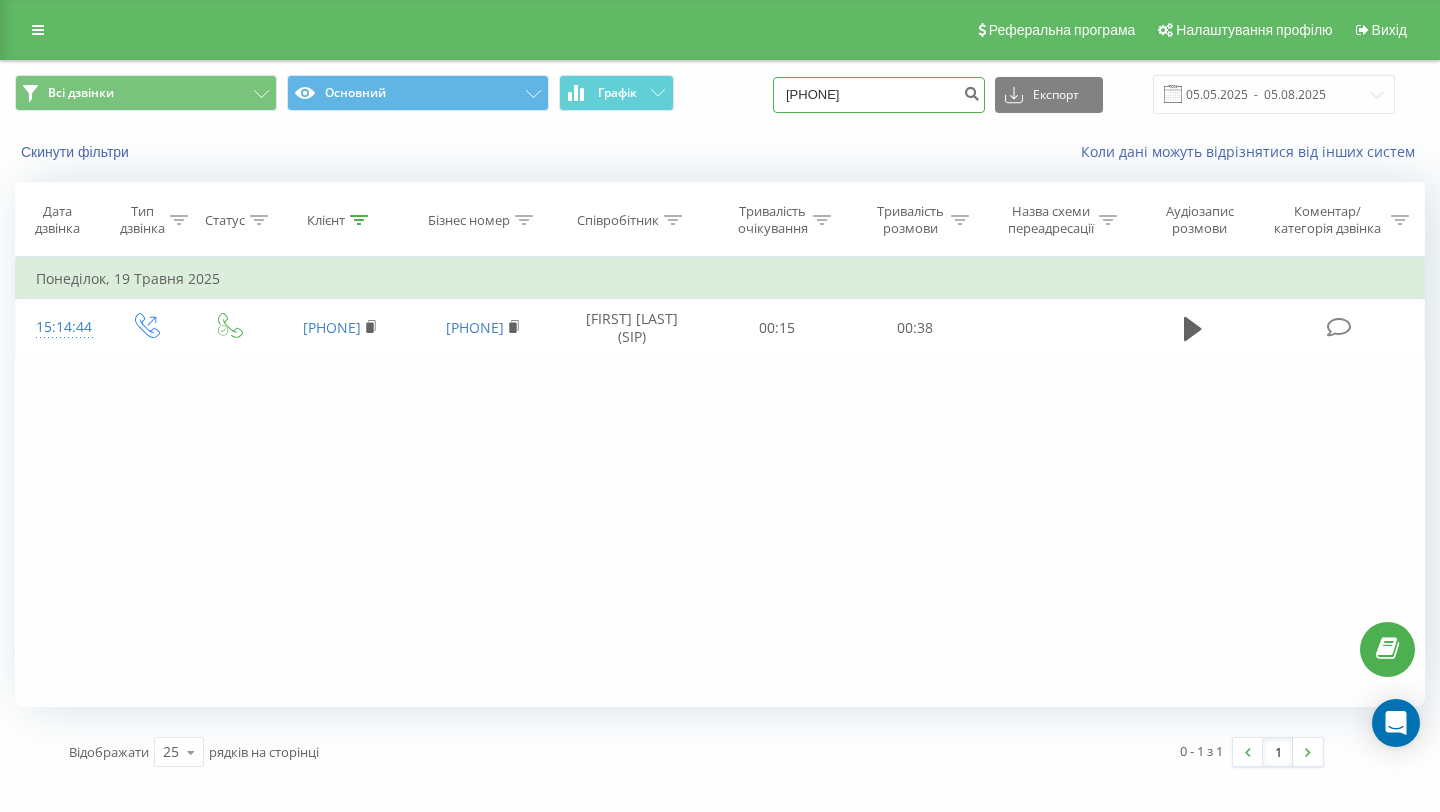 type on "[PHONE]" 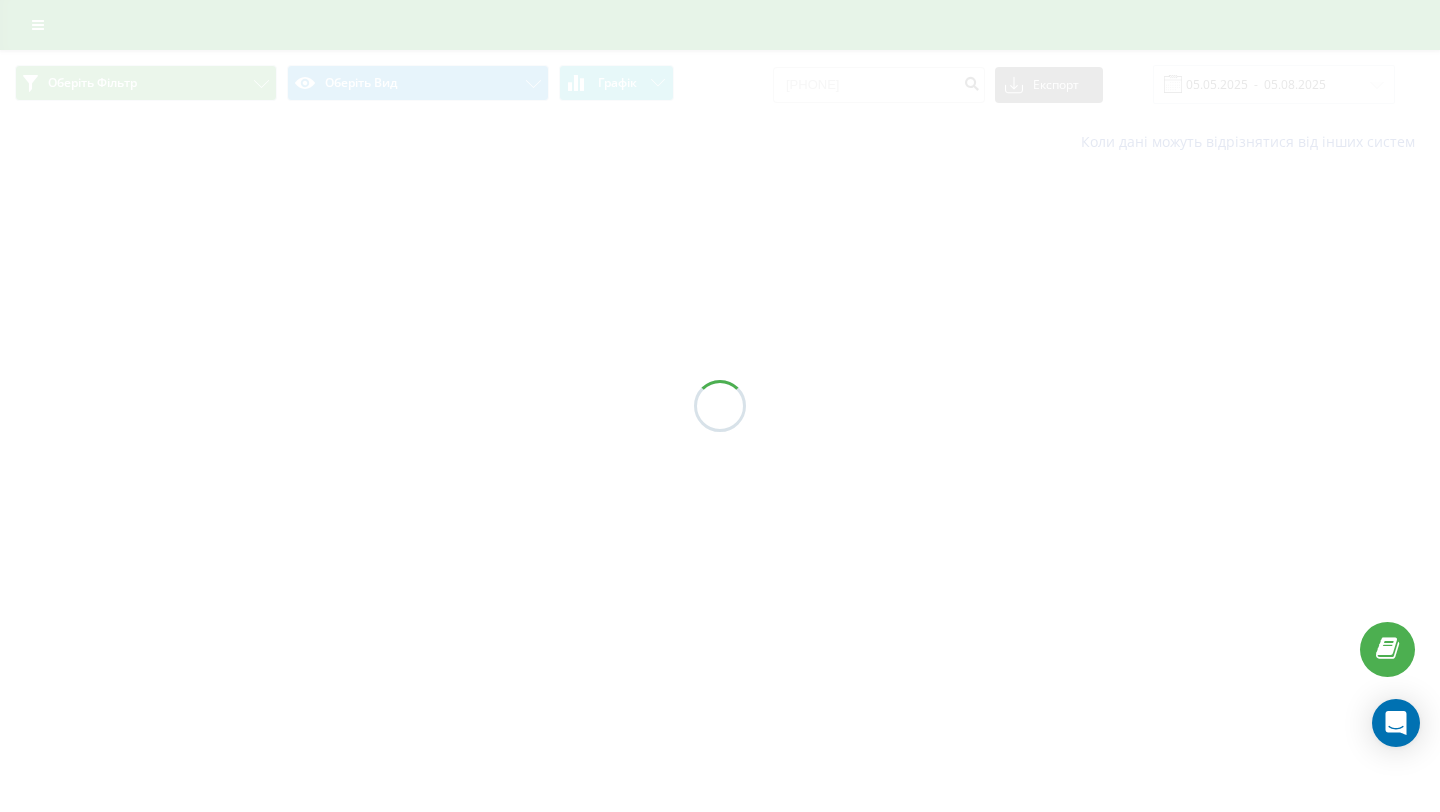 scroll, scrollTop: 0, scrollLeft: 0, axis: both 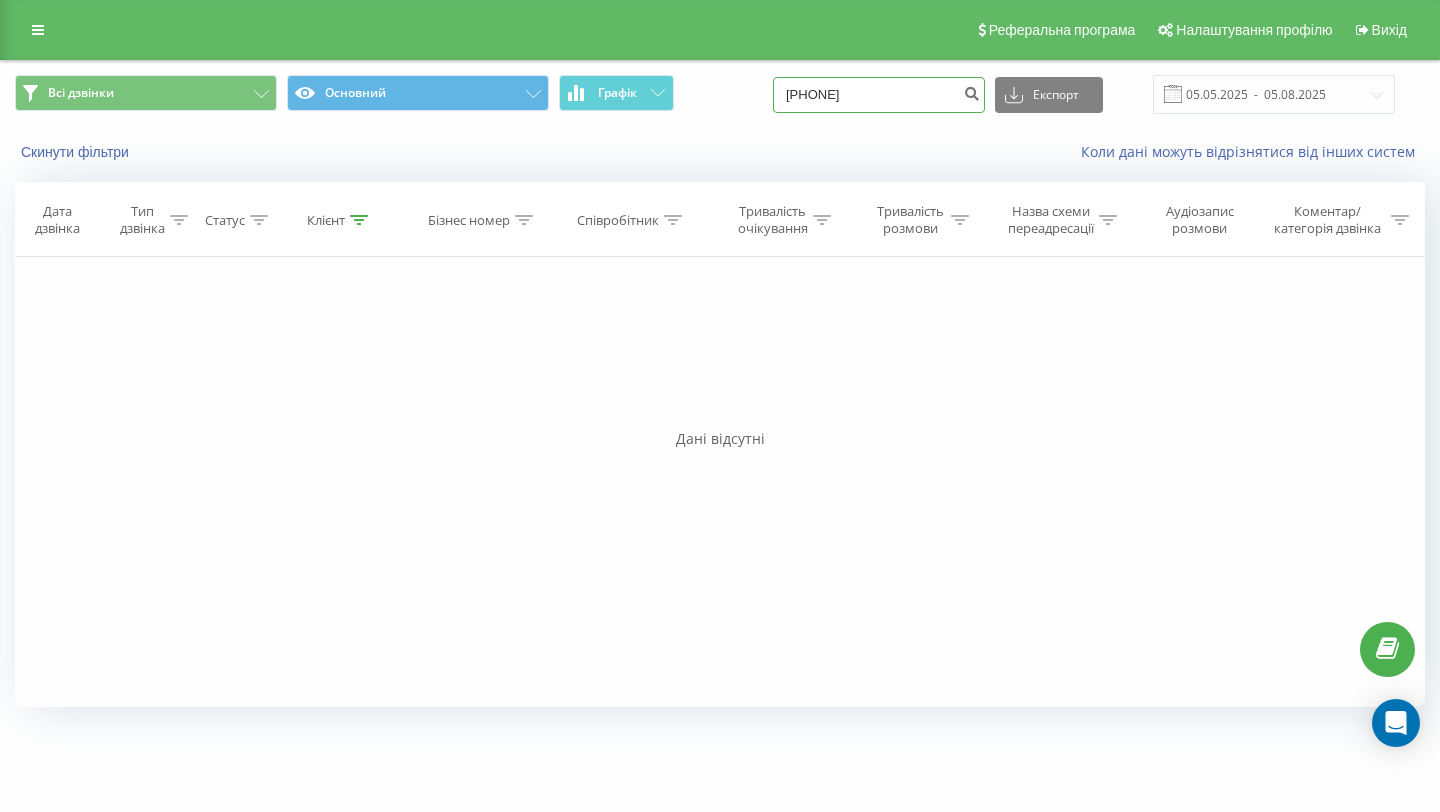 click on "0679588312" at bounding box center [879, 95] 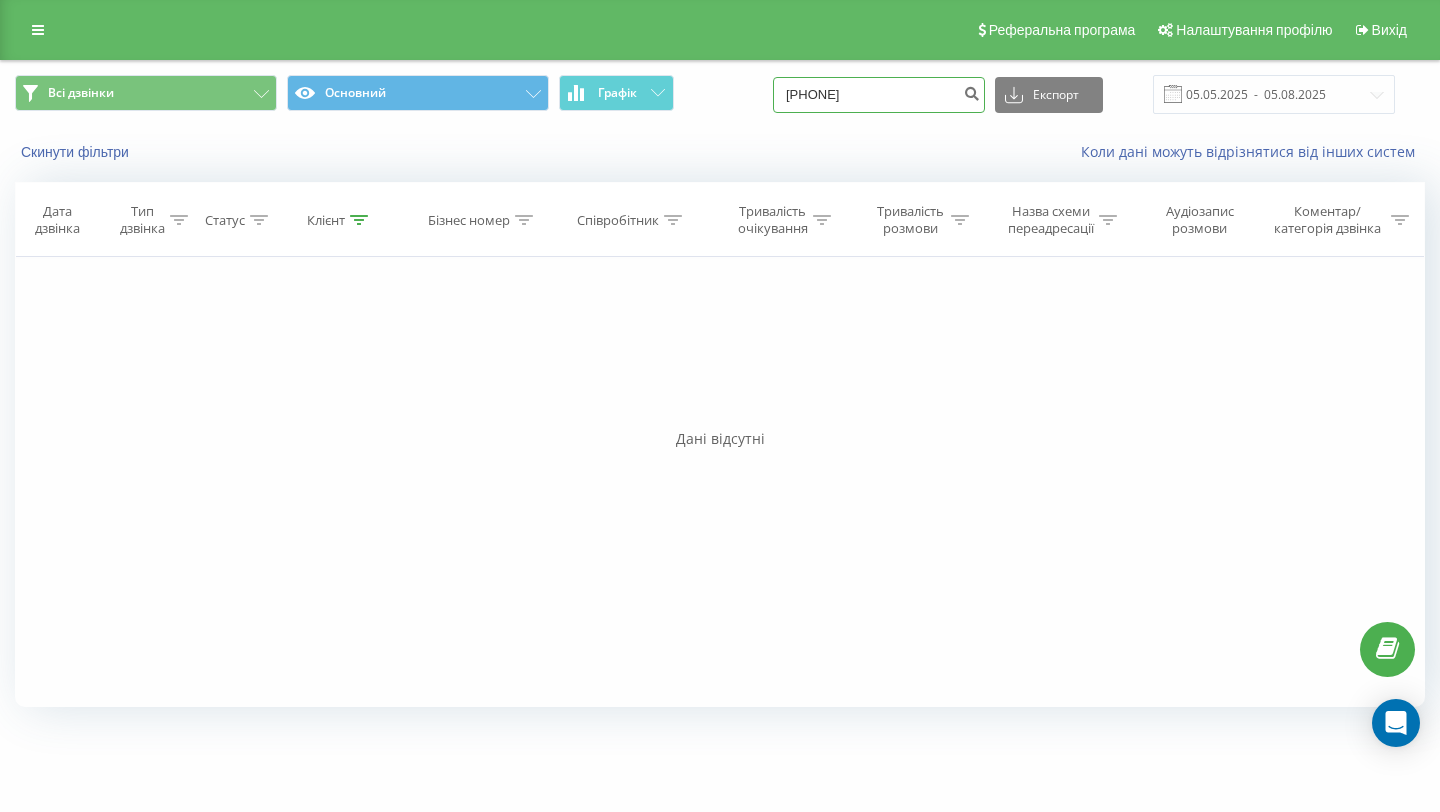 type on "[NUMBER]" 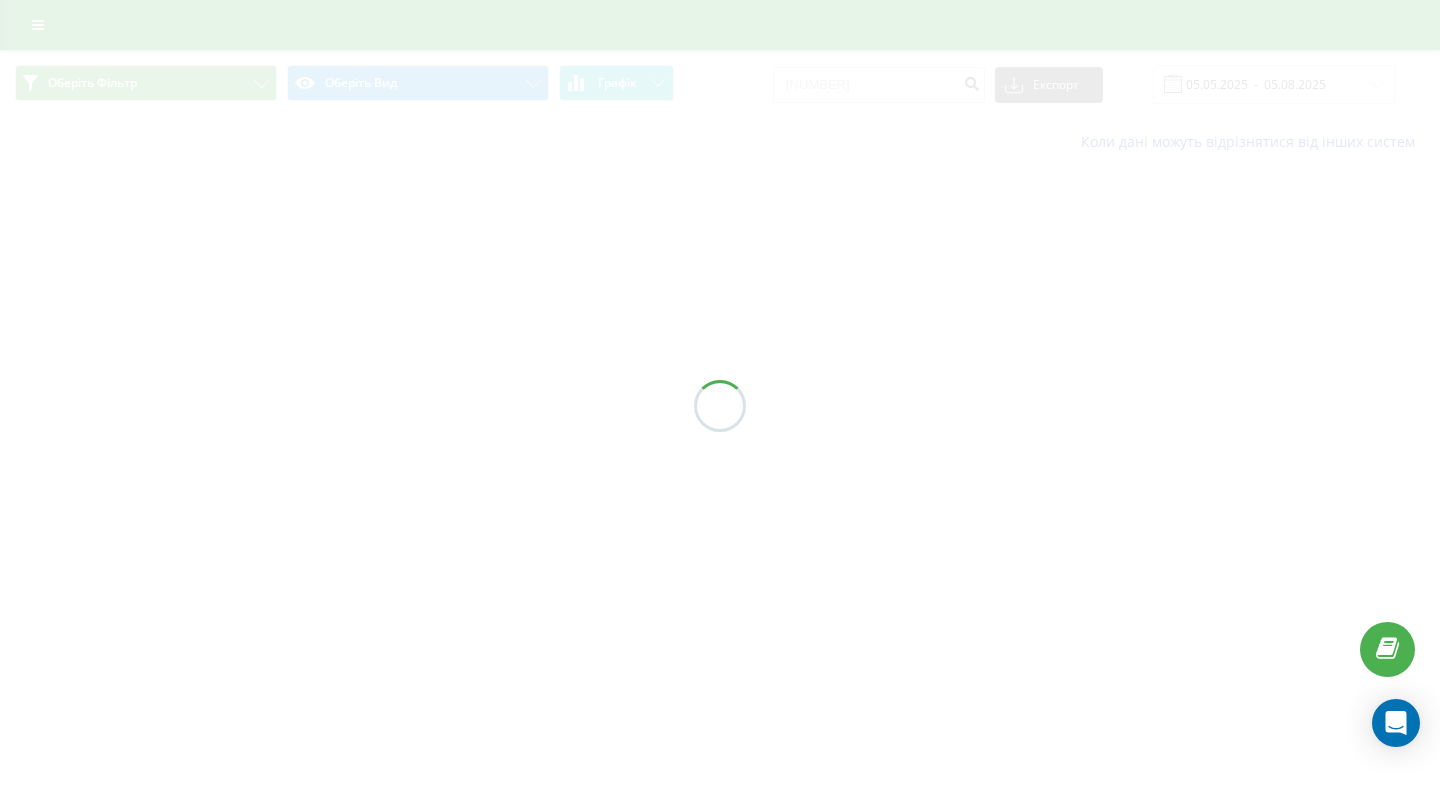 scroll, scrollTop: 0, scrollLeft: 0, axis: both 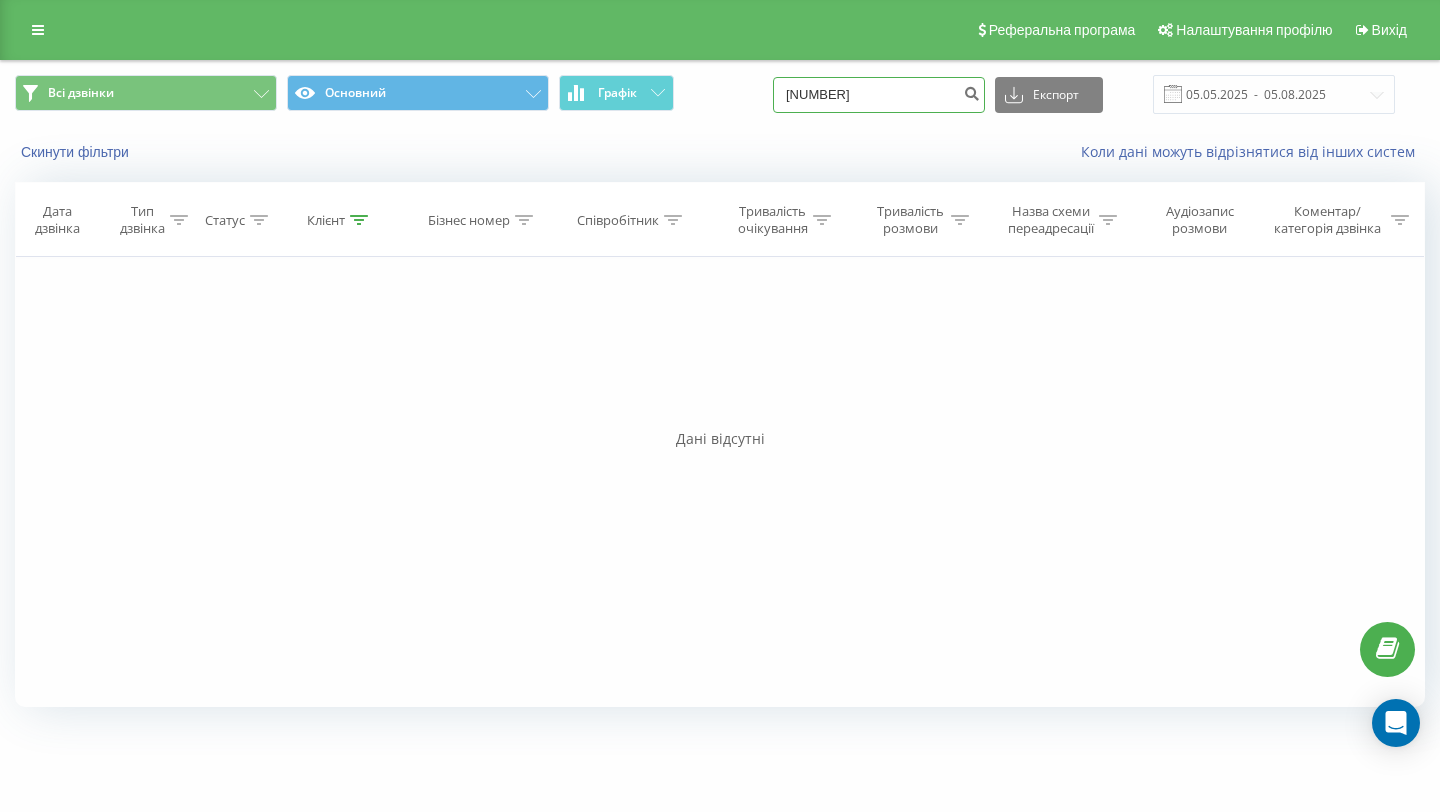 click on "[NUMBER]" at bounding box center (879, 95) 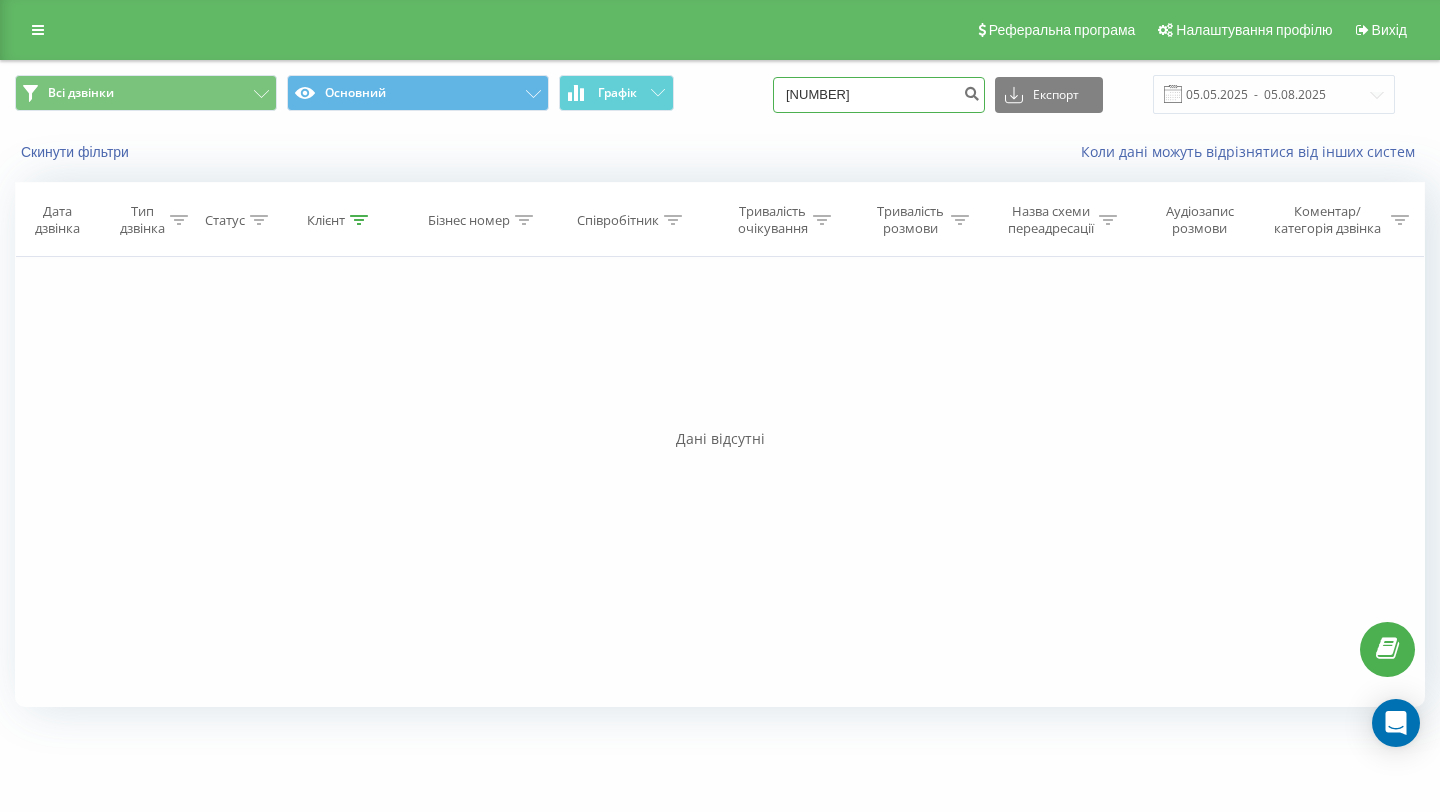 type on "[NUMBER]" 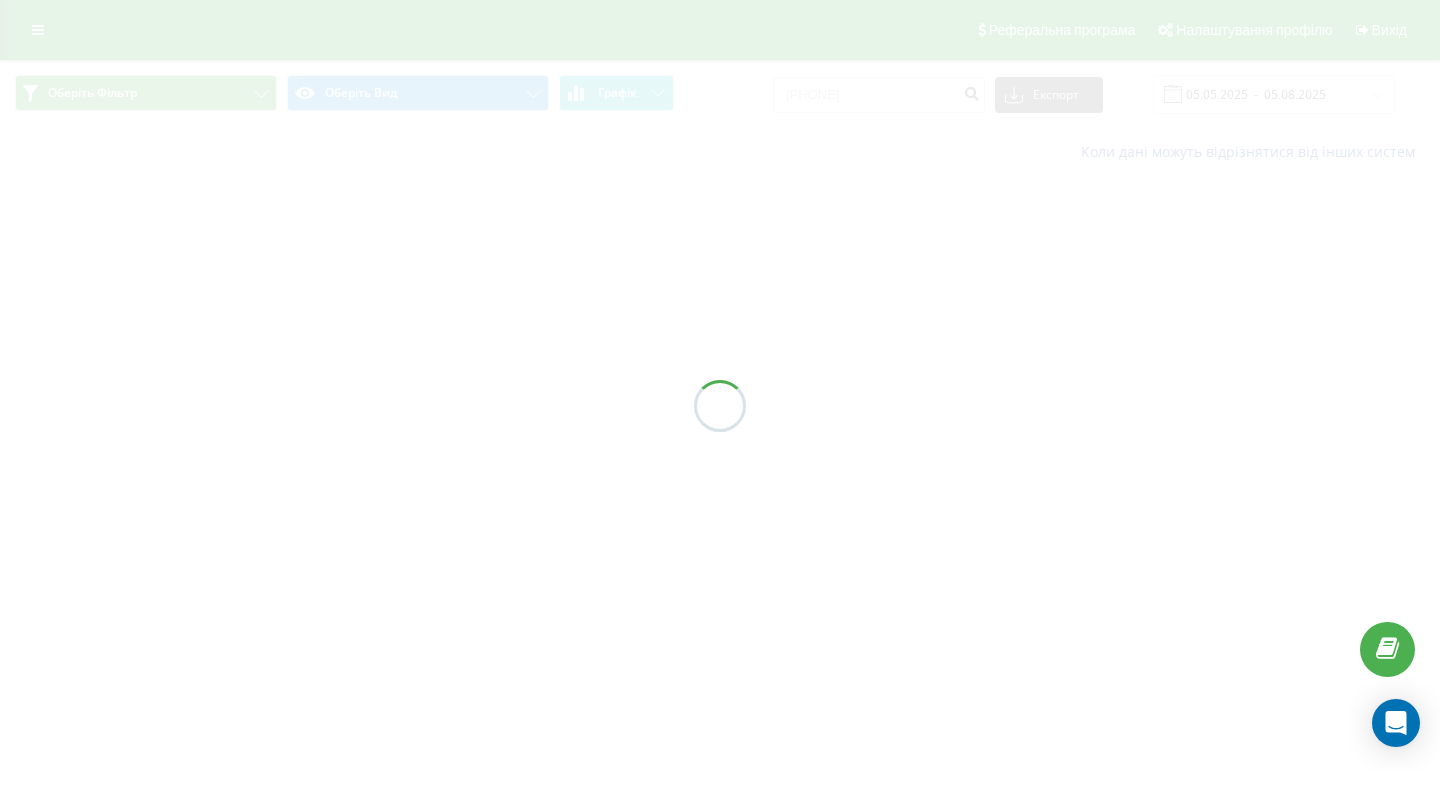 scroll, scrollTop: 0, scrollLeft: 0, axis: both 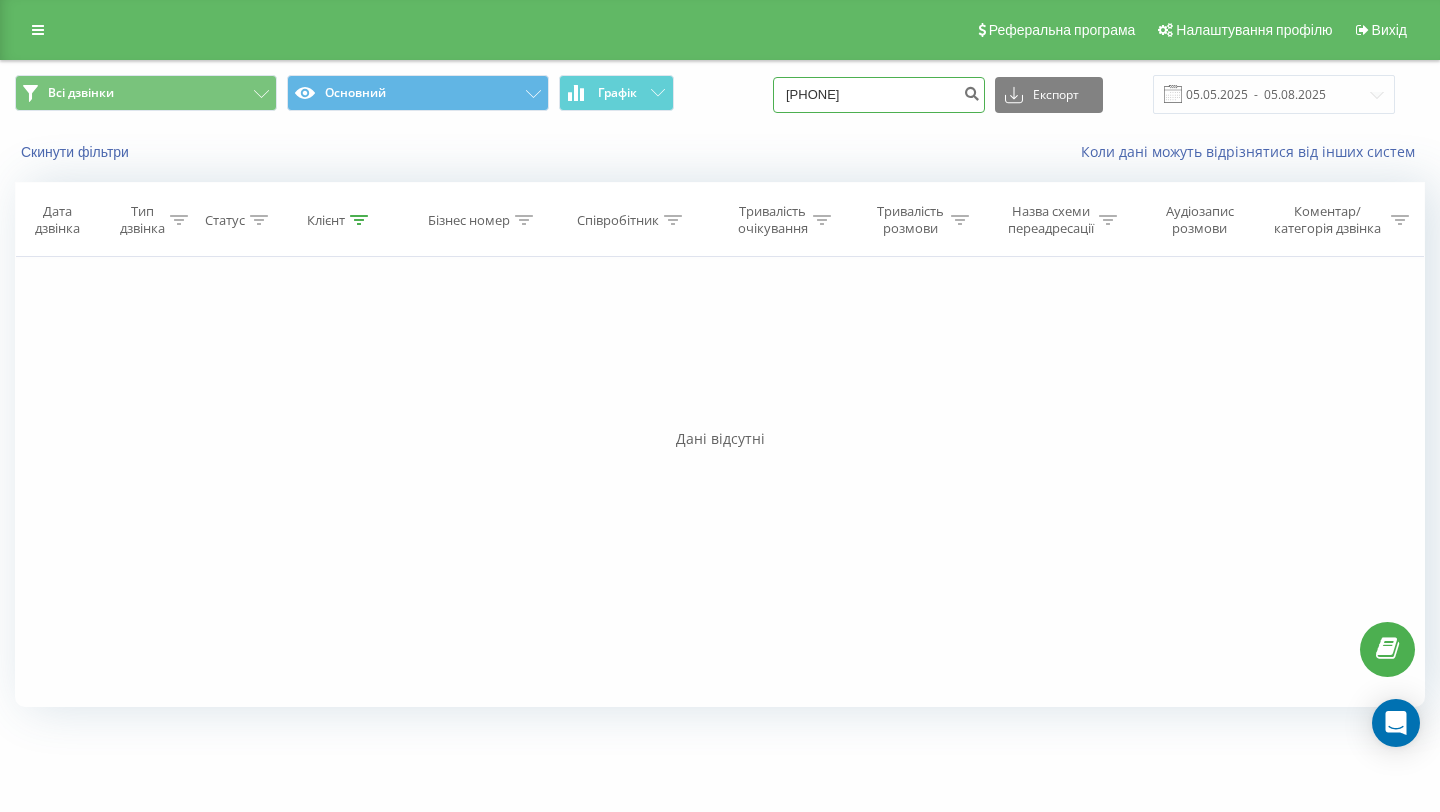 click on "0509014854" at bounding box center [879, 95] 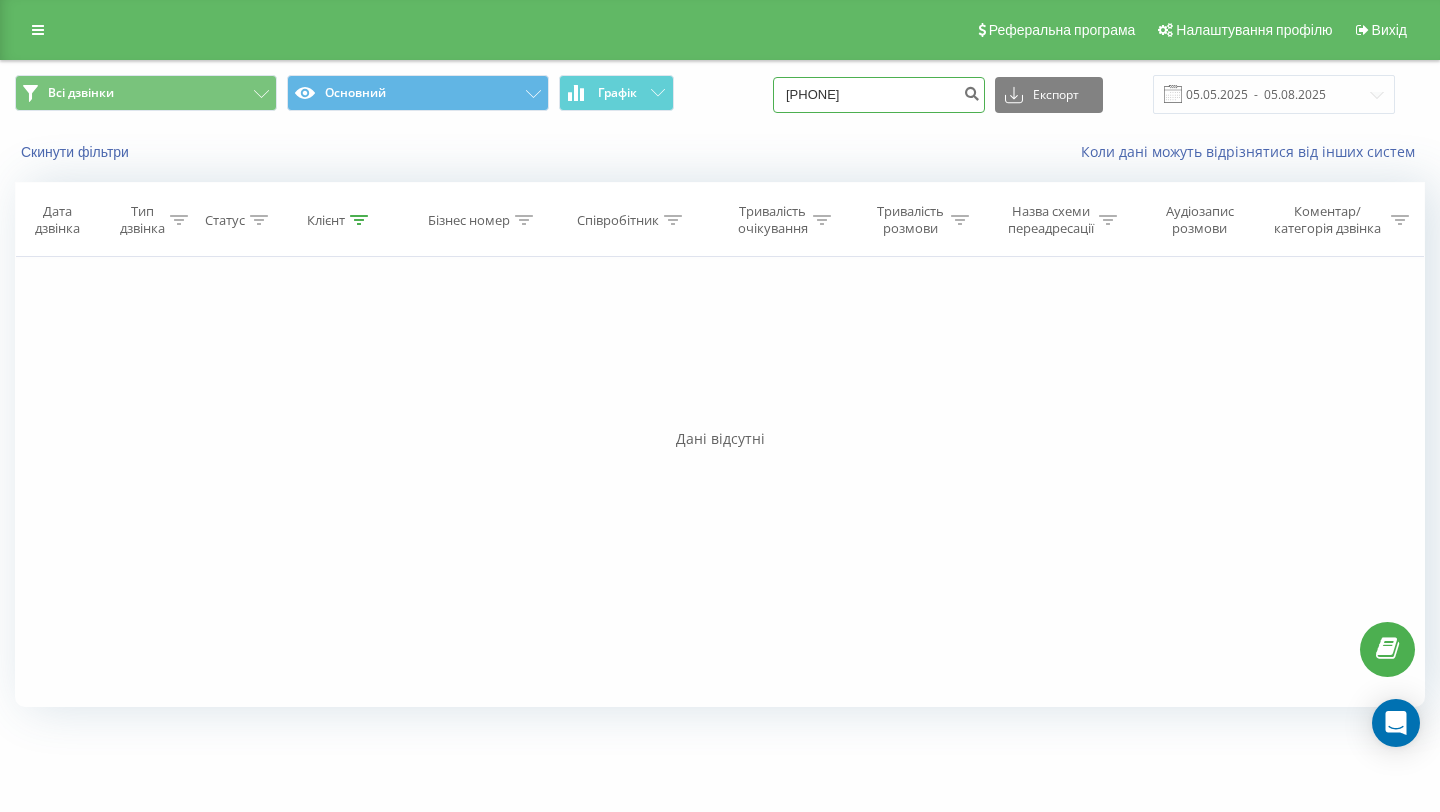 type on "0963136531" 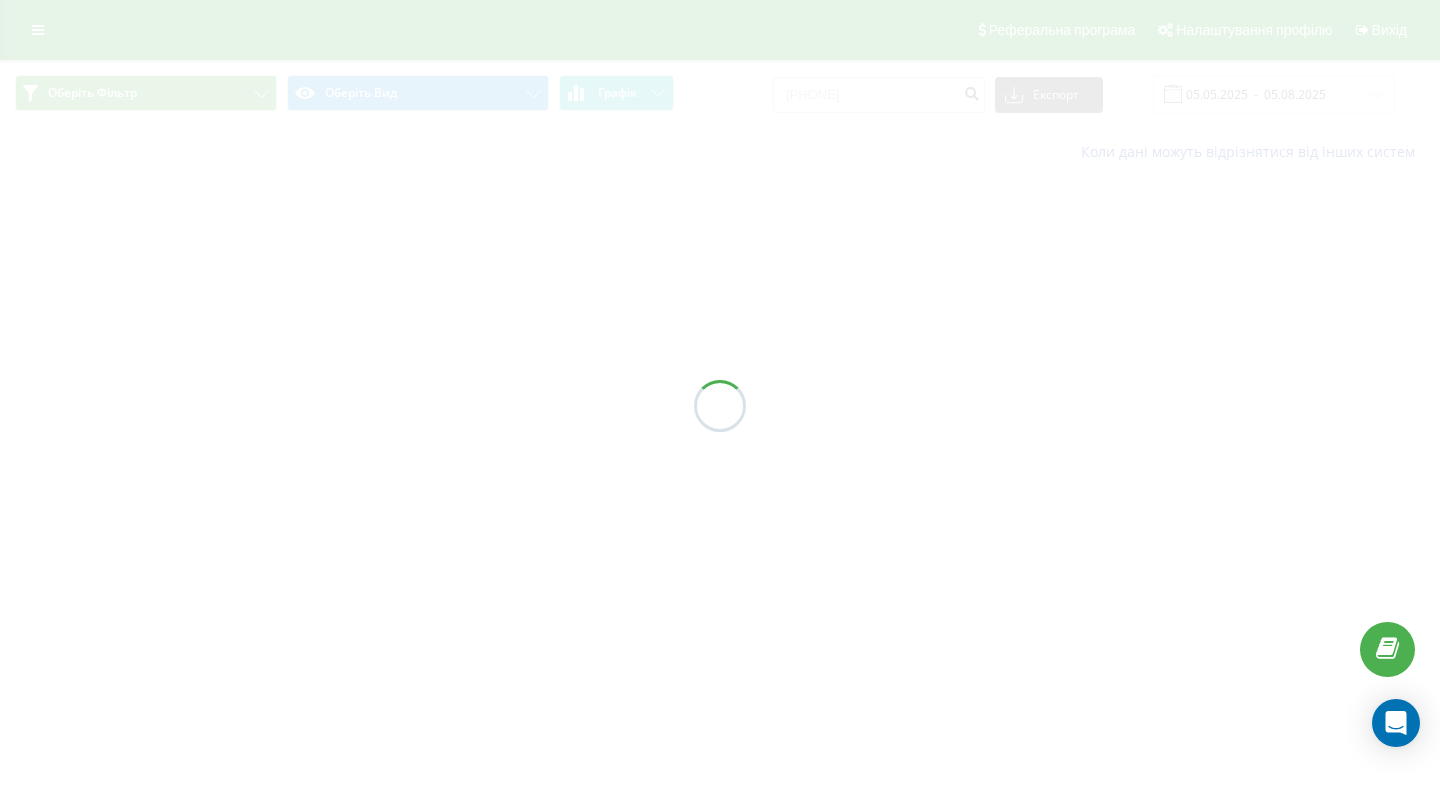 scroll, scrollTop: 0, scrollLeft: 0, axis: both 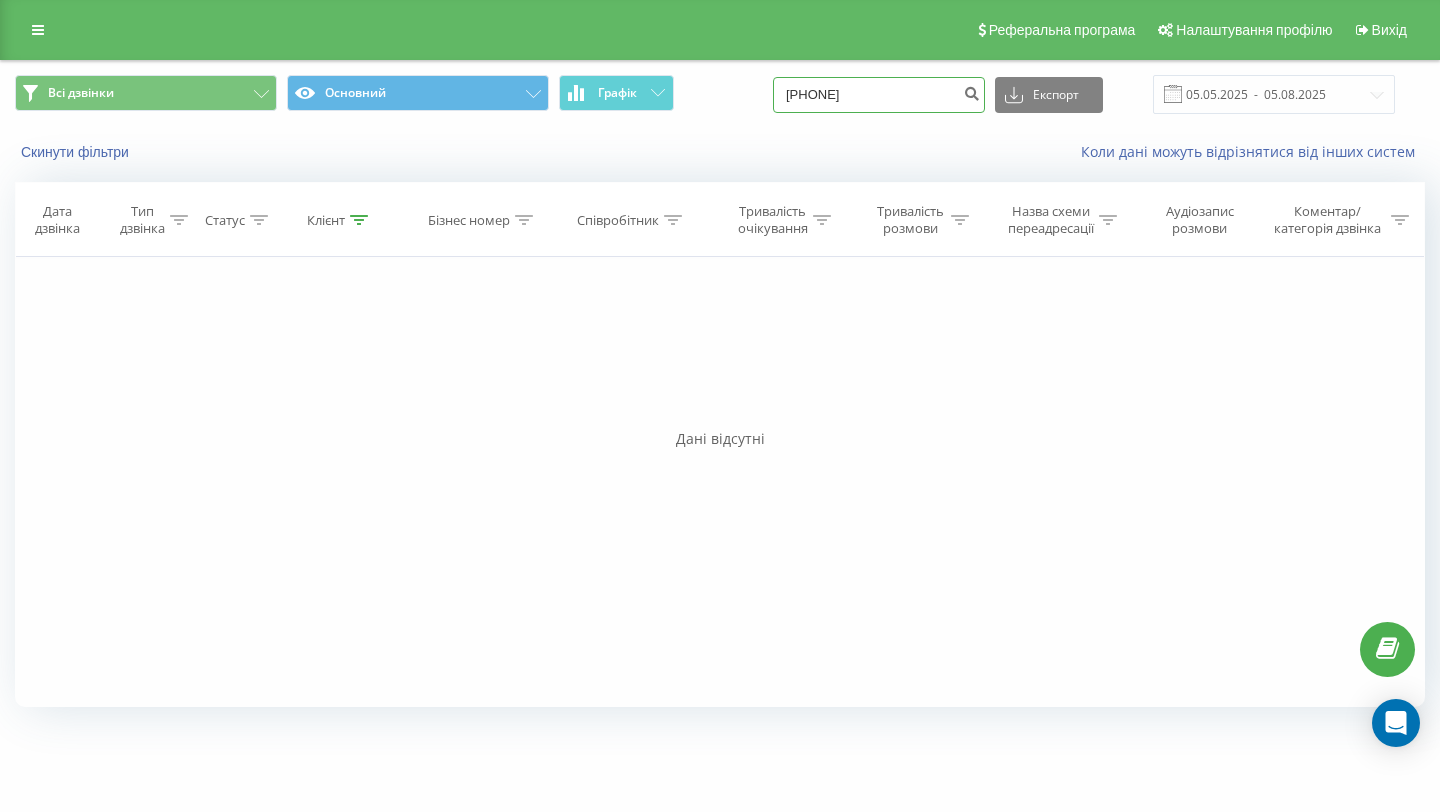 click on "0963136531" at bounding box center [879, 95] 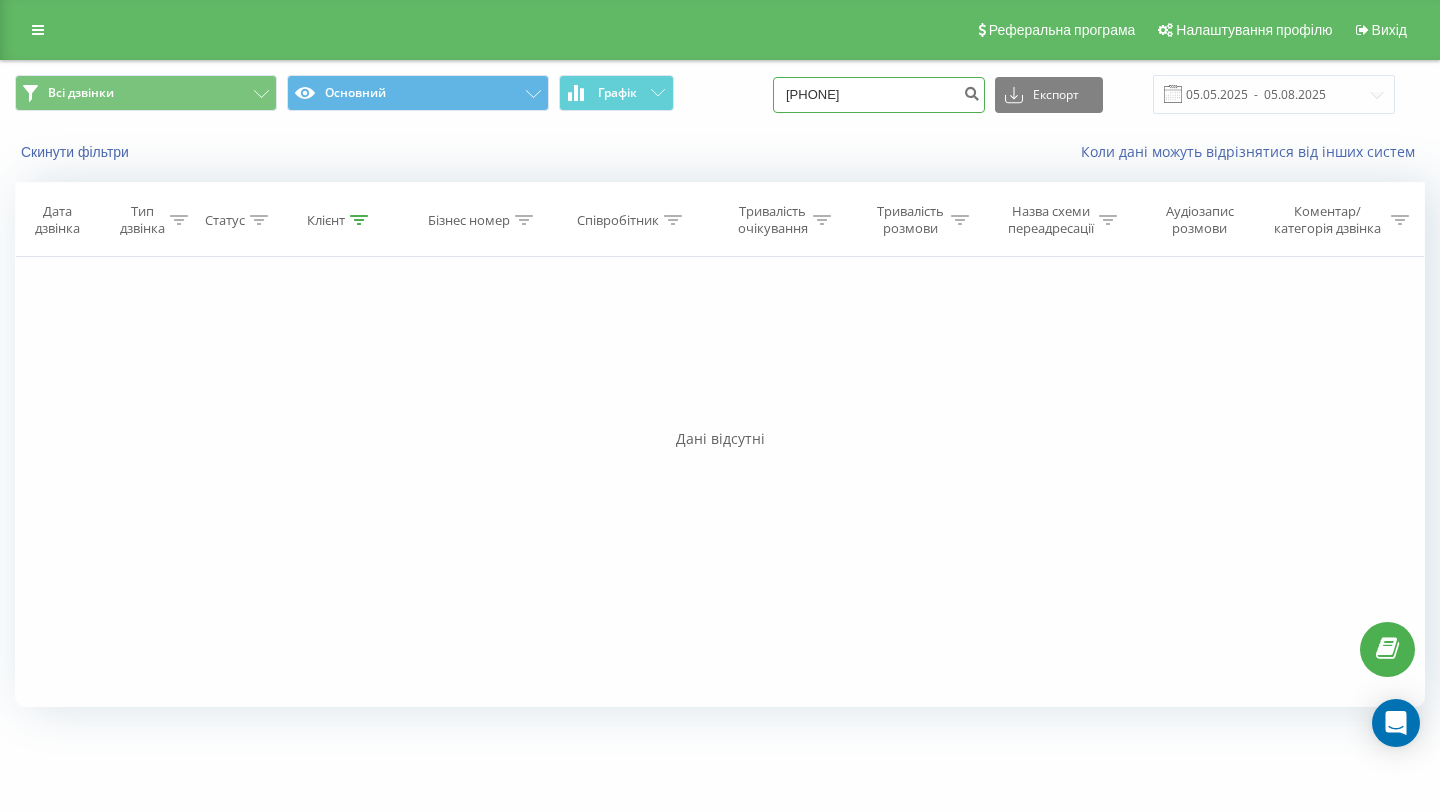 type on "[PHONE]" 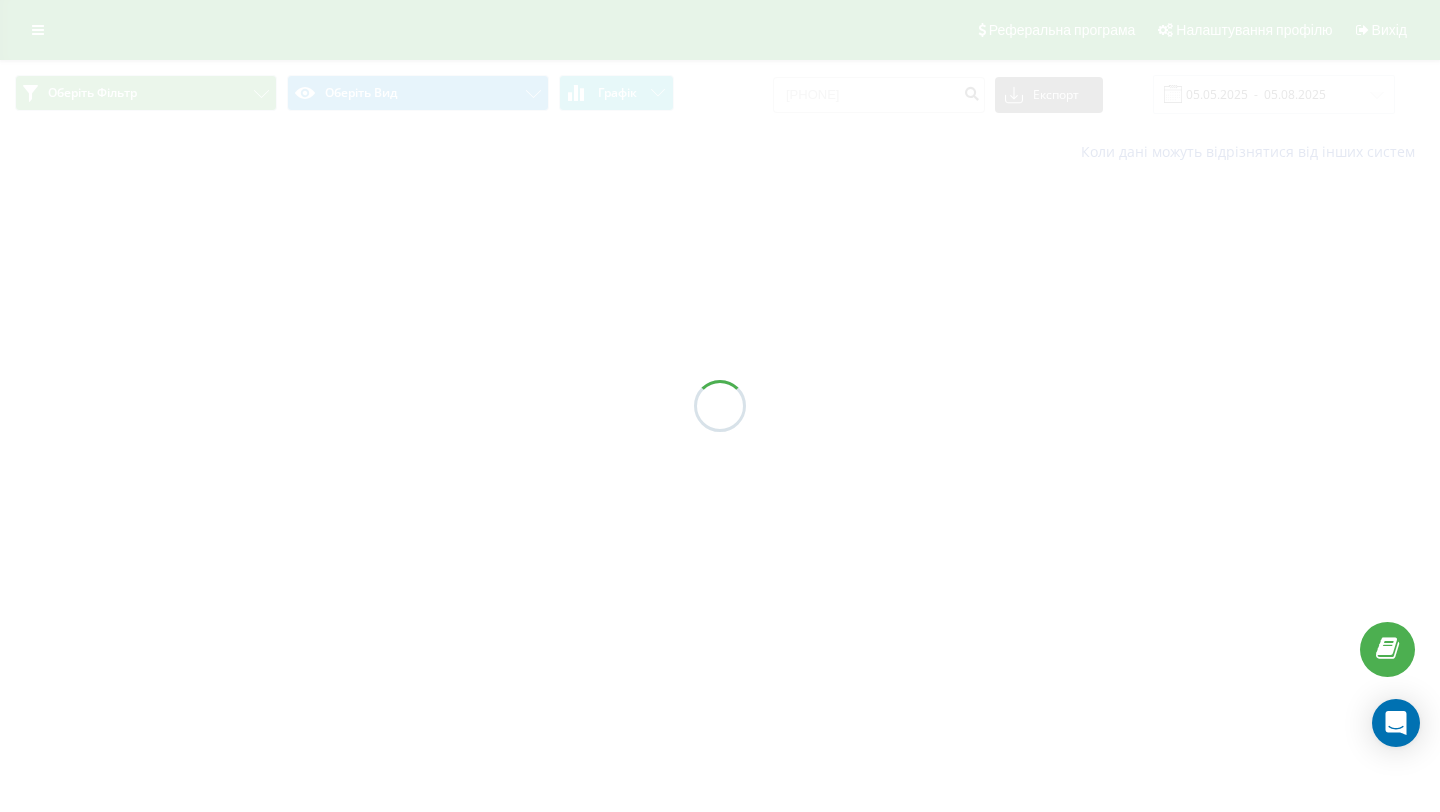 scroll, scrollTop: 0, scrollLeft: 0, axis: both 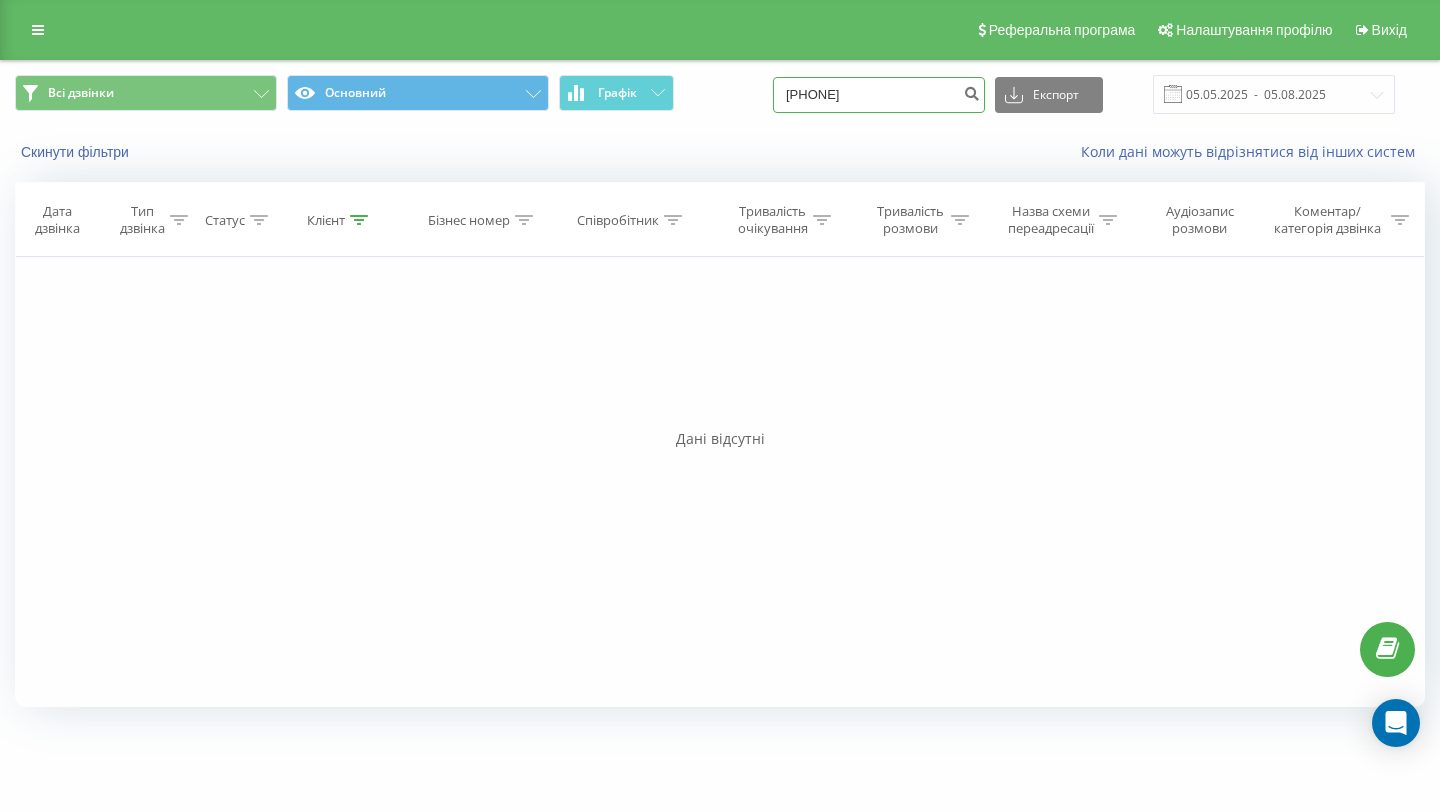 click on "0677960187 Експорт .csv .xls .xlsx 05.05.2025  -  05.08.2025" at bounding box center [1084, 94] 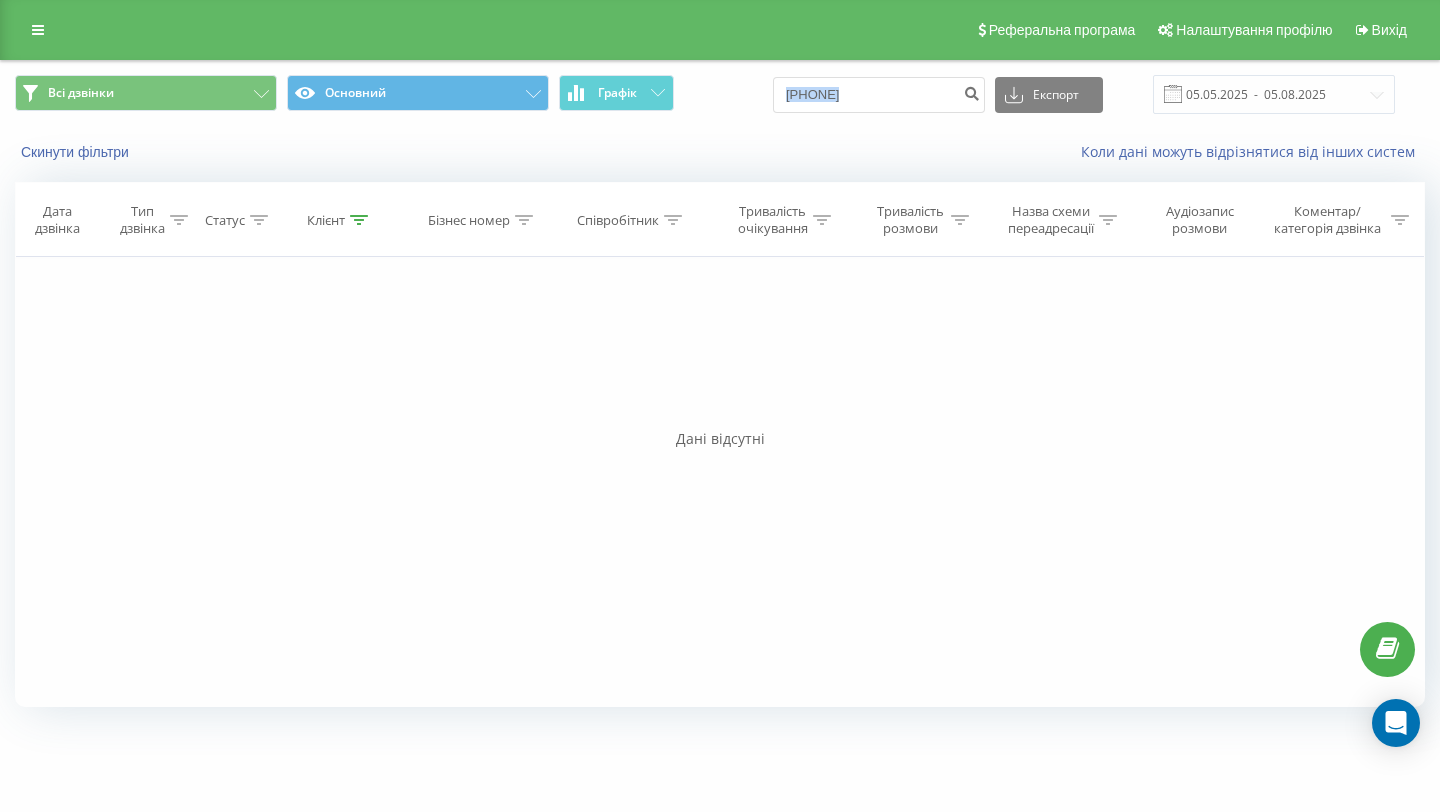 click on "0677960187 Експорт .csv .xls .xlsx 05.05.2025  -  05.08.2025" at bounding box center (1084, 94) 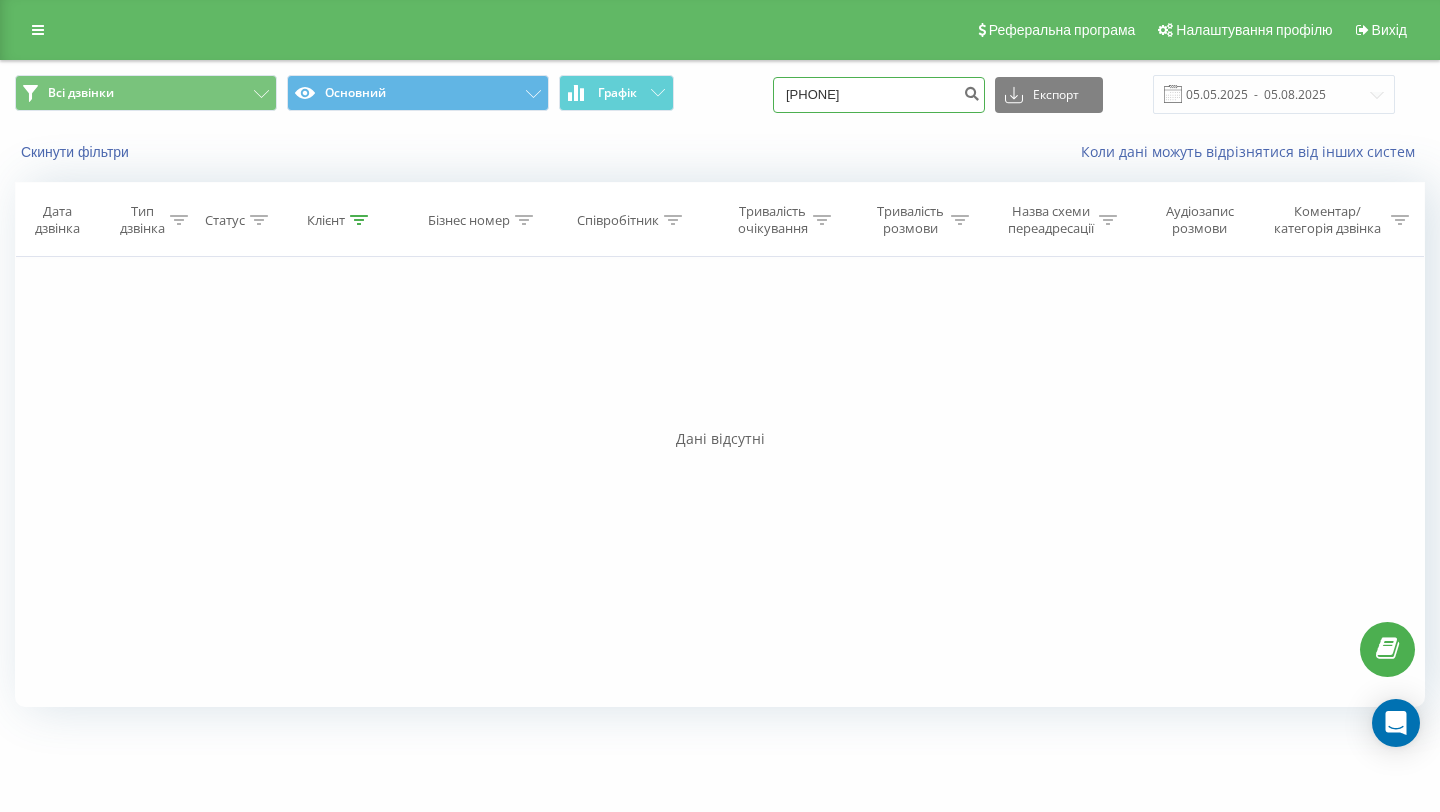 click on "0677960187" at bounding box center [879, 95] 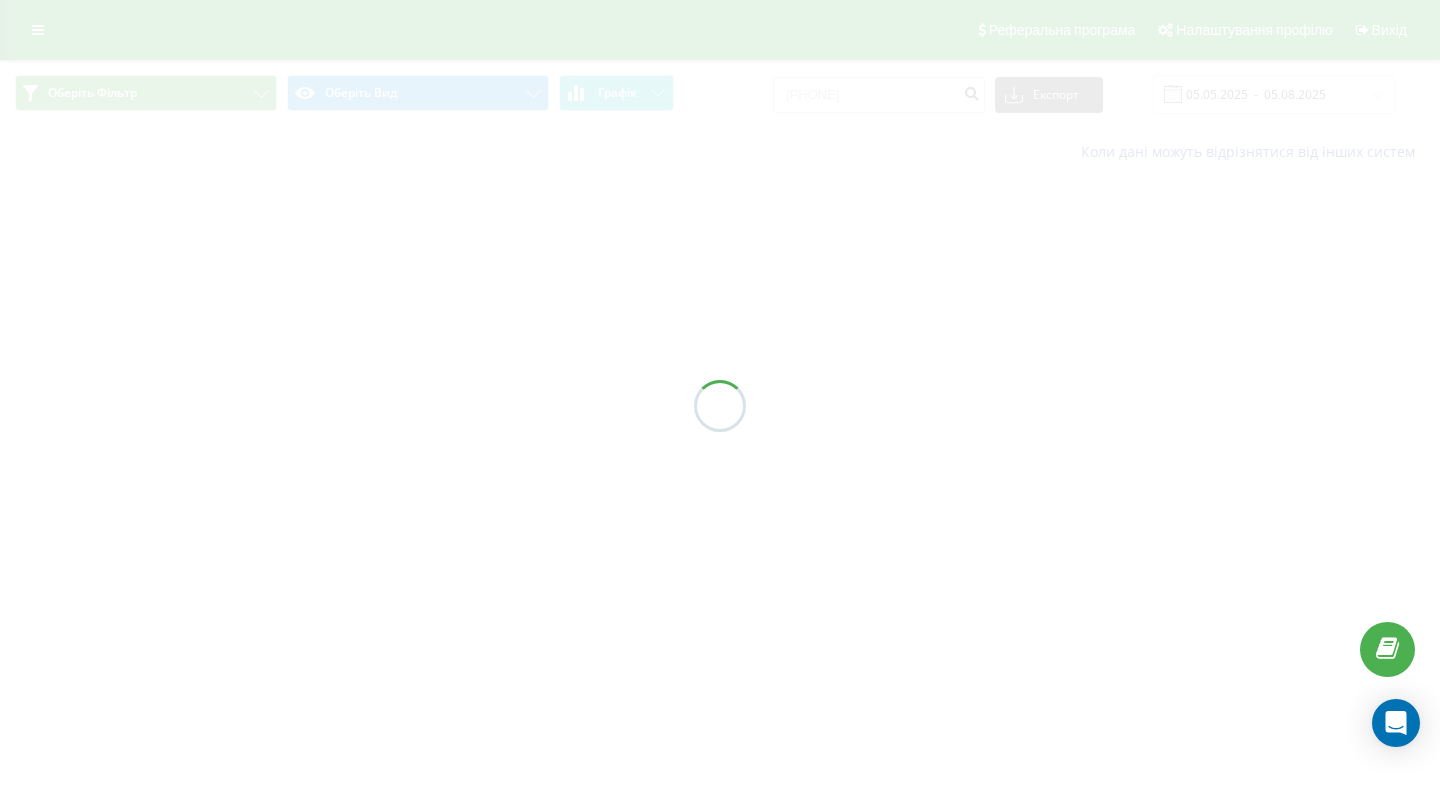 scroll, scrollTop: 0, scrollLeft: 0, axis: both 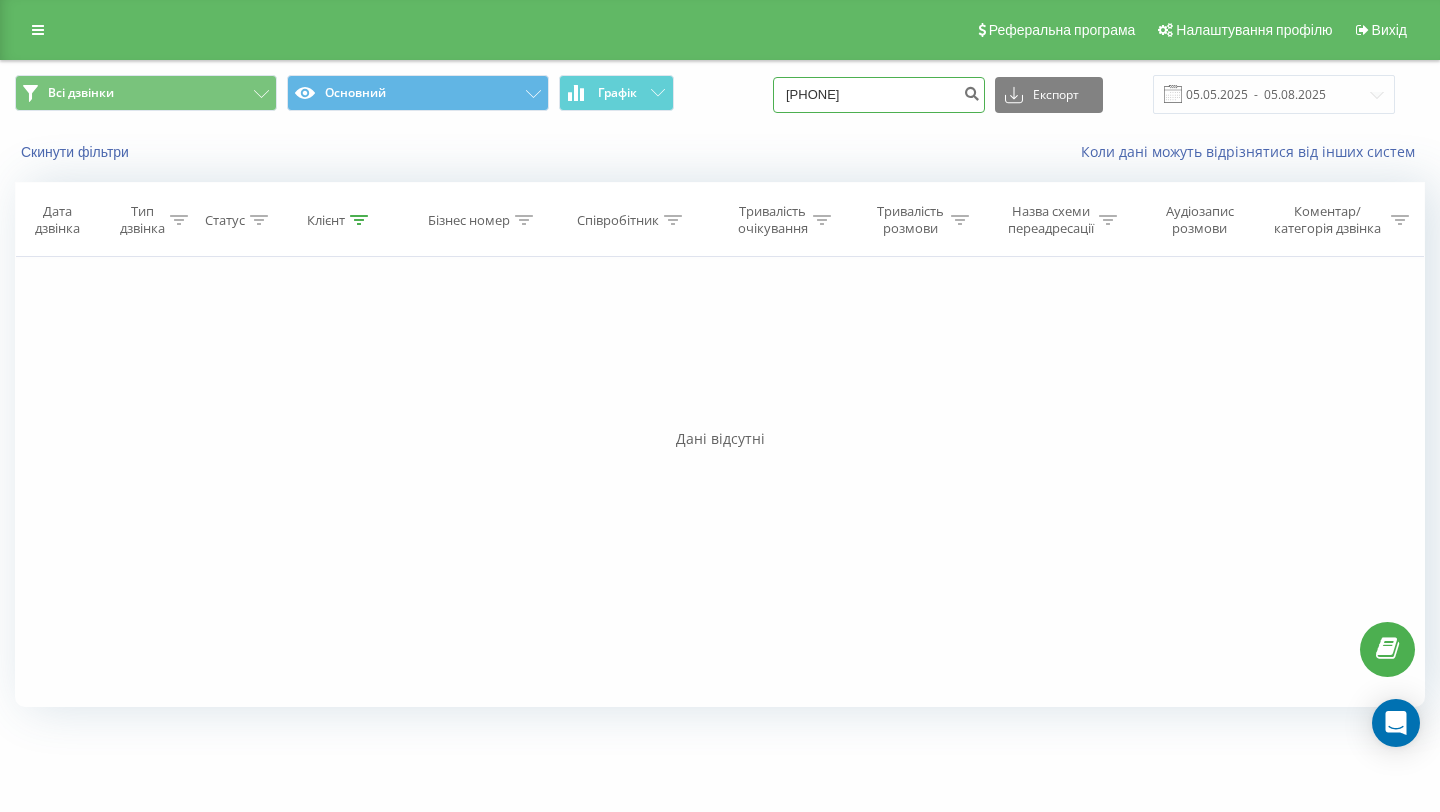 click on "[PHONE]" at bounding box center (879, 95) 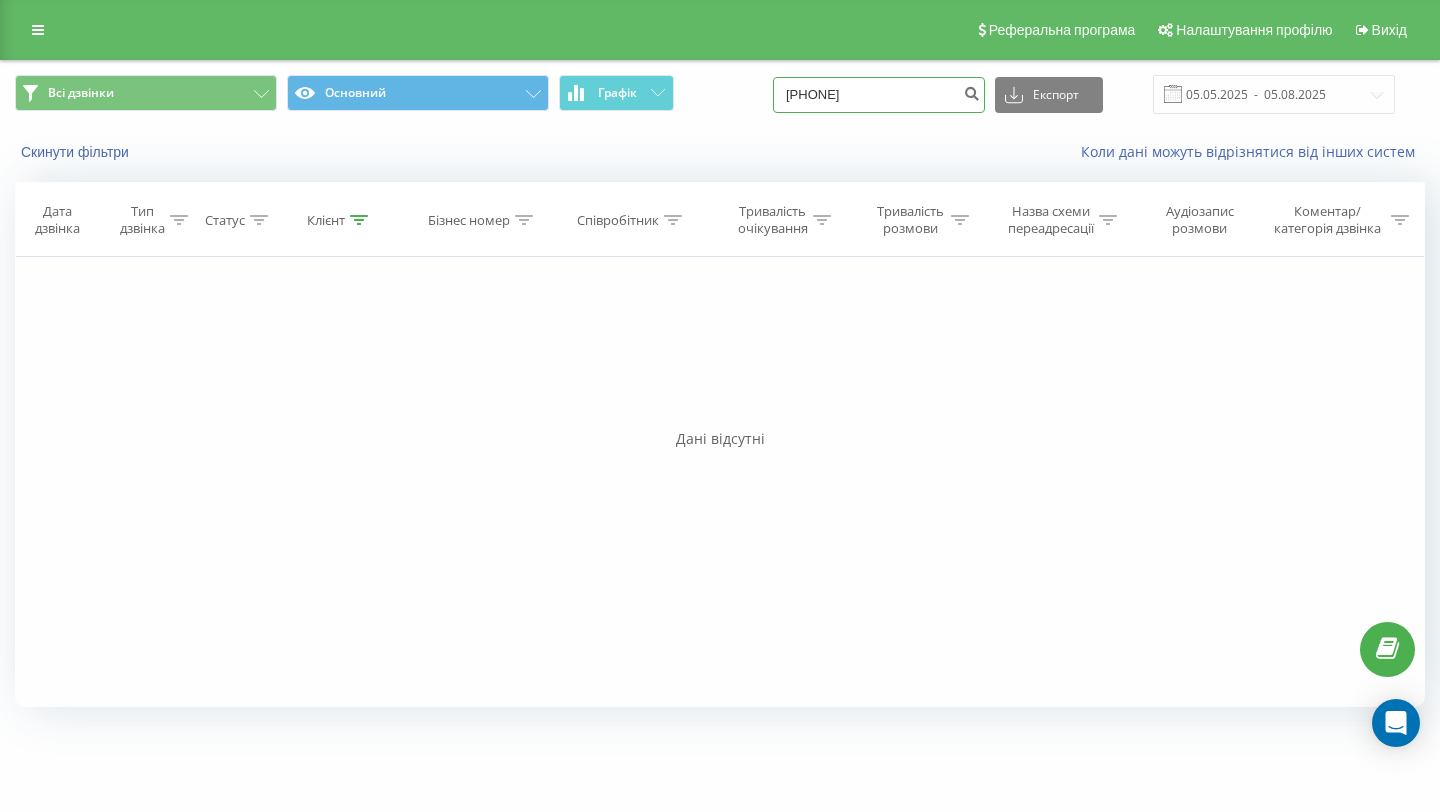 type on "0679478881" 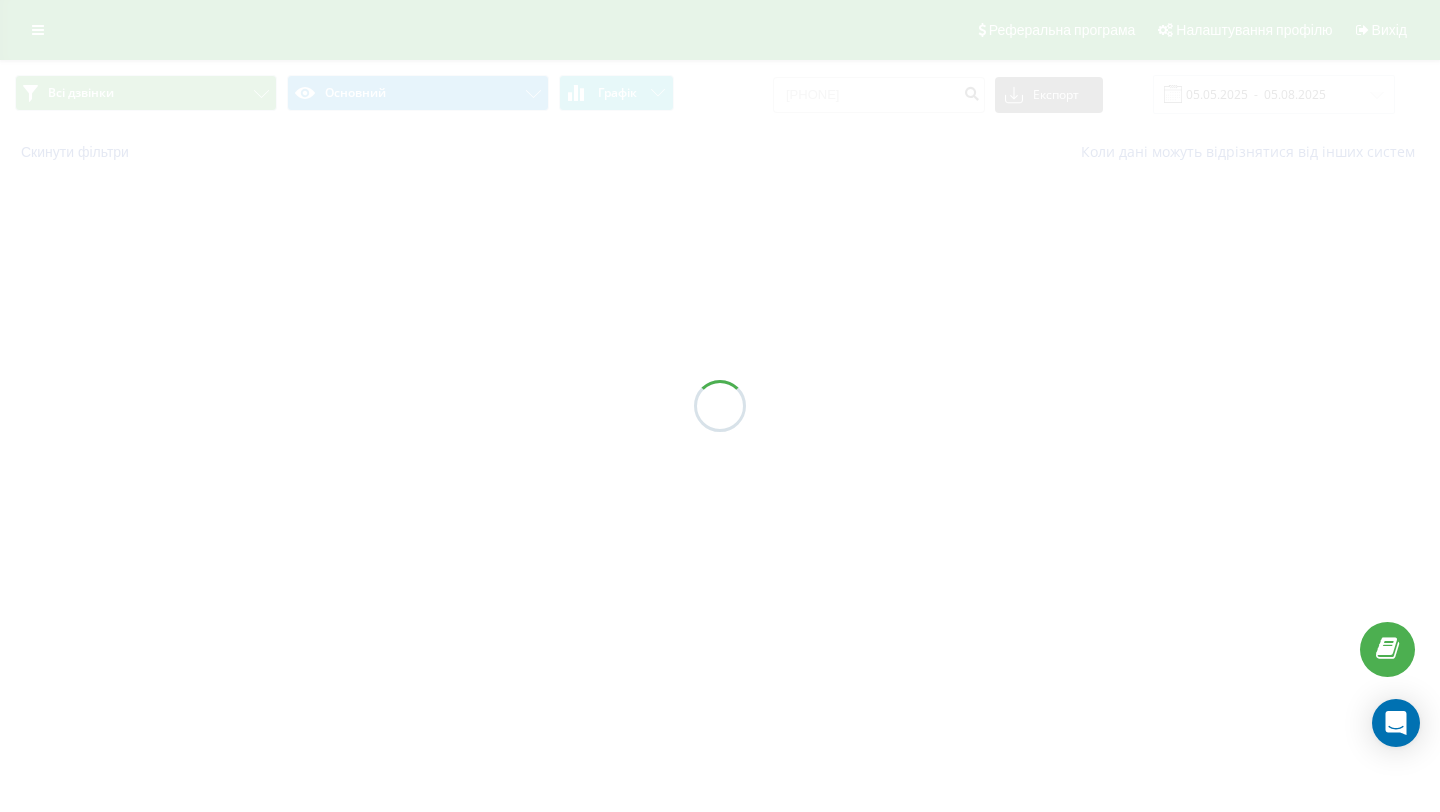 scroll, scrollTop: 0, scrollLeft: 0, axis: both 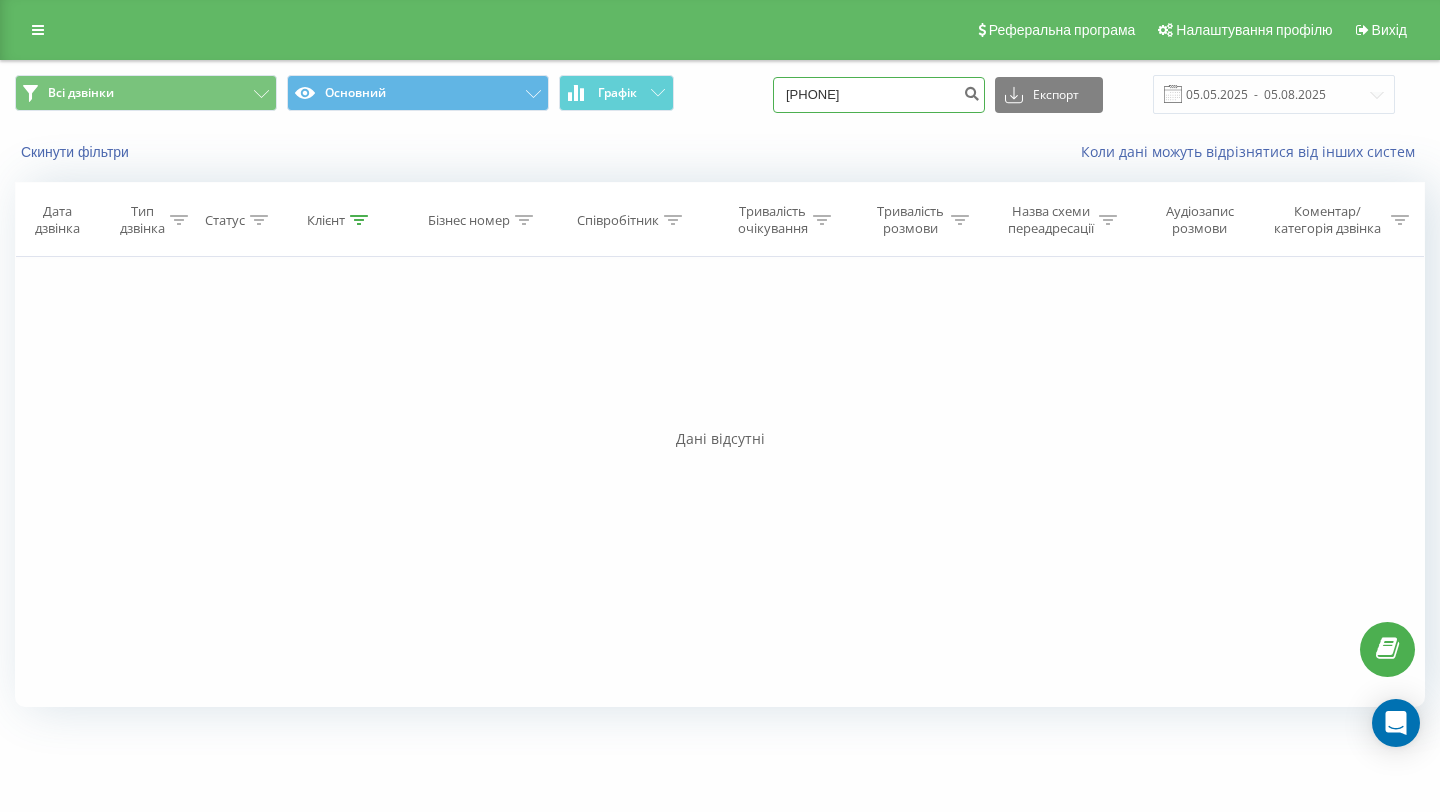 click on "0679478881" at bounding box center (879, 95) 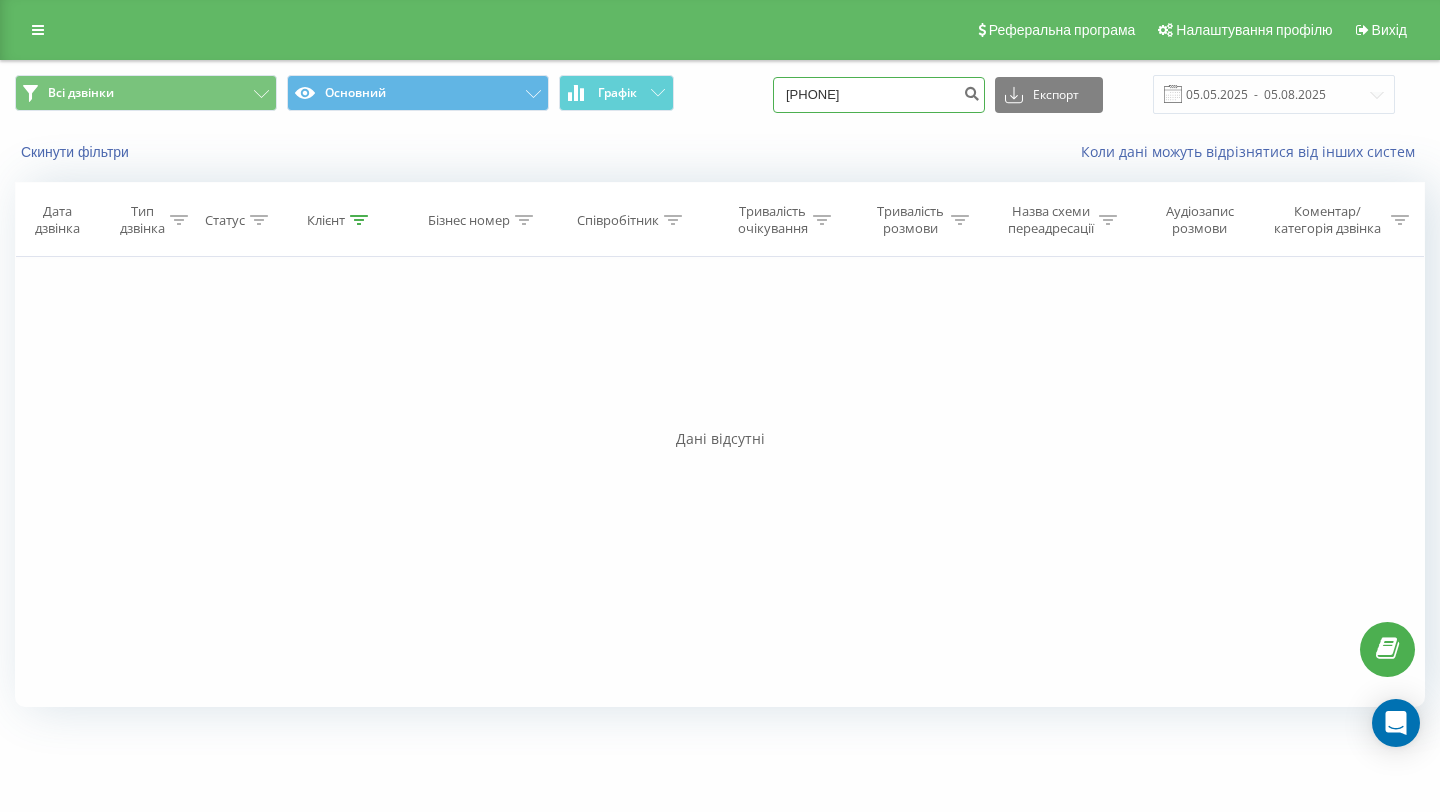 type on "0999553914" 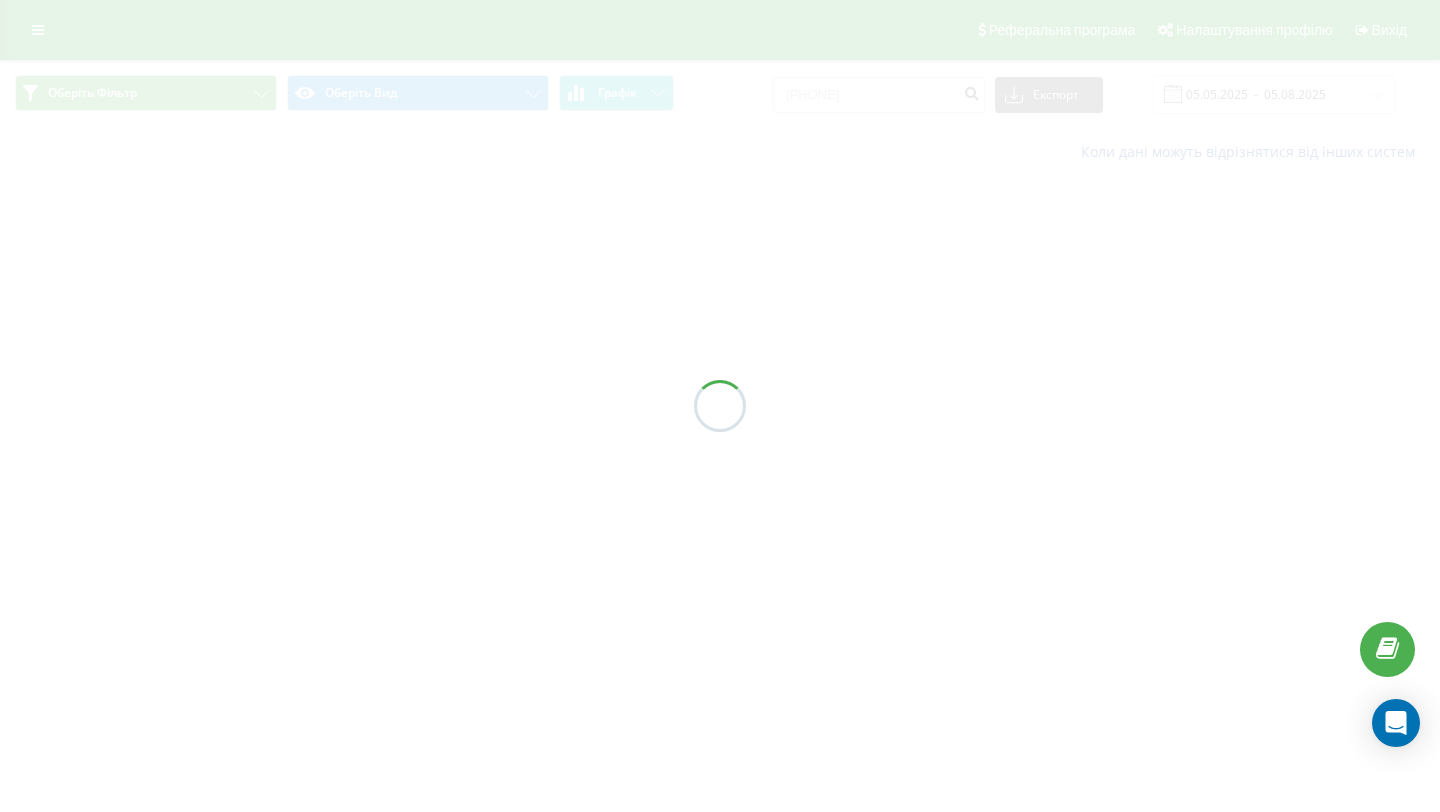 scroll, scrollTop: 0, scrollLeft: 0, axis: both 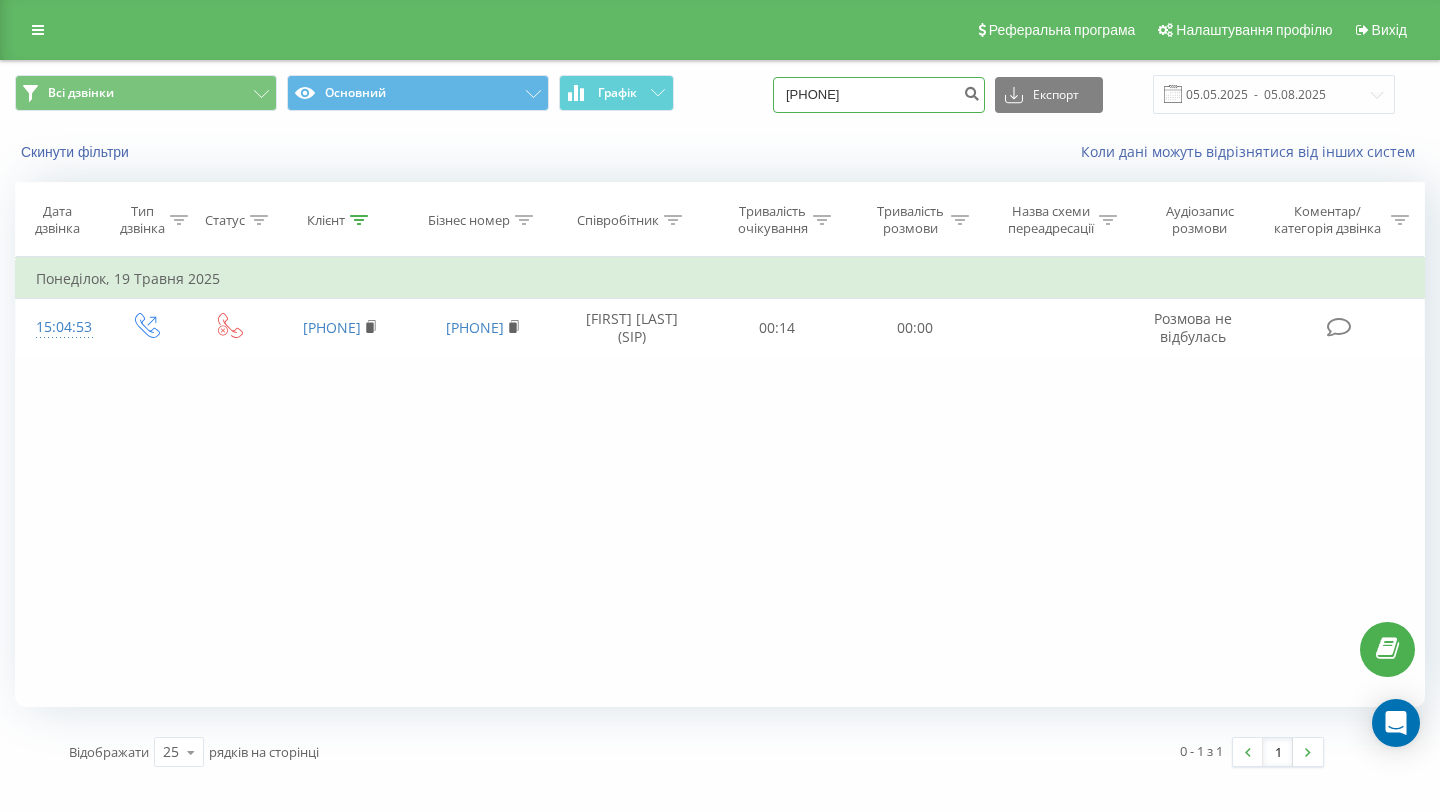click on "[PHONE]" at bounding box center (879, 95) 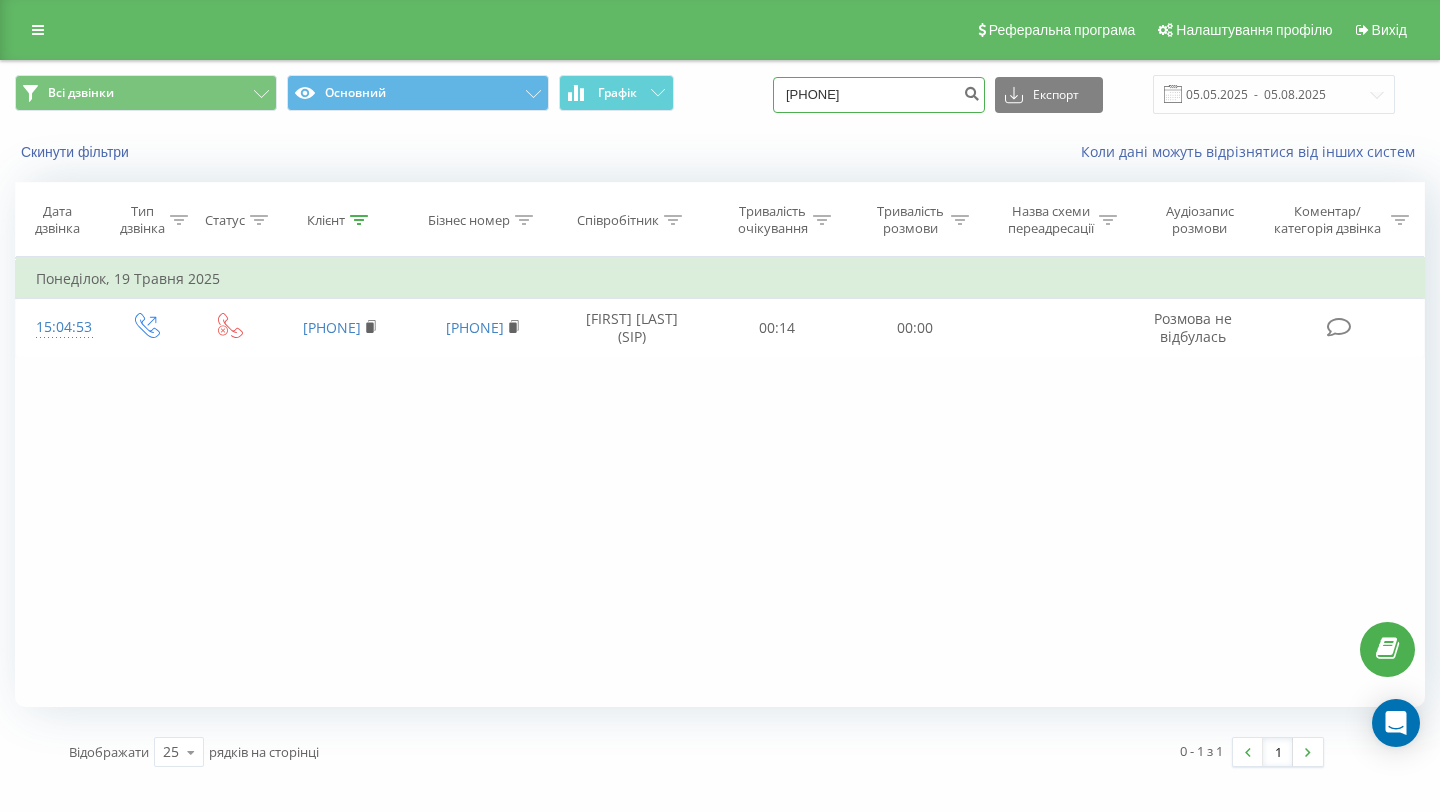 type on "0955135853" 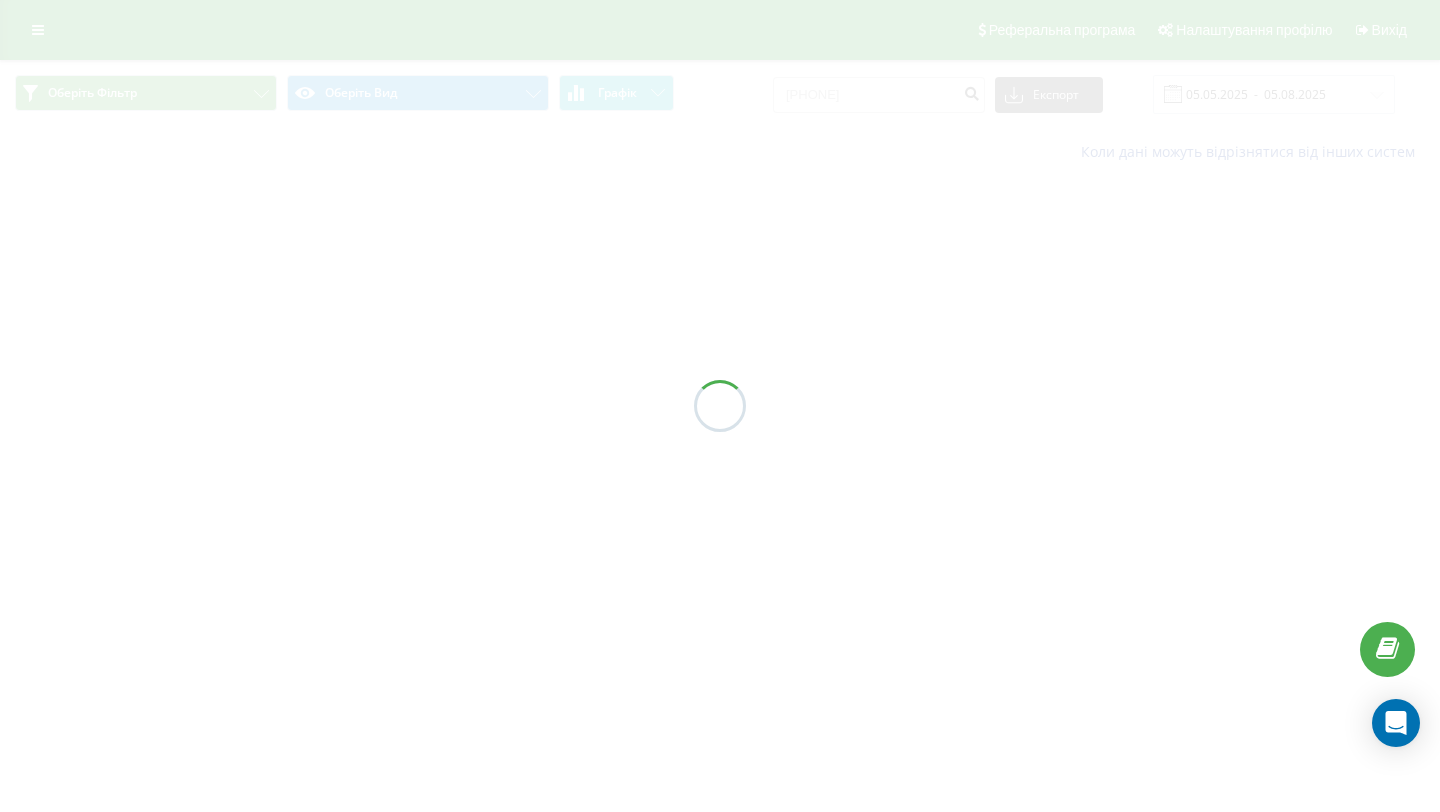 scroll, scrollTop: 0, scrollLeft: 0, axis: both 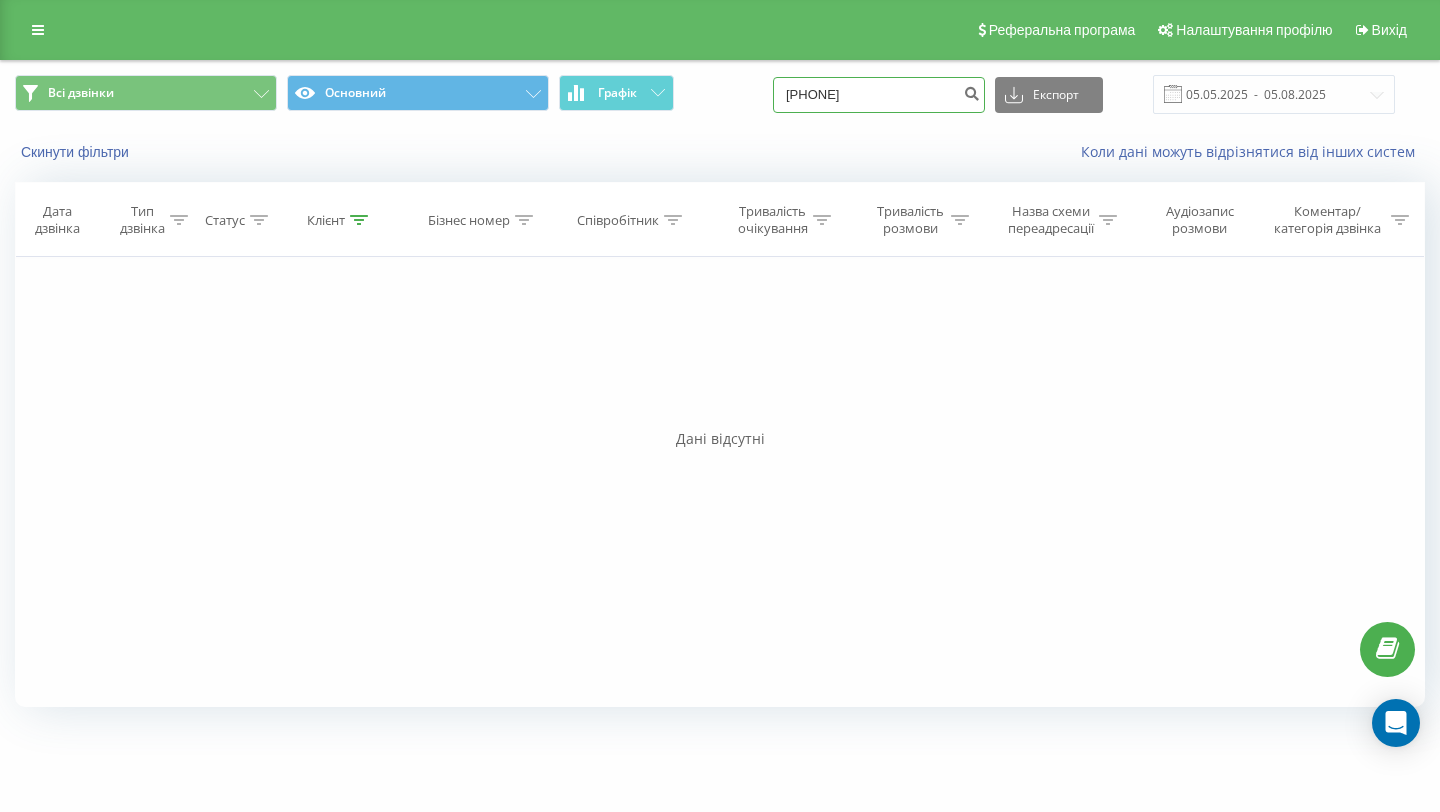 click on "0955135853" at bounding box center [879, 95] 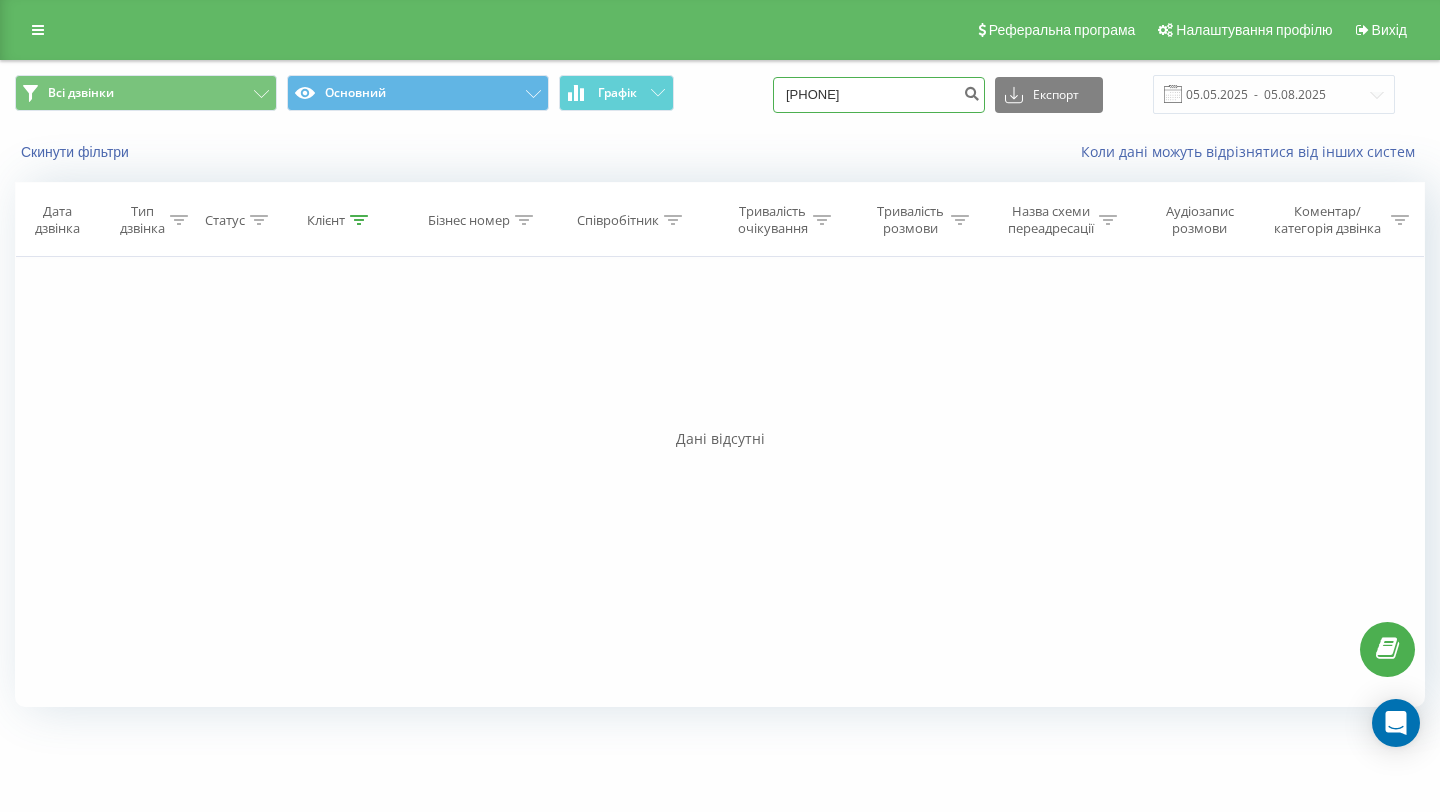 type on "[PHONE]" 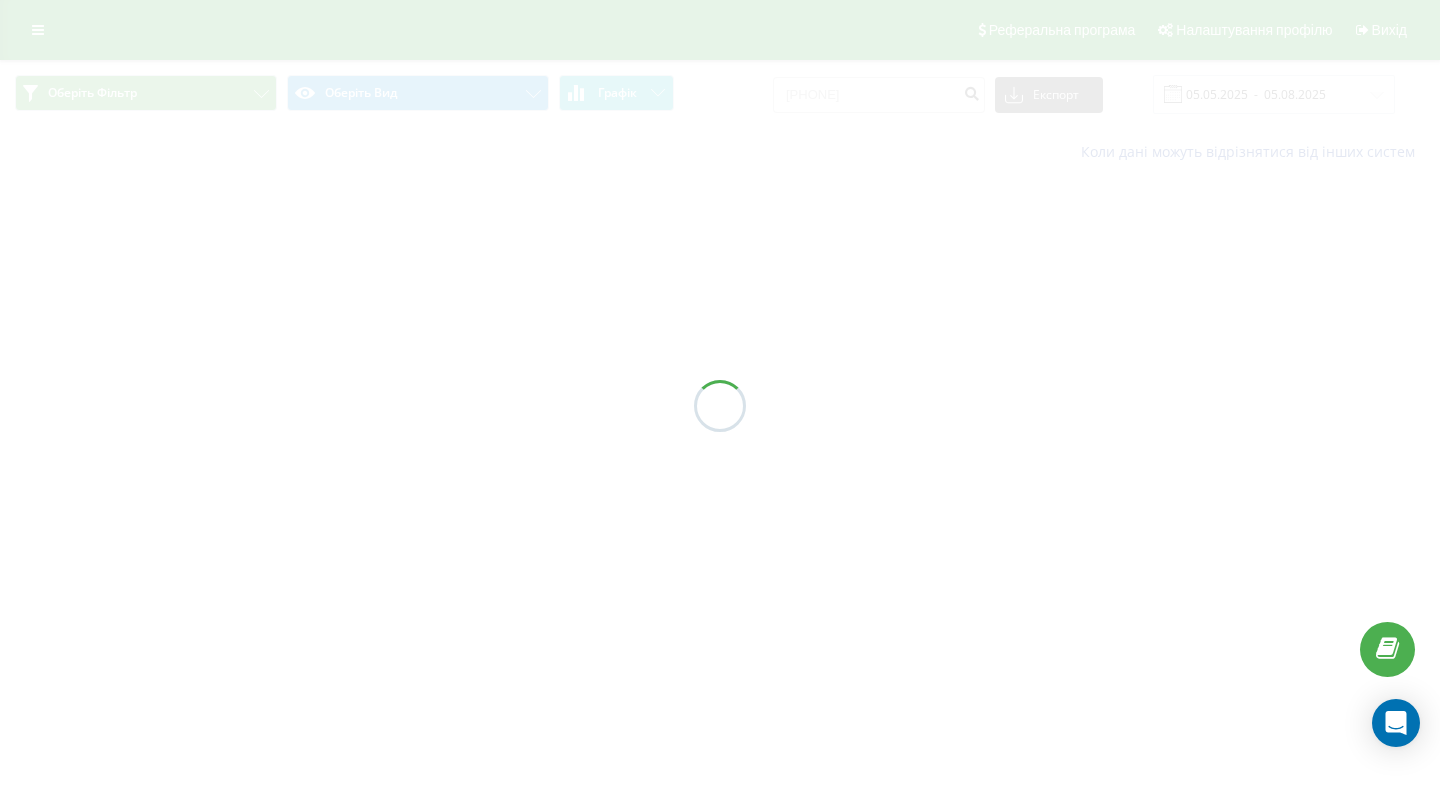 scroll, scrollTop: 0, scrollLeft: 0, axis: both 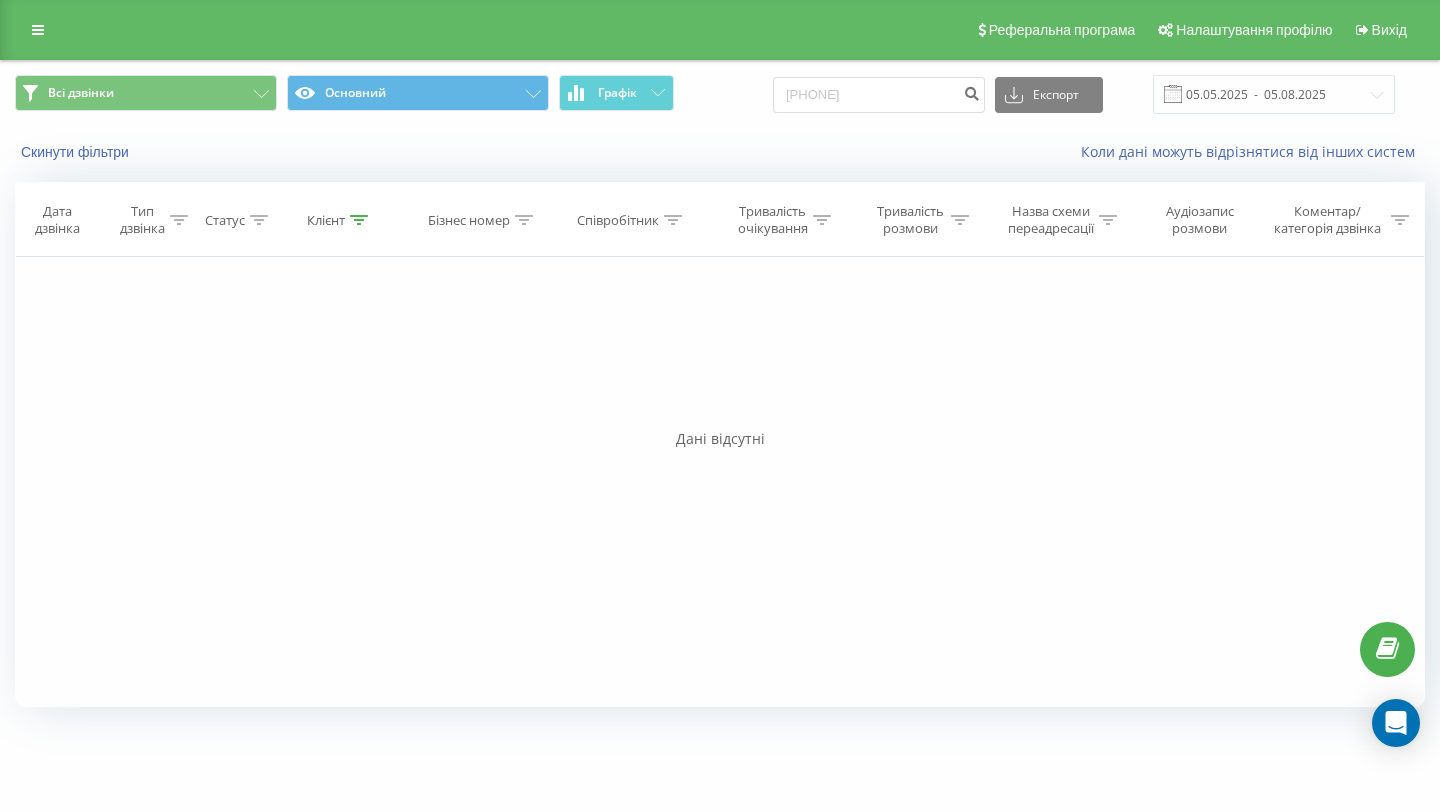 click on "Всі дзвінки Основний Графік [PHONE] Експорт .csv .xls .xlsx [DATE]  -  [DATE]" at bounding box center (720, 94) 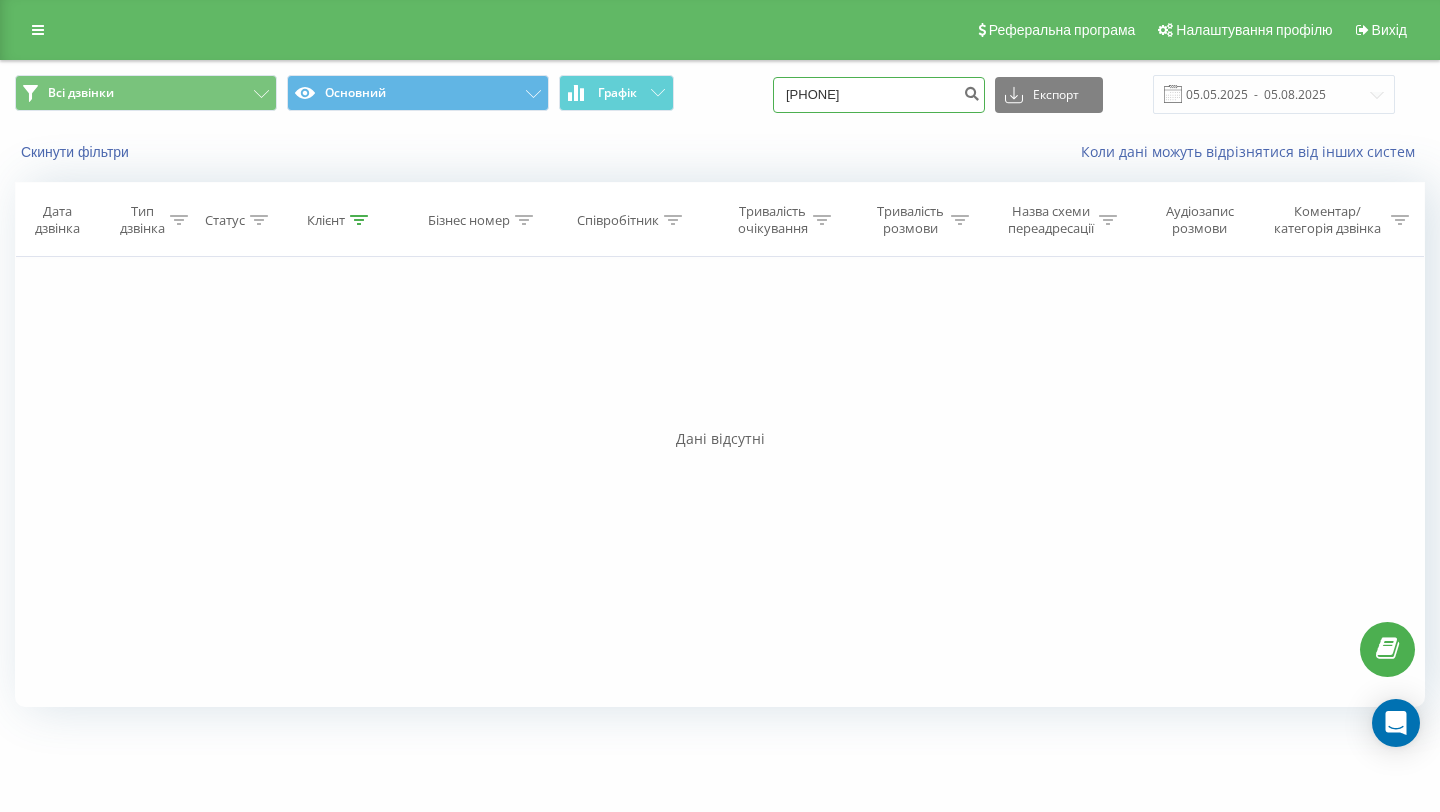click on "[PHONE]" at bounding box center [879, 95] 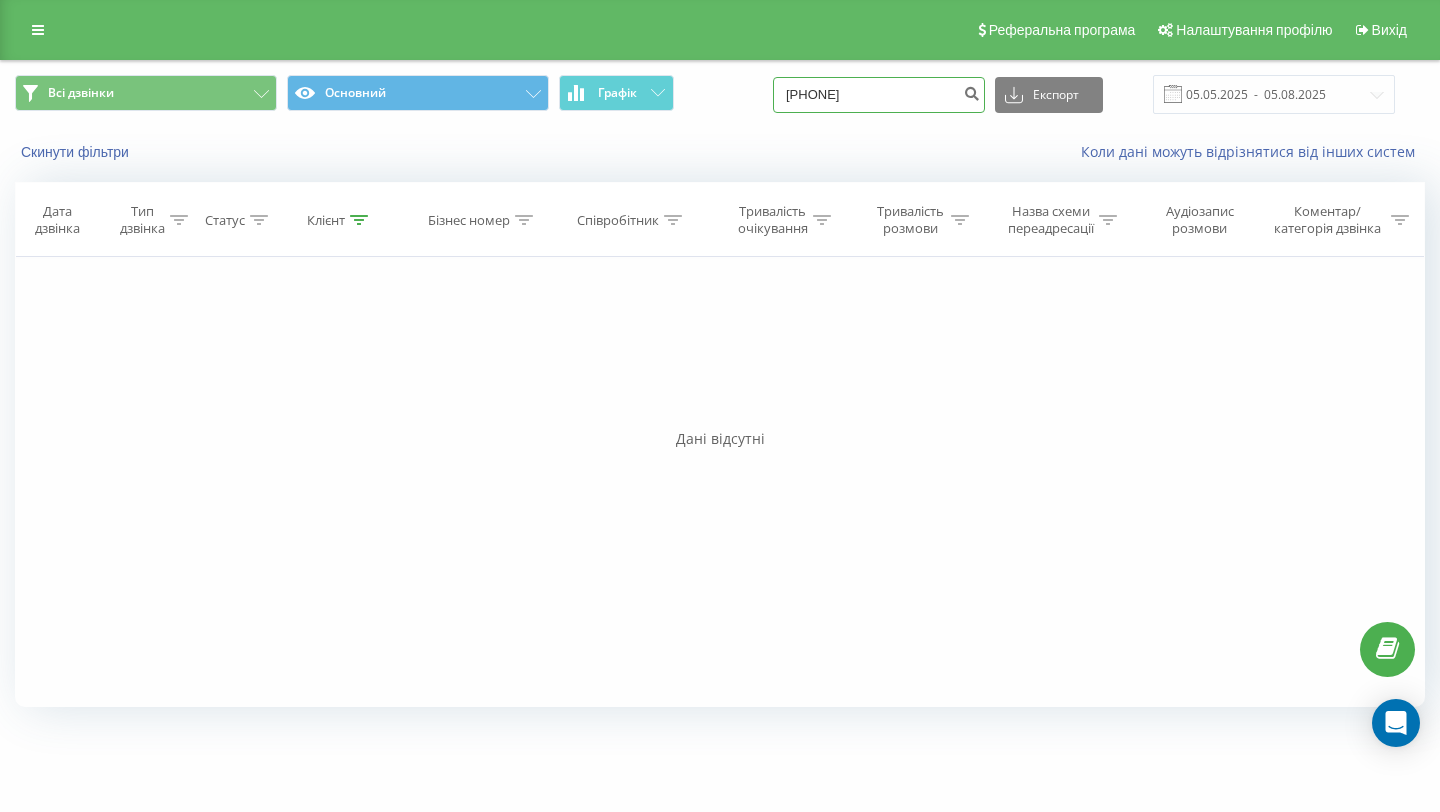 type on "[PHONE]" 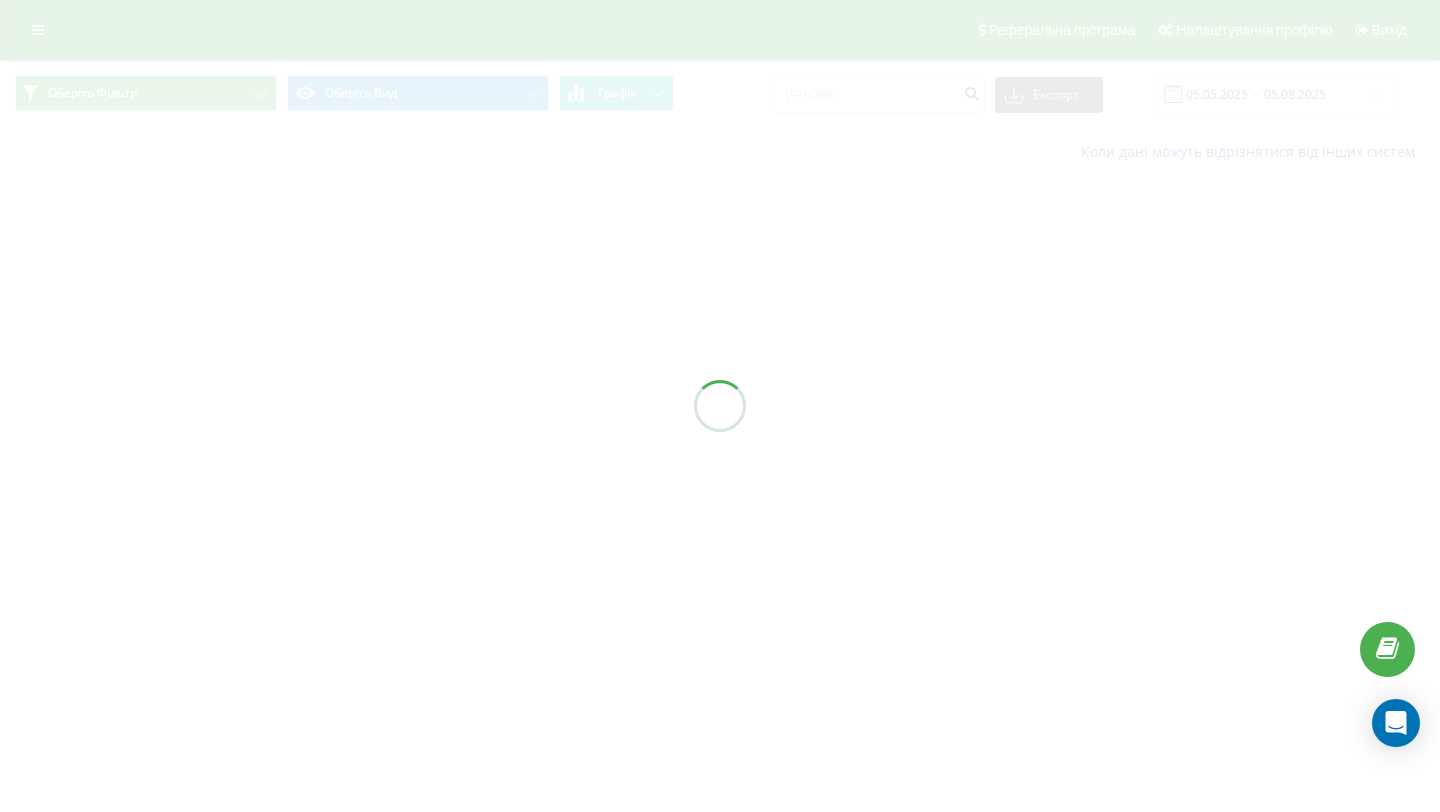 scroll, scrollTop: 0, scrollLeft: 0, axis: both 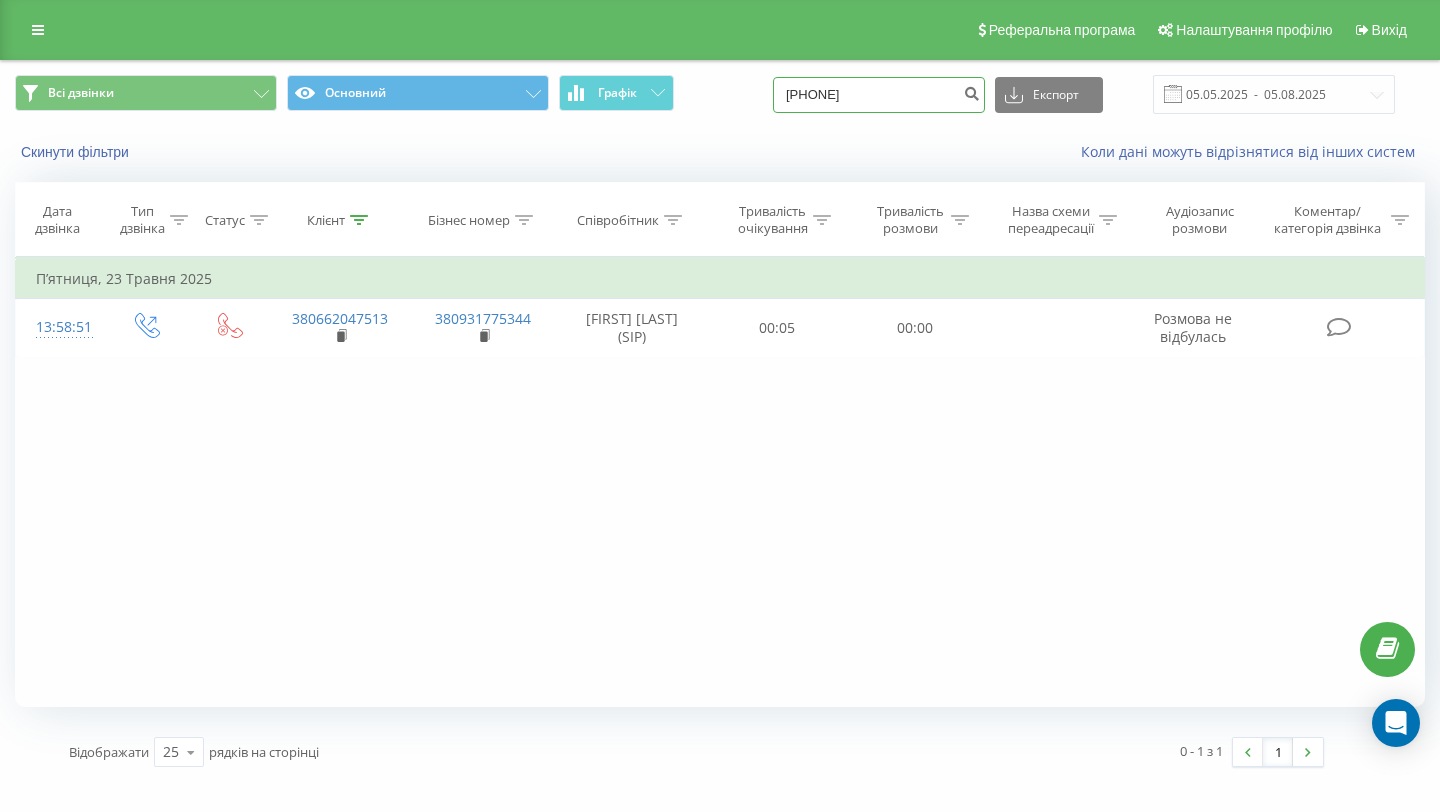 click on "0662047513" at bounding box center [879, 95] 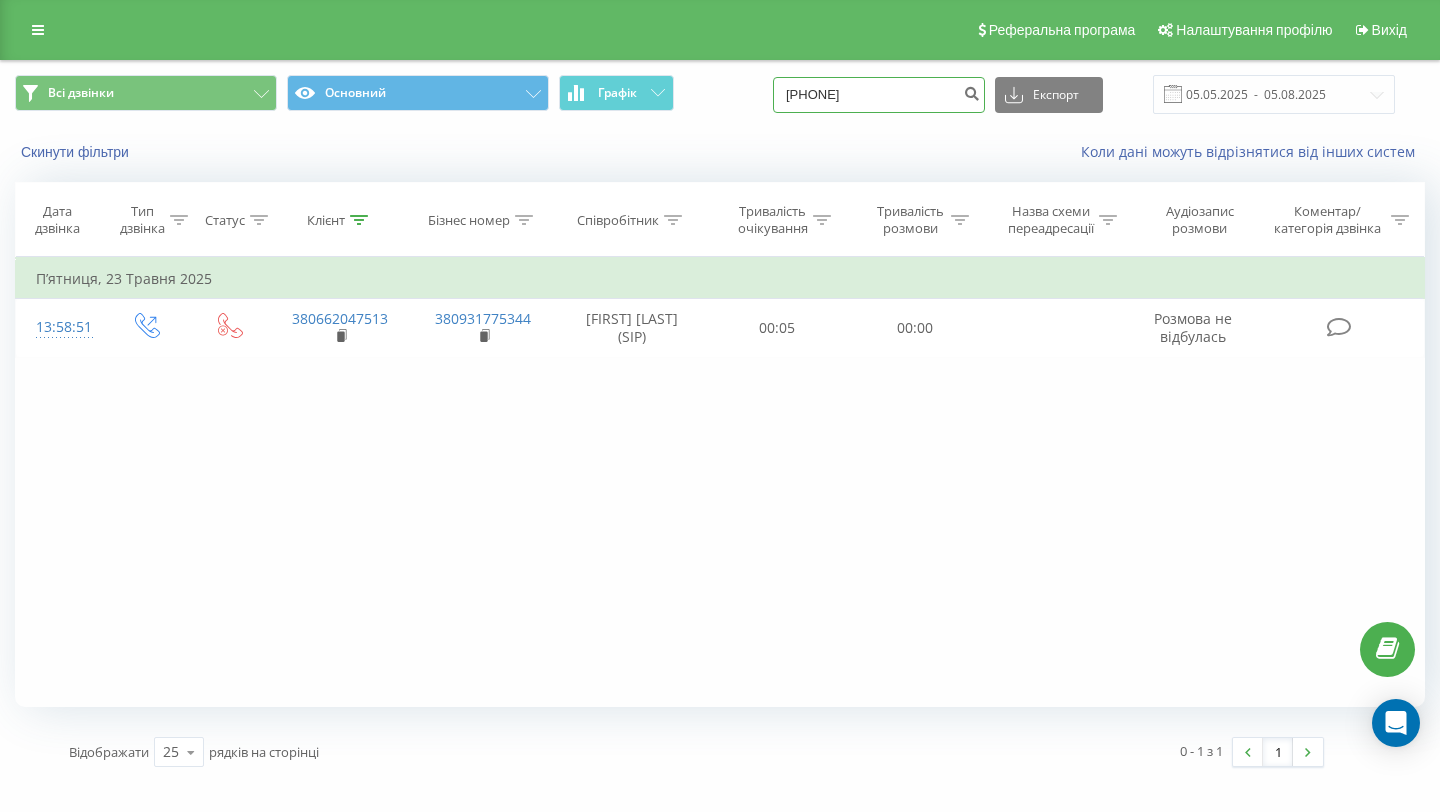 type on "0673287248" 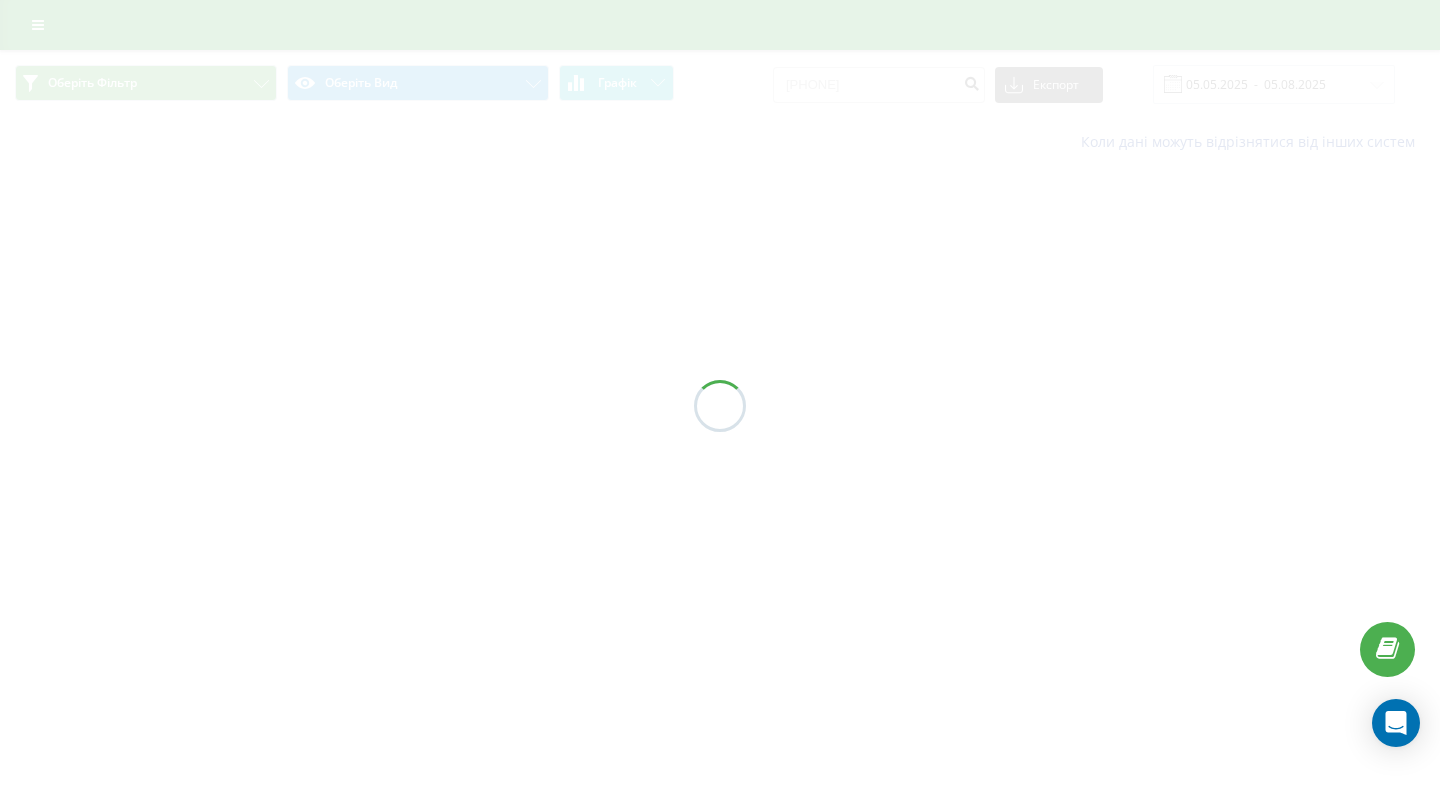 scroll, scrollTop: 0, scrollLeft: 0, axis: both 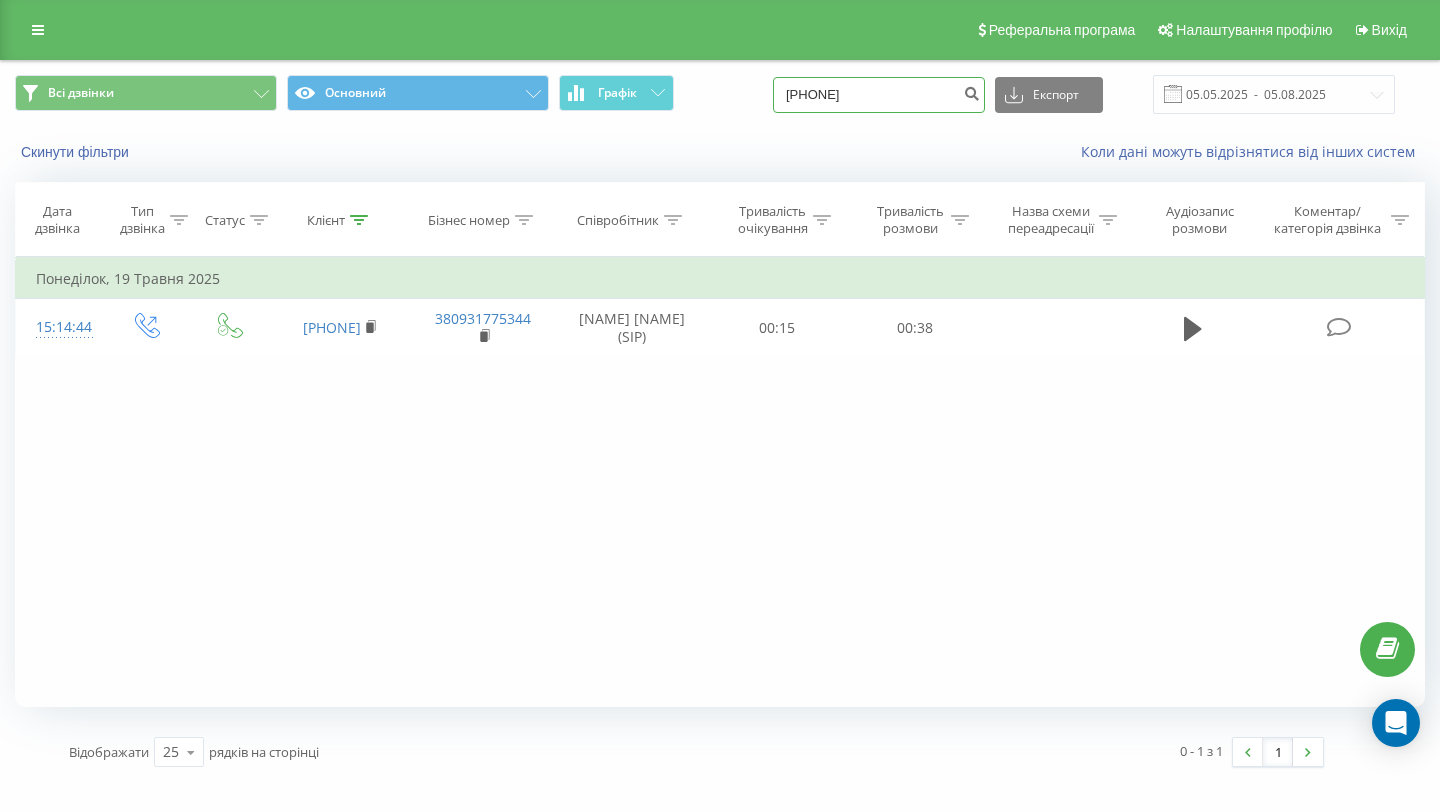 click on "0673287248" at bounding box center [879, 95] 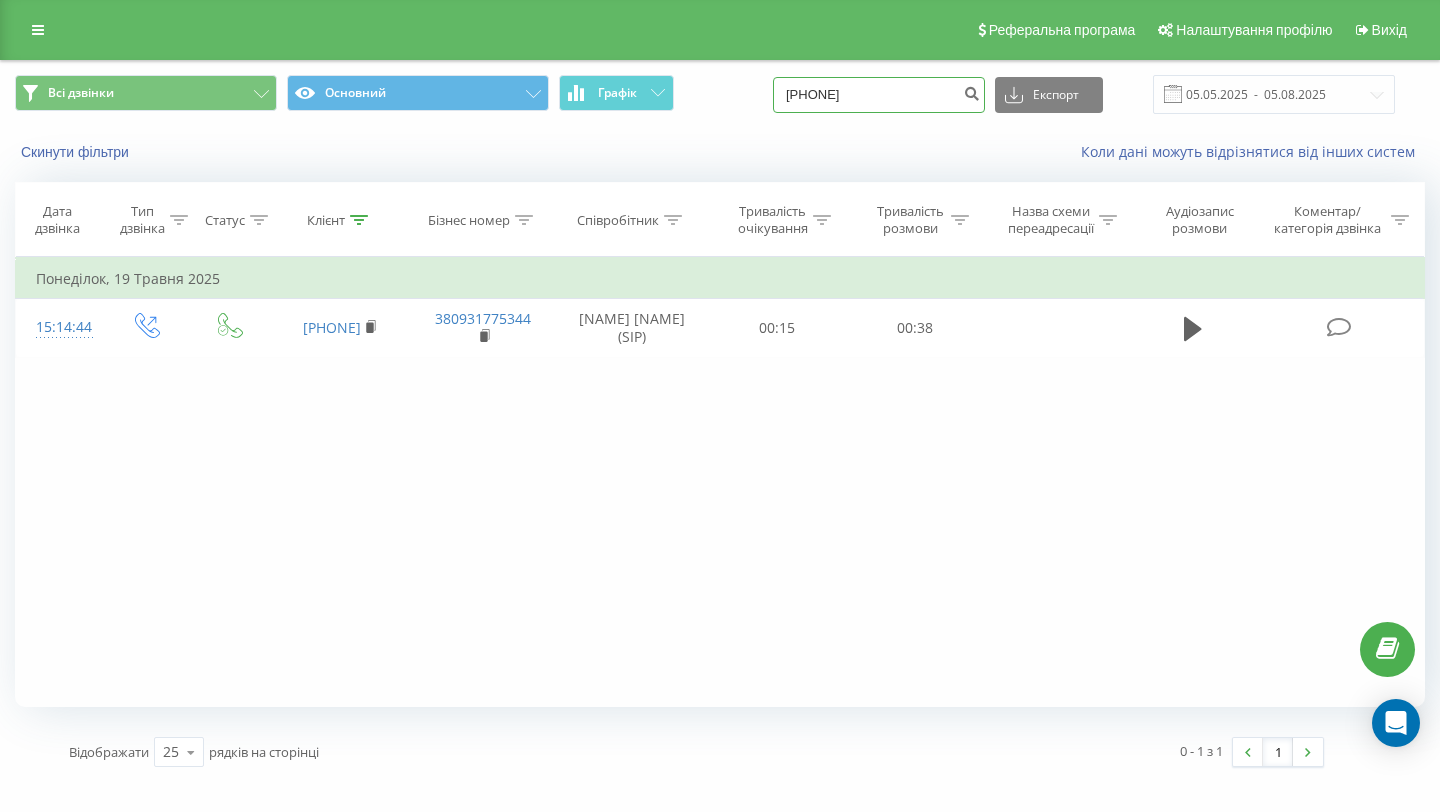 type on "0673350543" 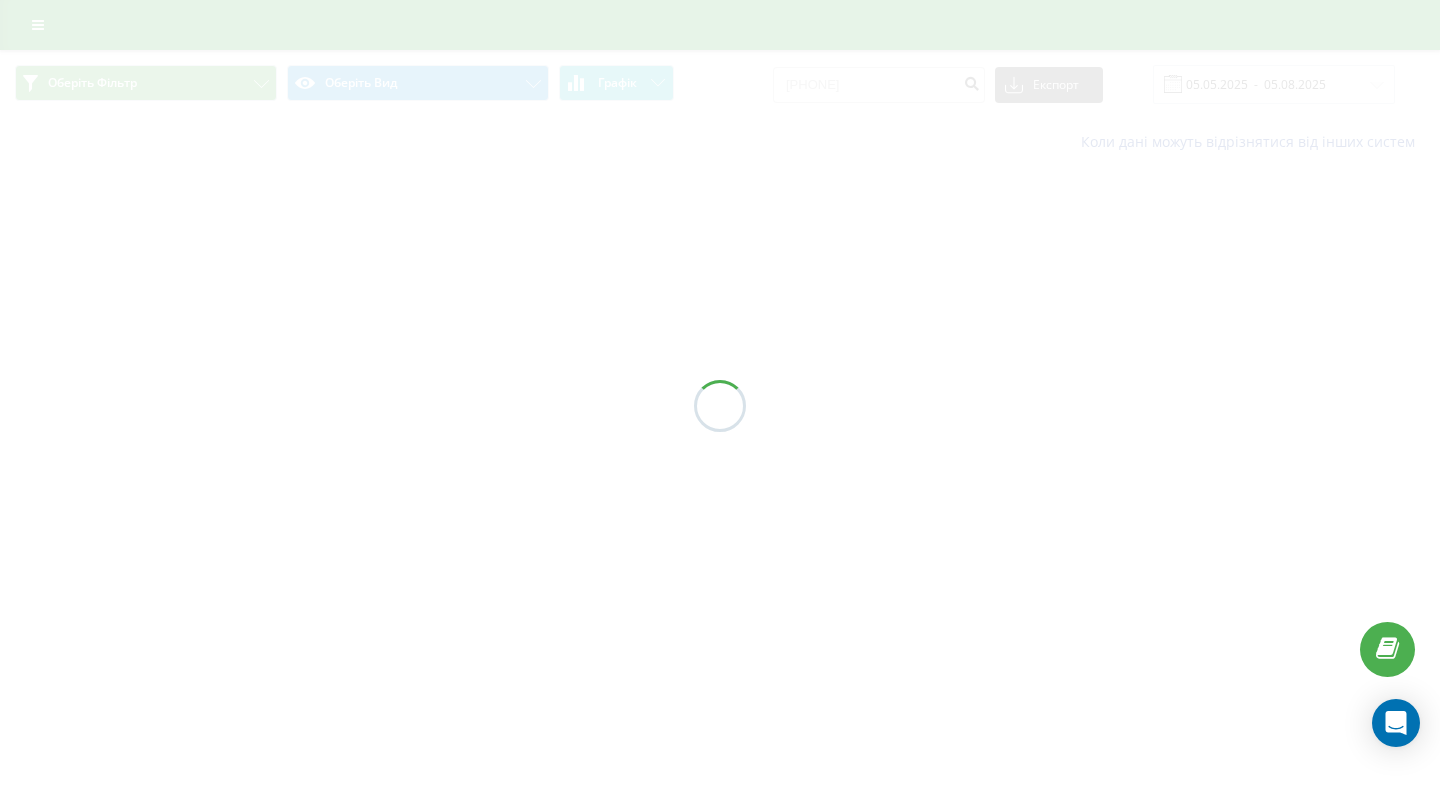 scroll, scrollTop: 0, scrollLeft: 0, axis: both 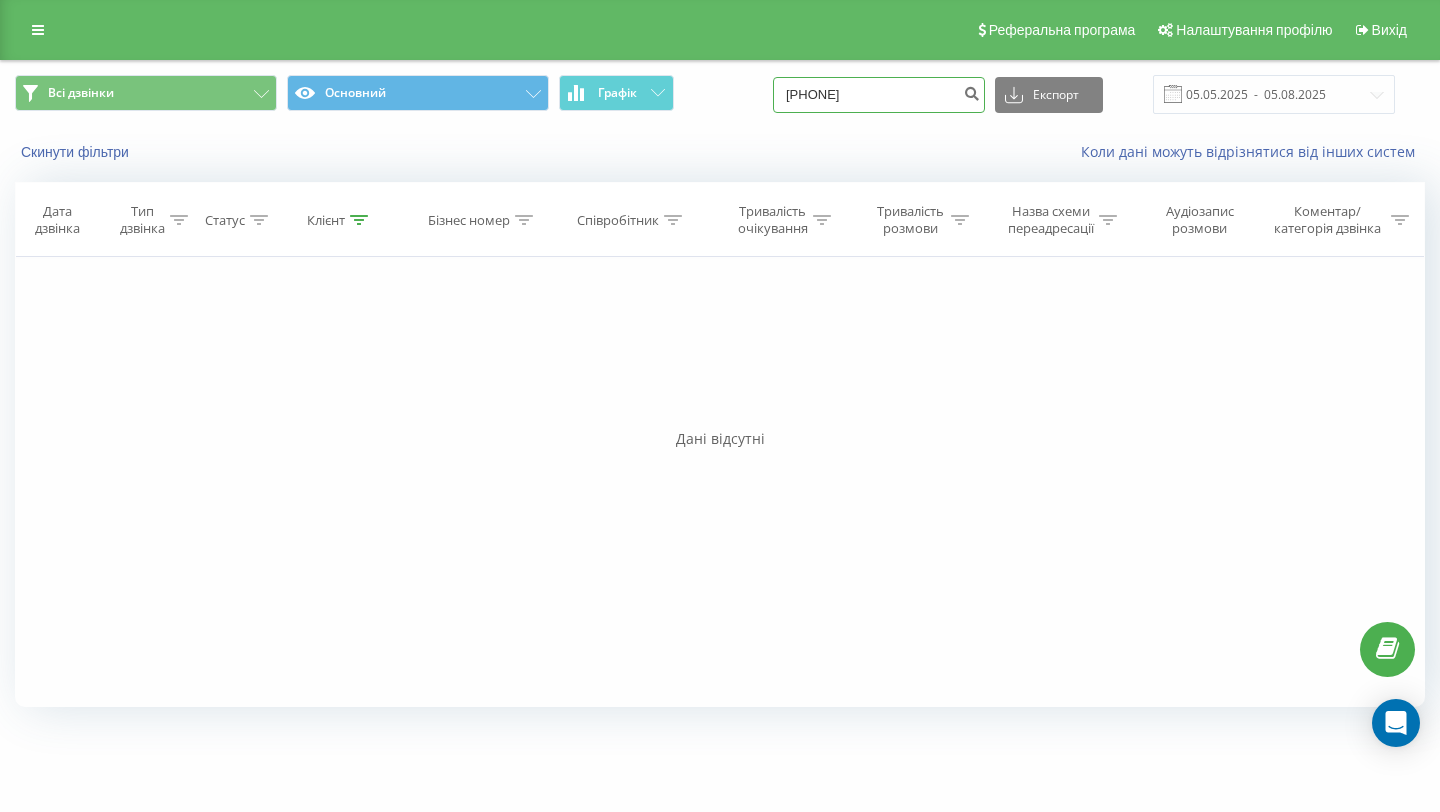 click on "[PHONE]" at bounding box center (879, 95) 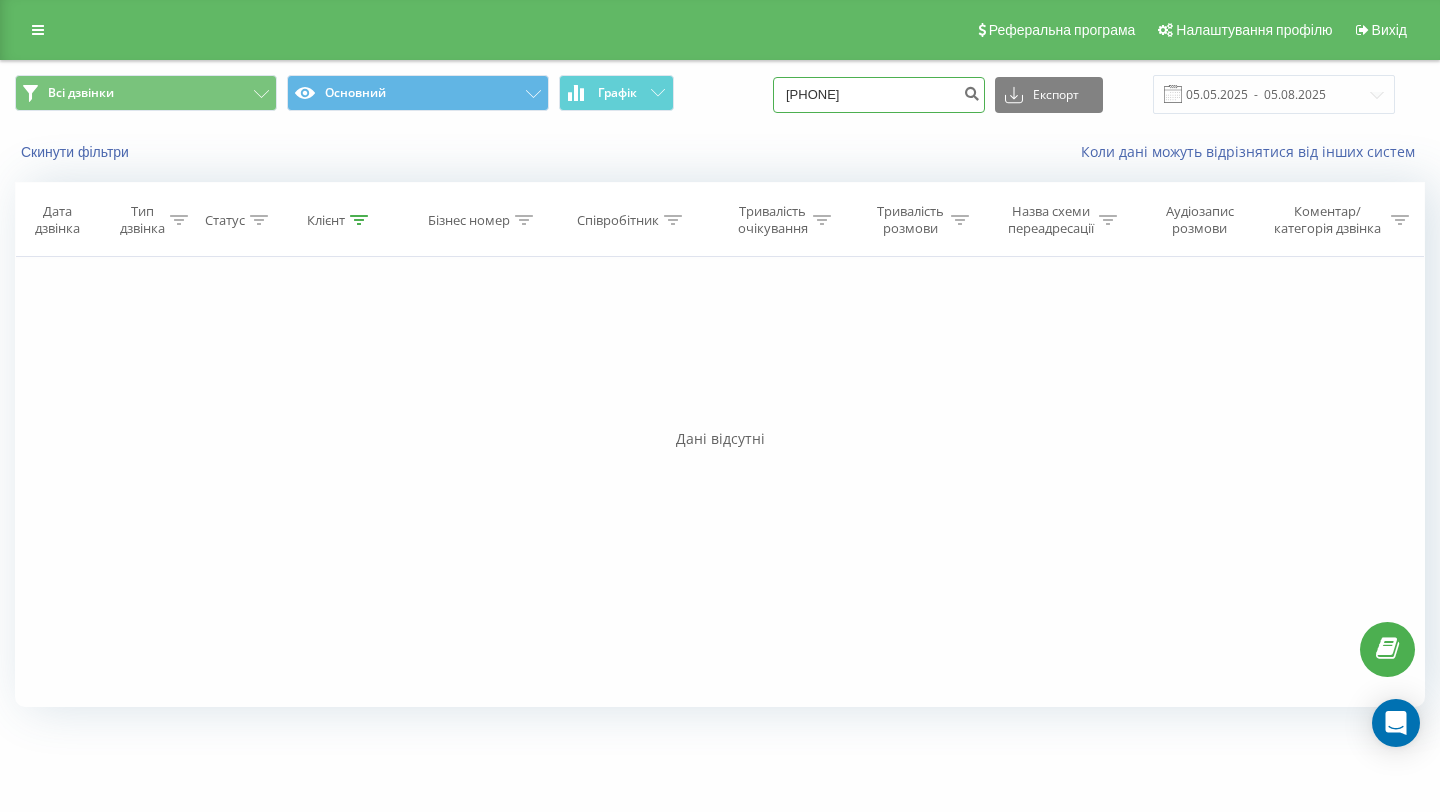 type on "[PHONE]" 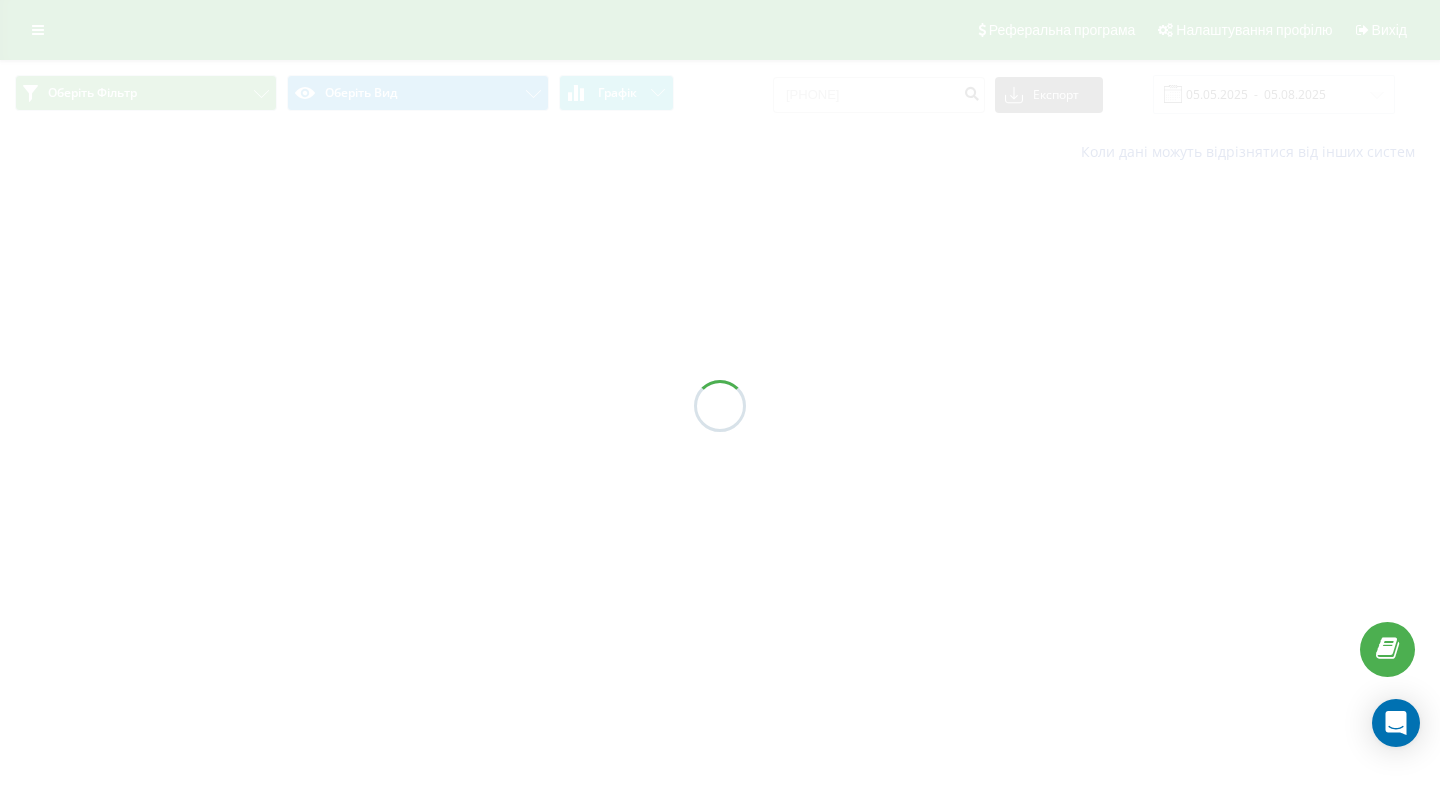scroll, scrollTop: 0, scrollLeft: 0, axis: both 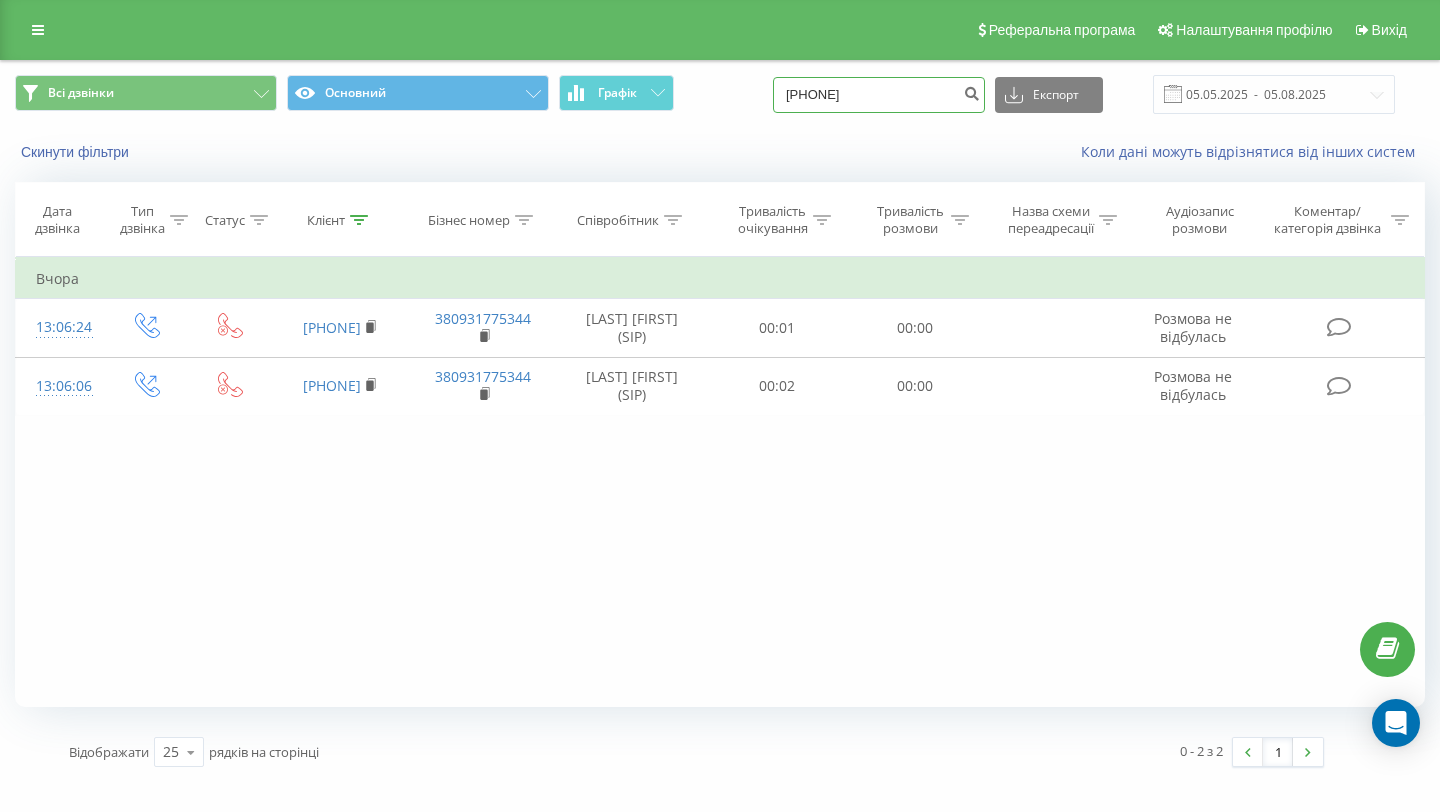 click on "0955991605" at bounding box center (879, 95) 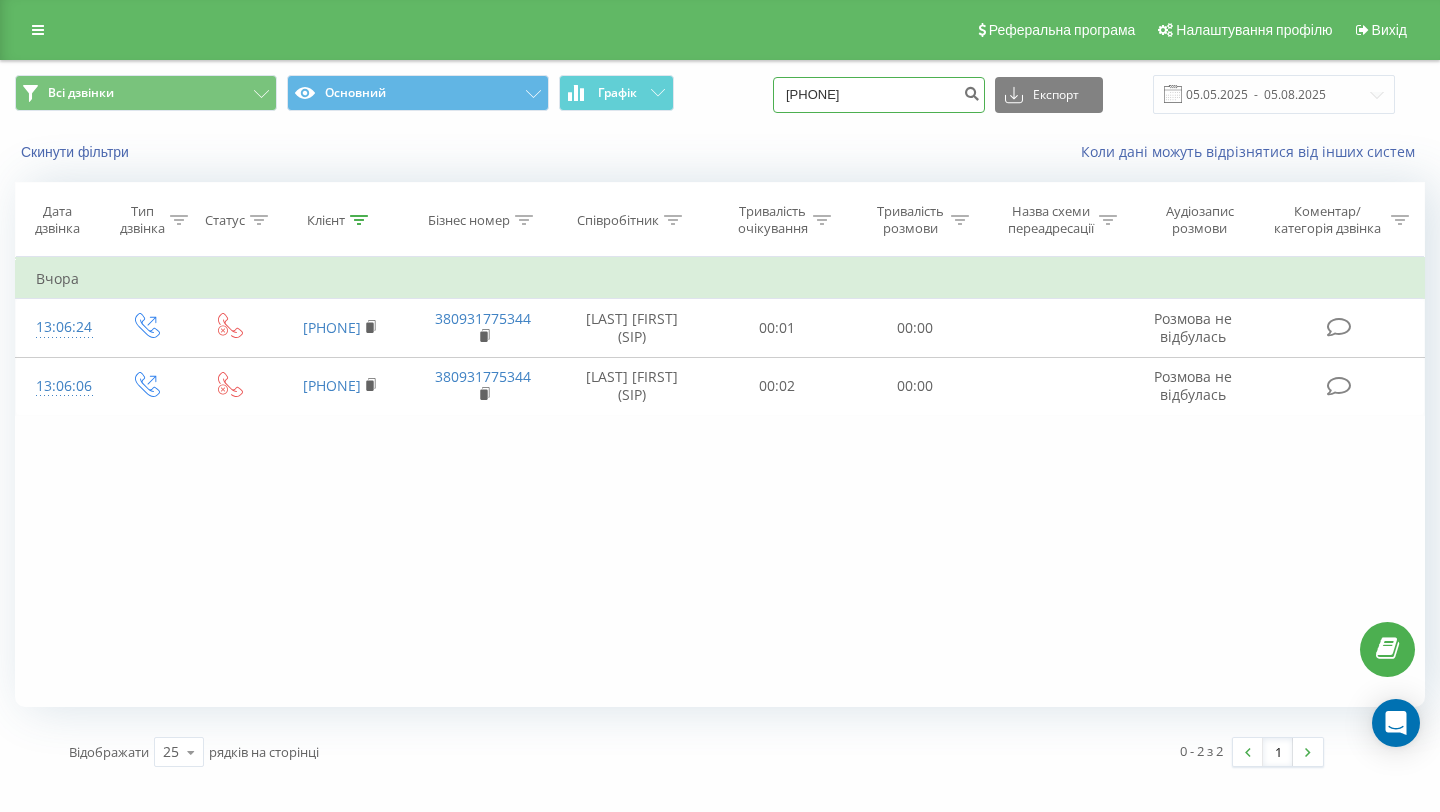 type on "0504233489" 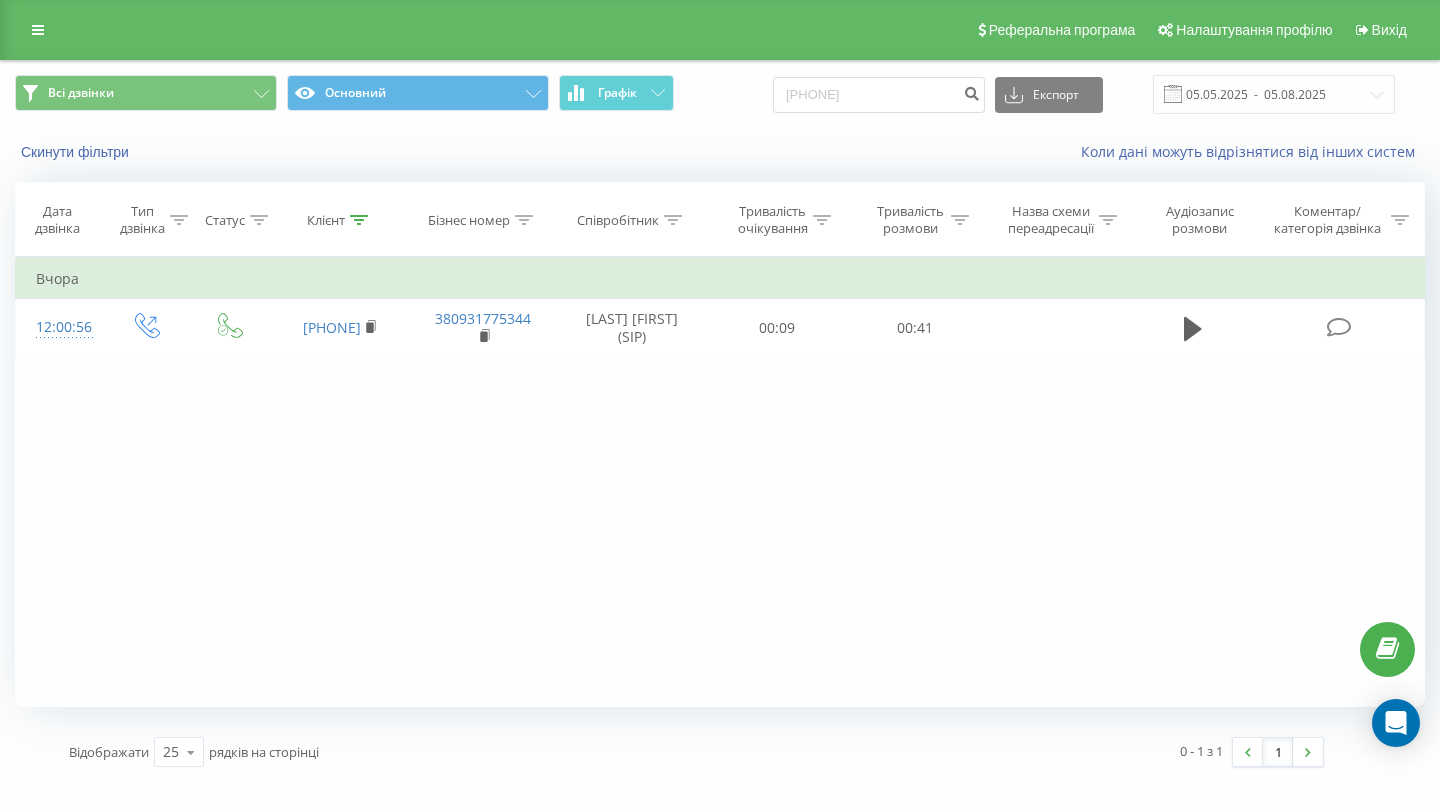 scroll, scrollTop: 0, scrollLeft: 0, axis: both 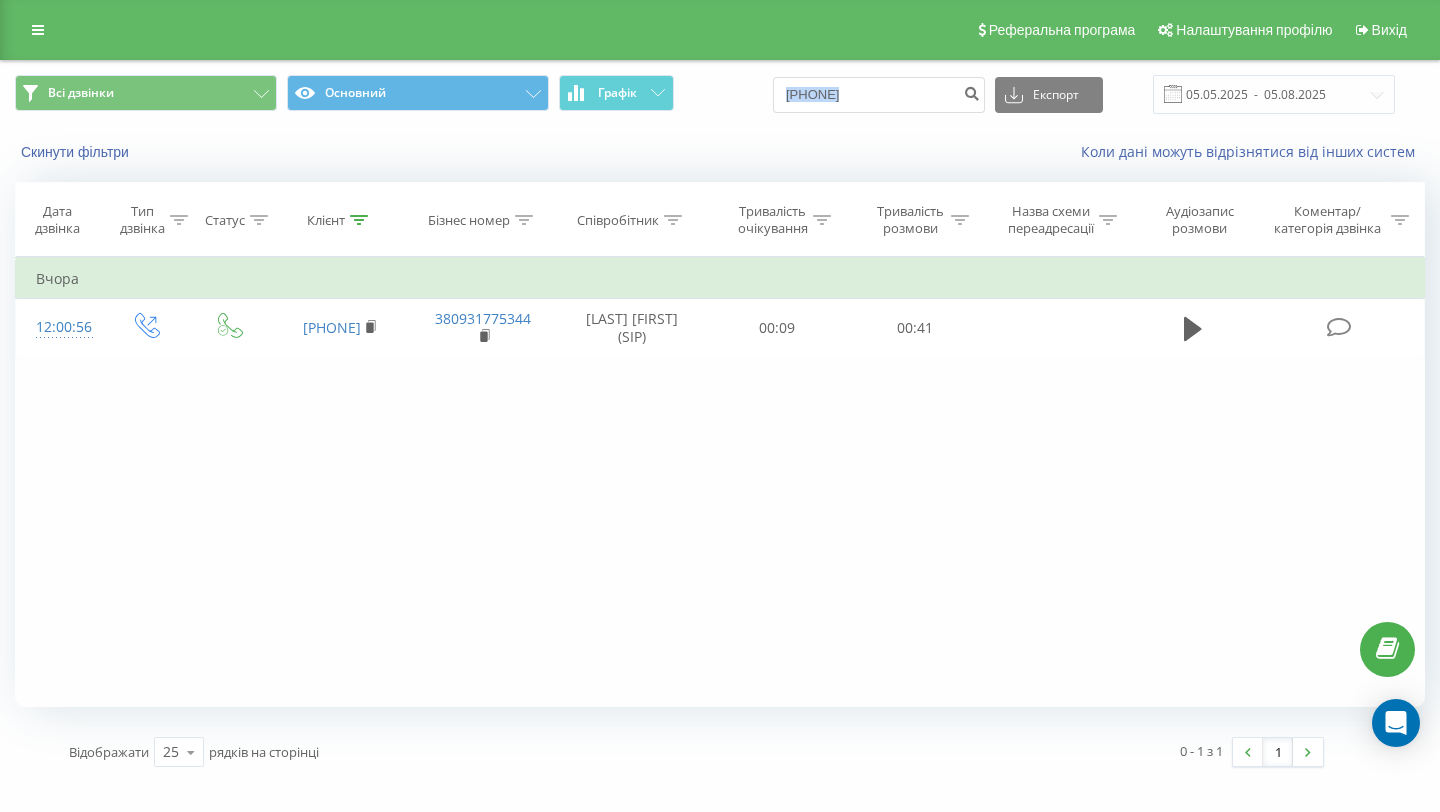 click on "0504233489 Експорт .csv .xls .xlsx 05.05.2025  -  05.08.2025" at bounding box center (1084, 94) 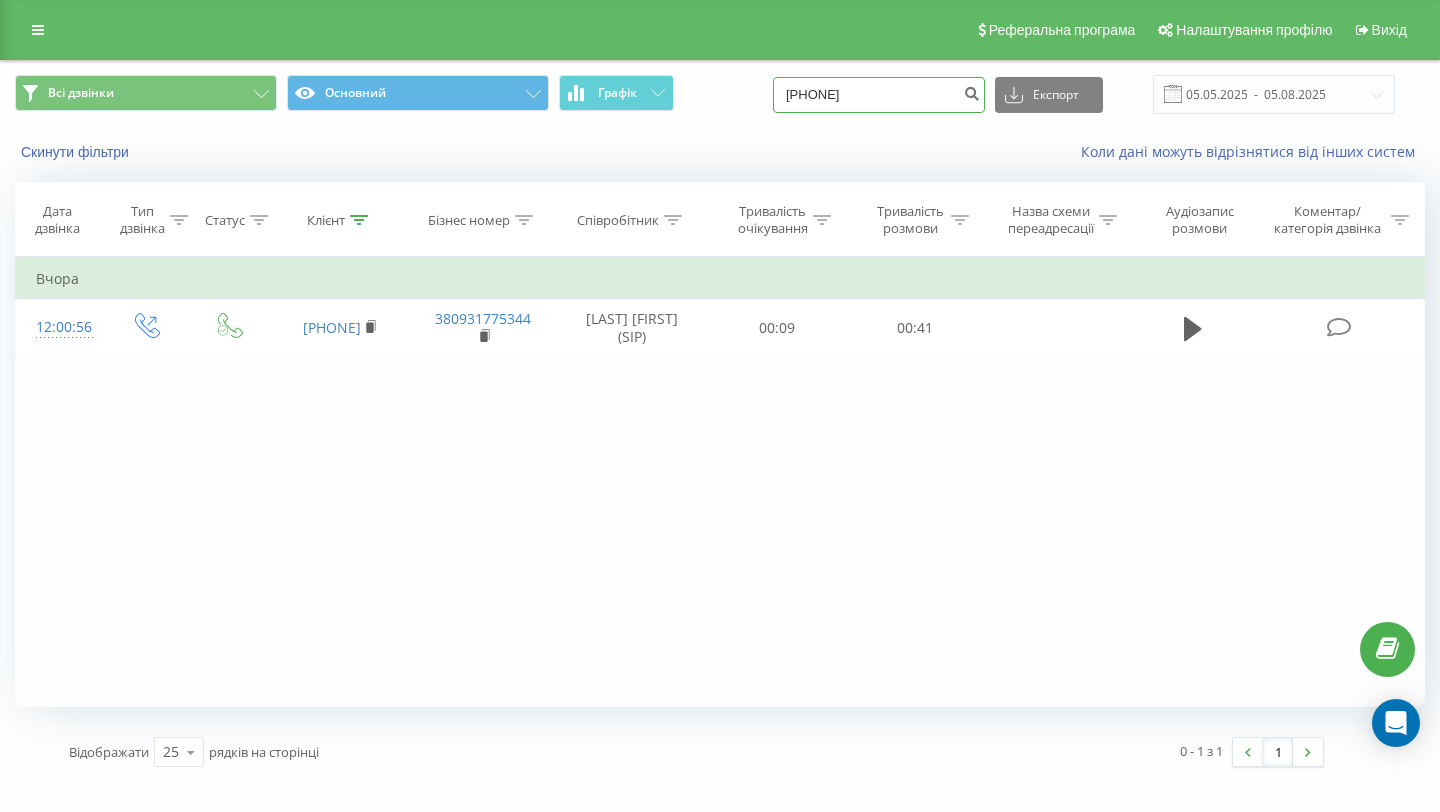 click on "0504233489" at bounding box center [879, 95] 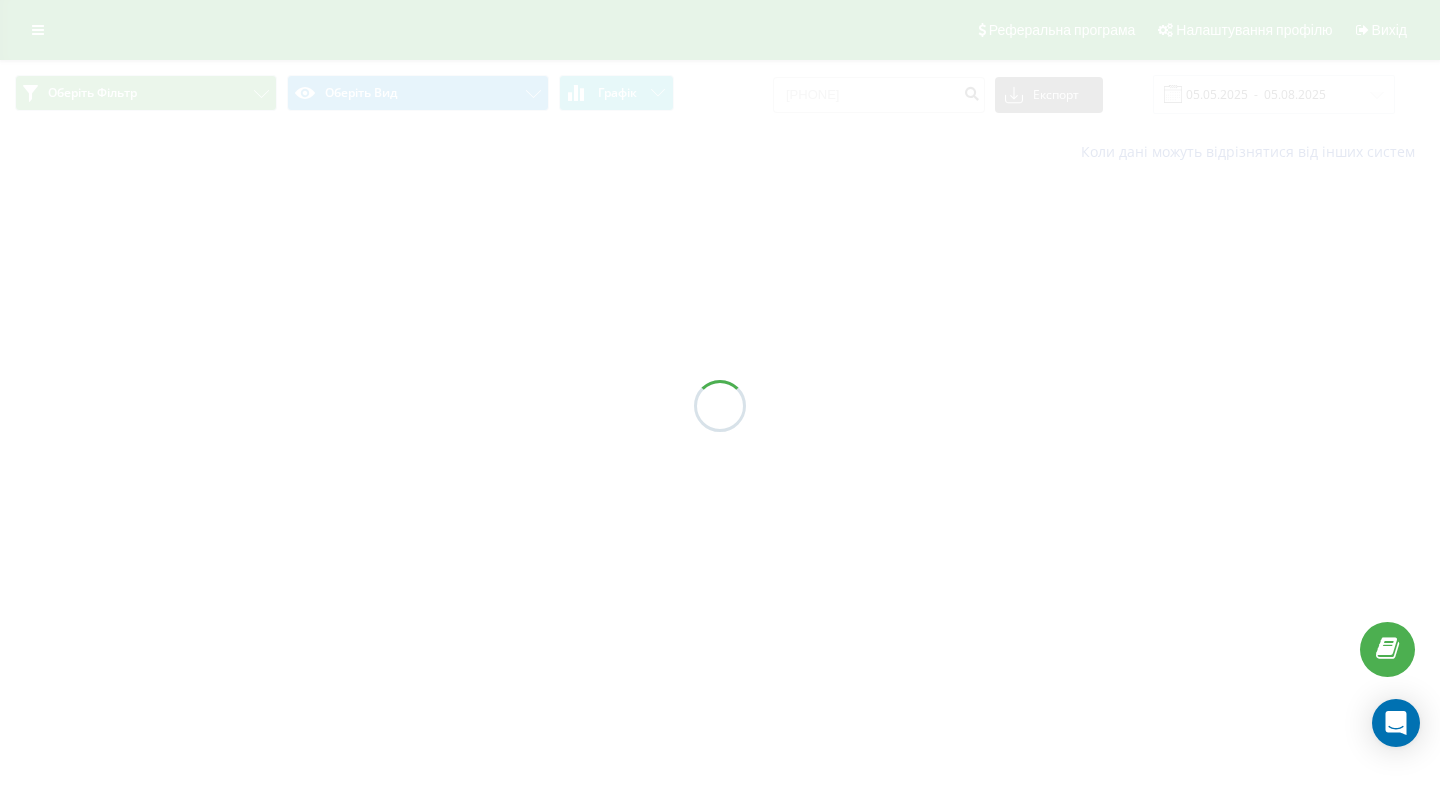 scroll, scrollTop: 0, scrollLeft: 0, axis: both 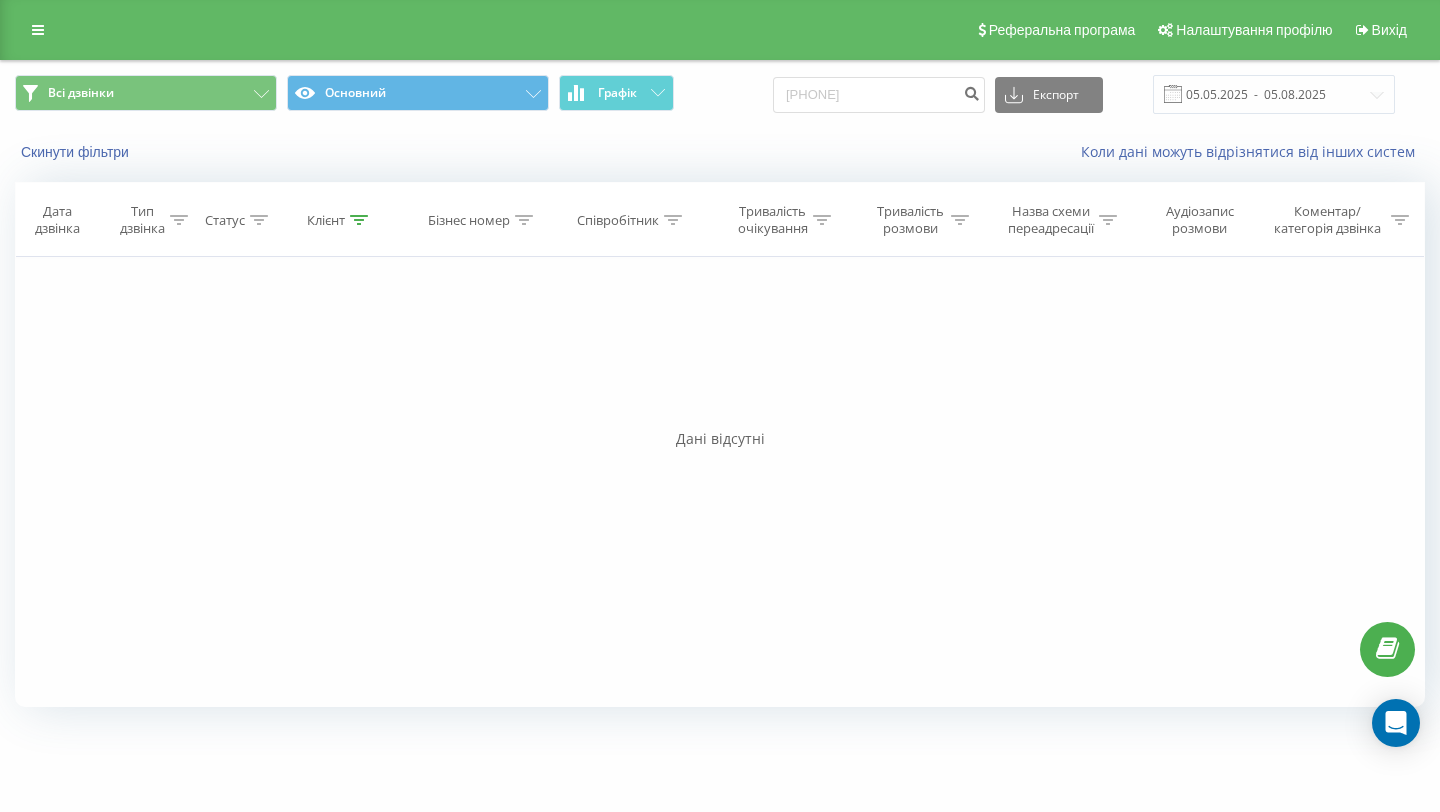 click on "[PHONE] Експорт .csv .xls .xlsx [DATE]  -  [DATE]" at bounding box center (1084, 94) 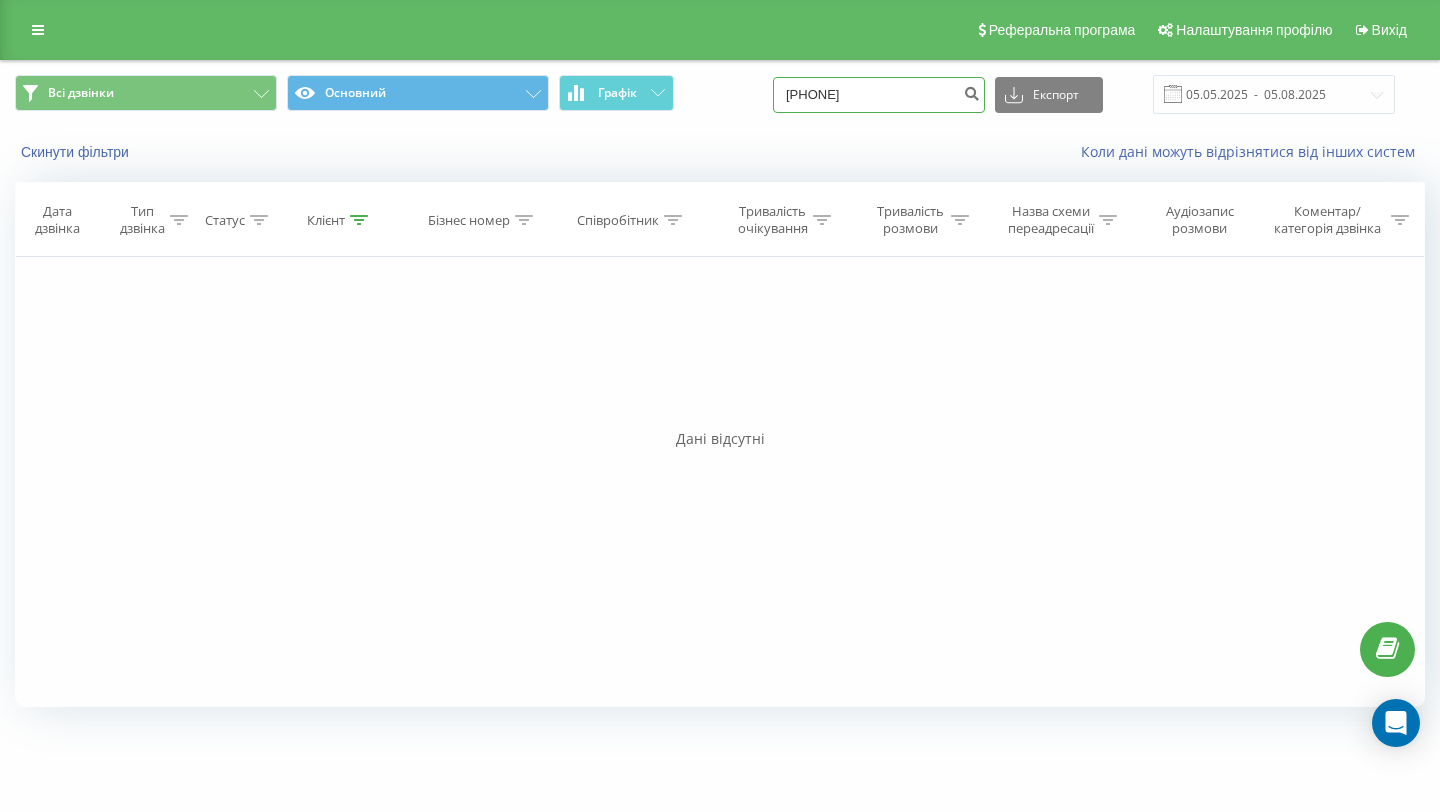 click on "[PHONE]" at bounding box center (879, 95) 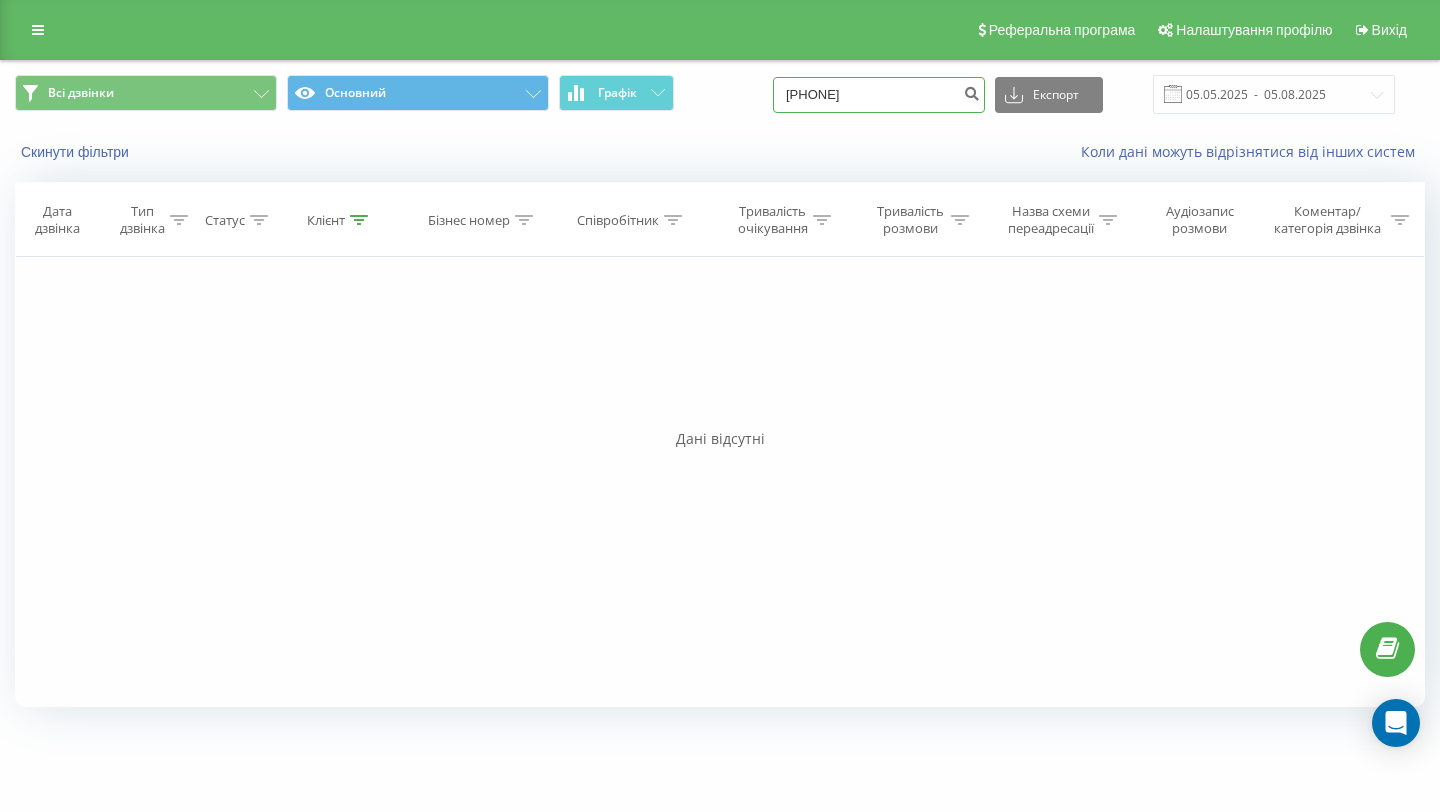 type on "[PHONE]" 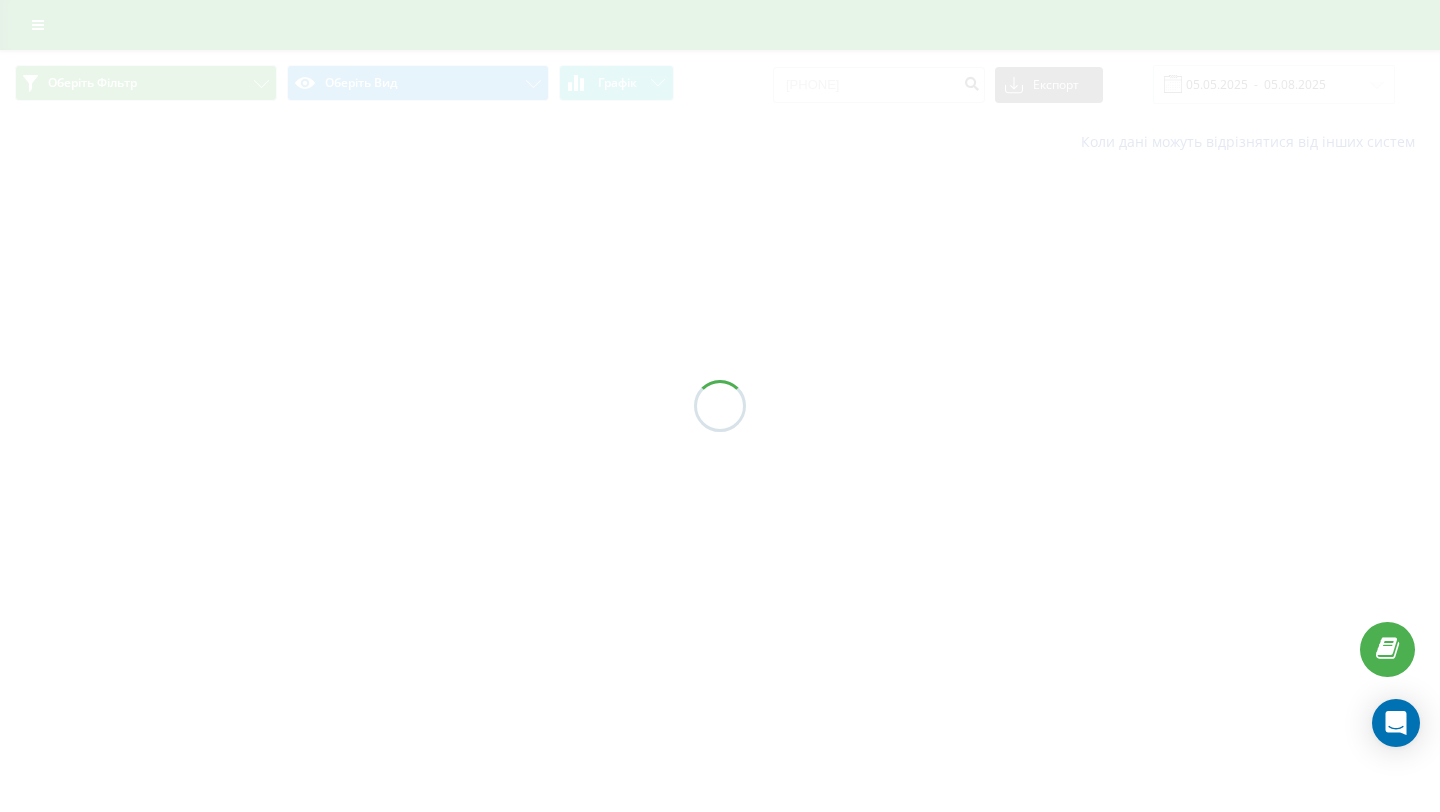 scroll, scrollTop: 0, scrollLeft: 0, axis: both 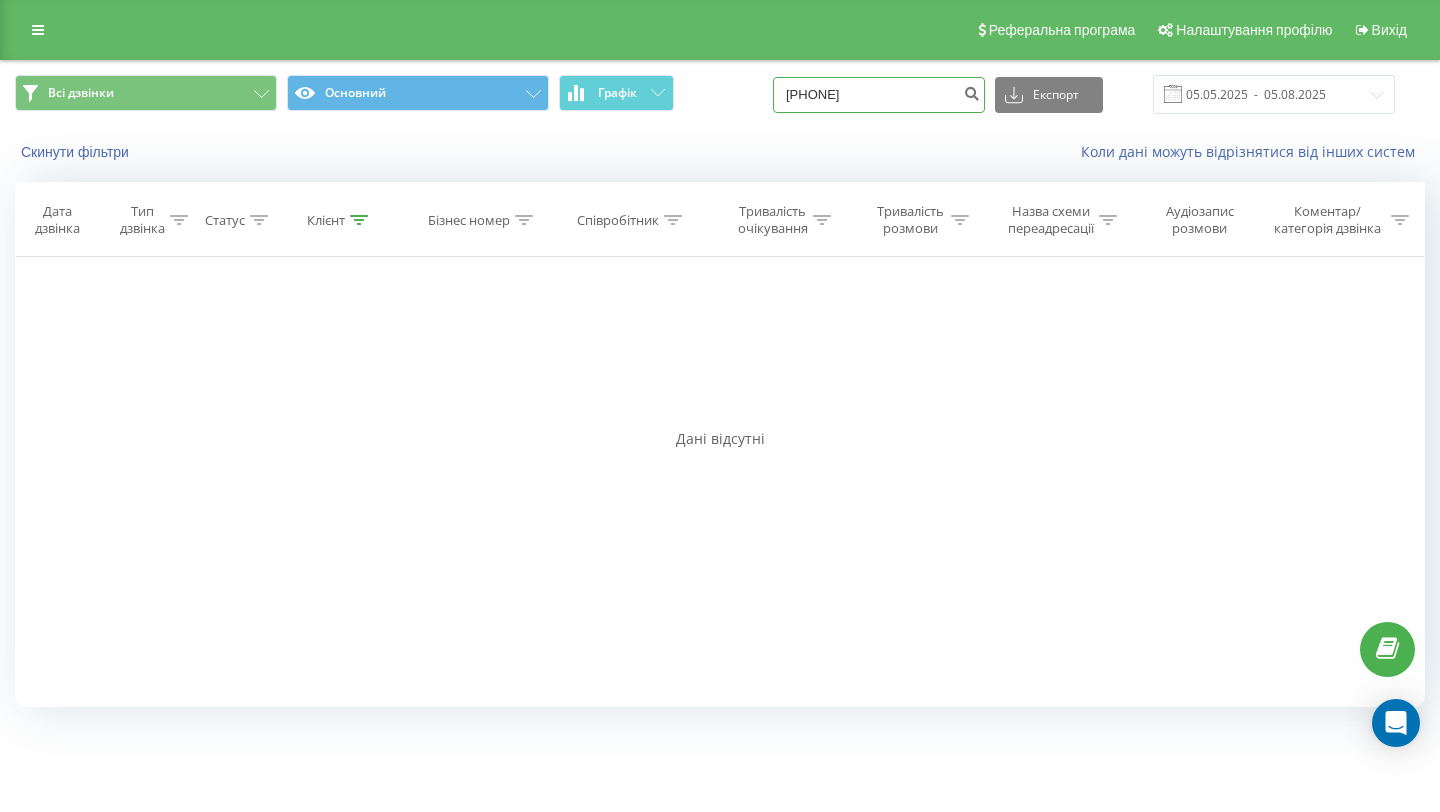click on "0506672885" at bounding box center (879, 95) 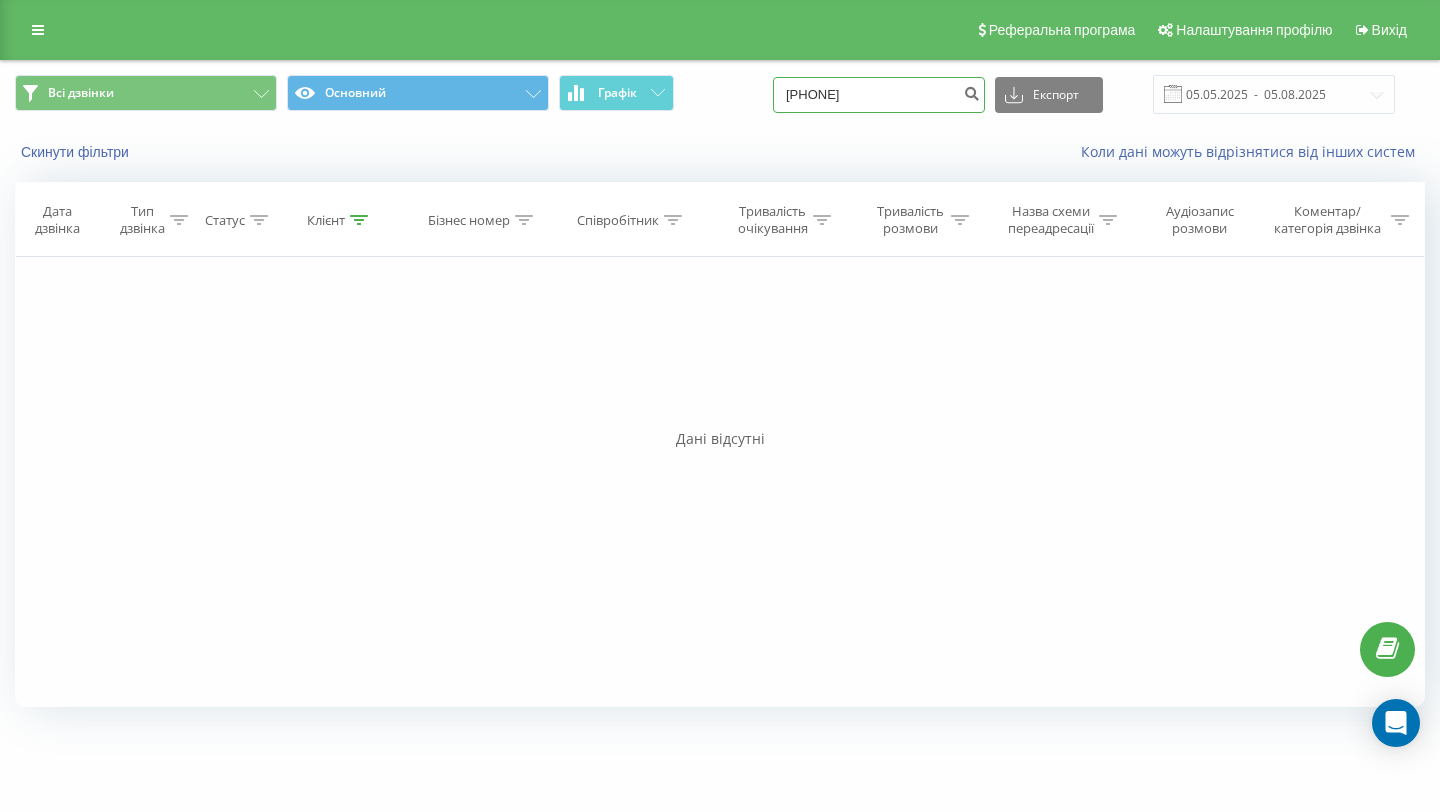 type on "0979403435" 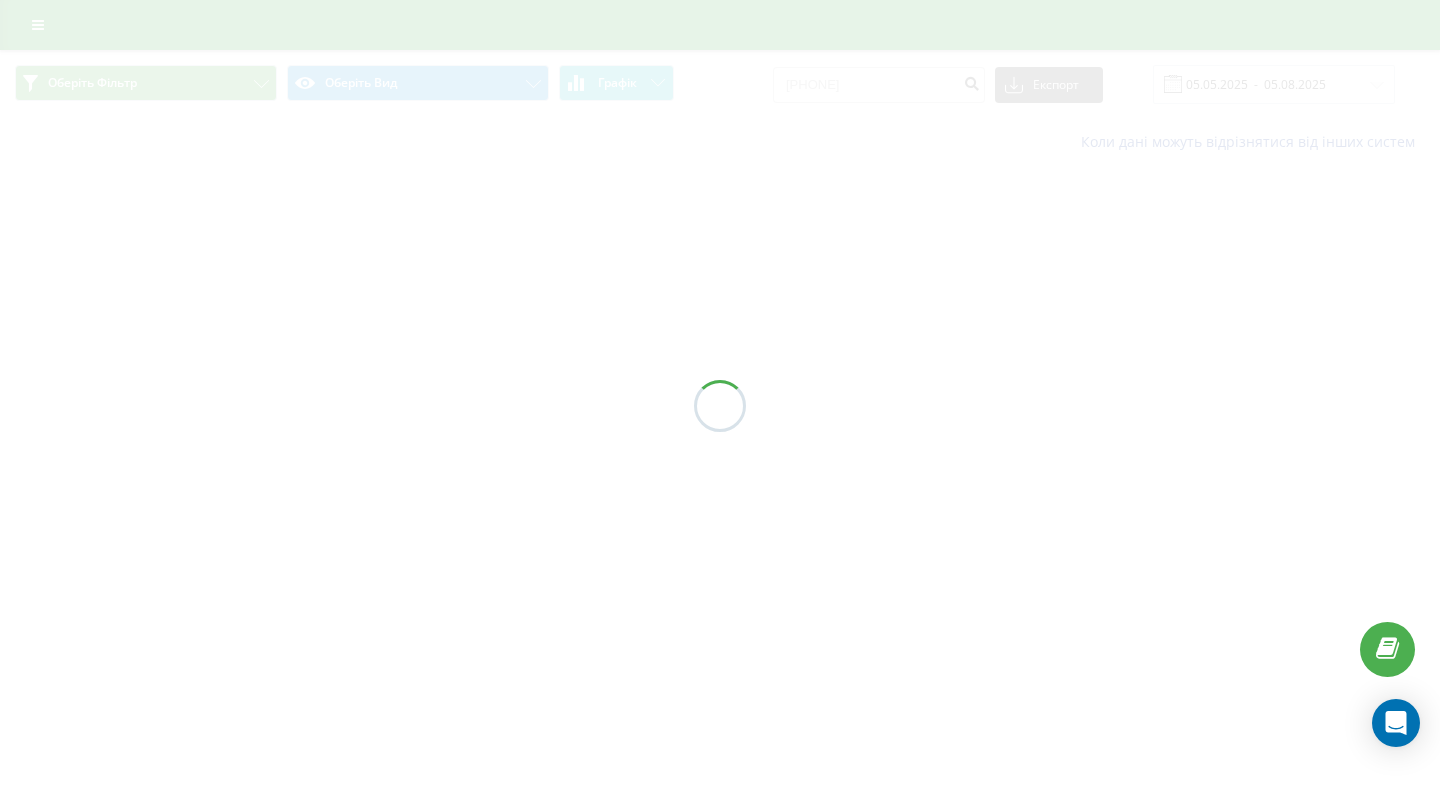 scroll, scrollTop: 0, scrollLeft: 0, axis: both 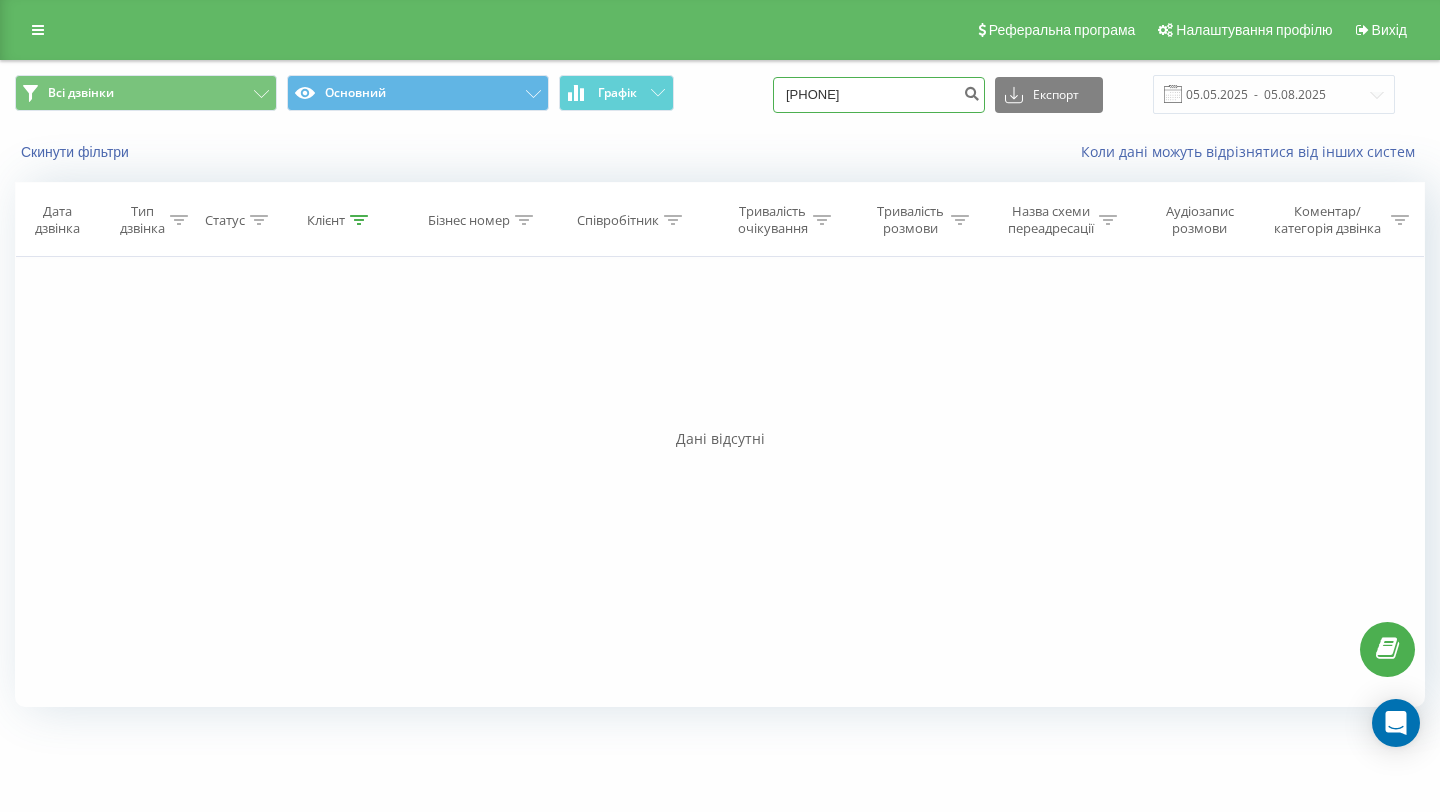 click on "0979403435" at bounding box center (879, 95) 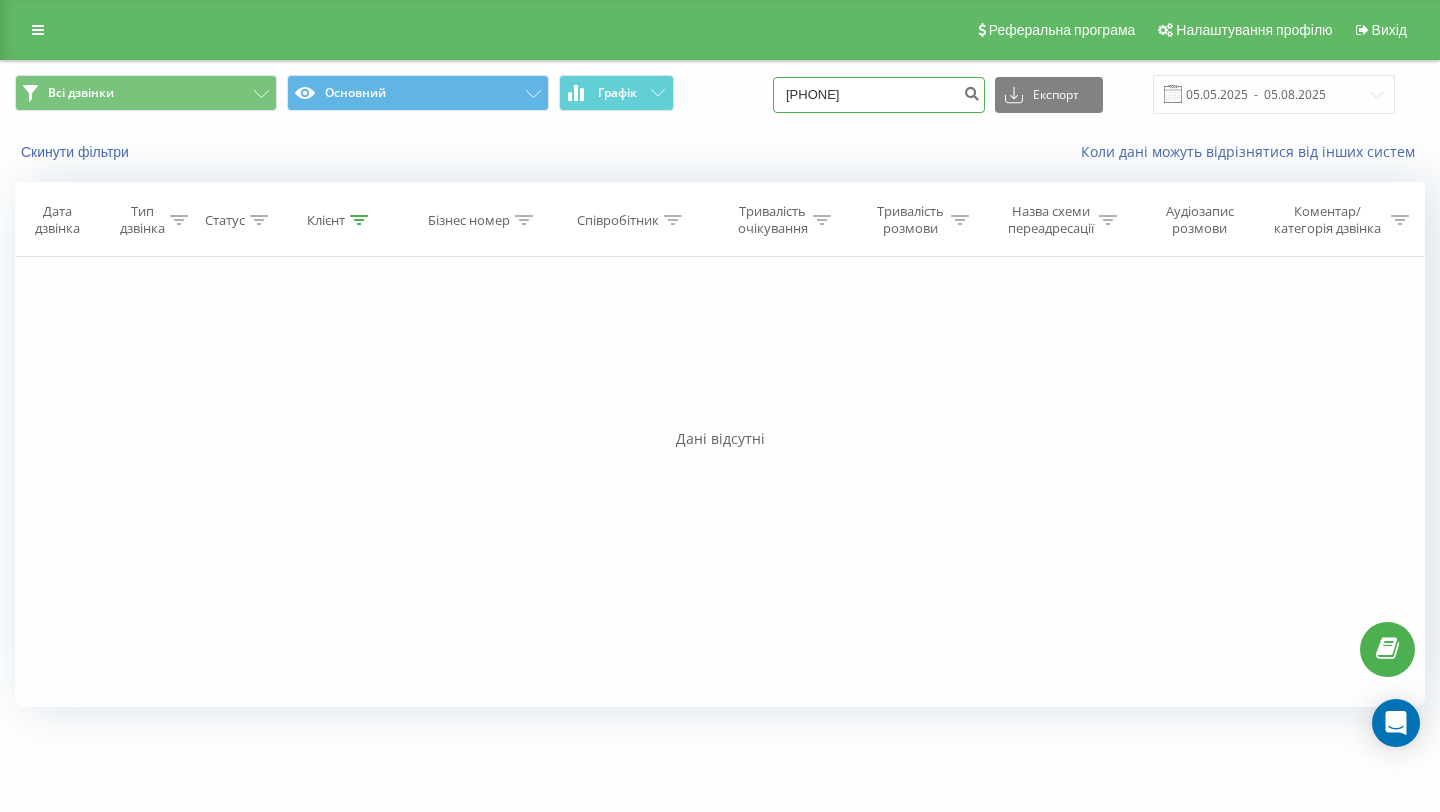 type on "0503557370" 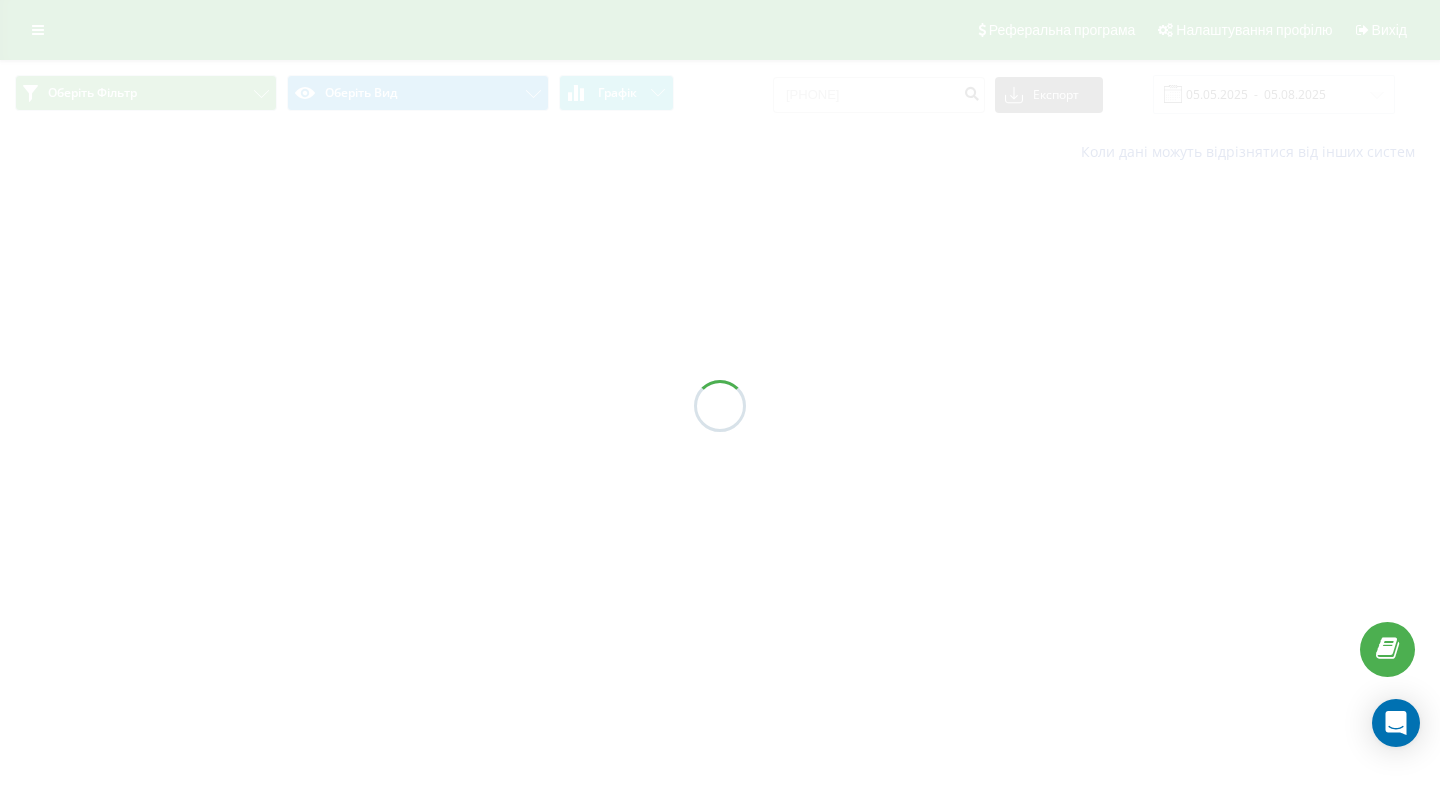 scroll, scrollTop: 0, scrollLeft: 0, axis: both 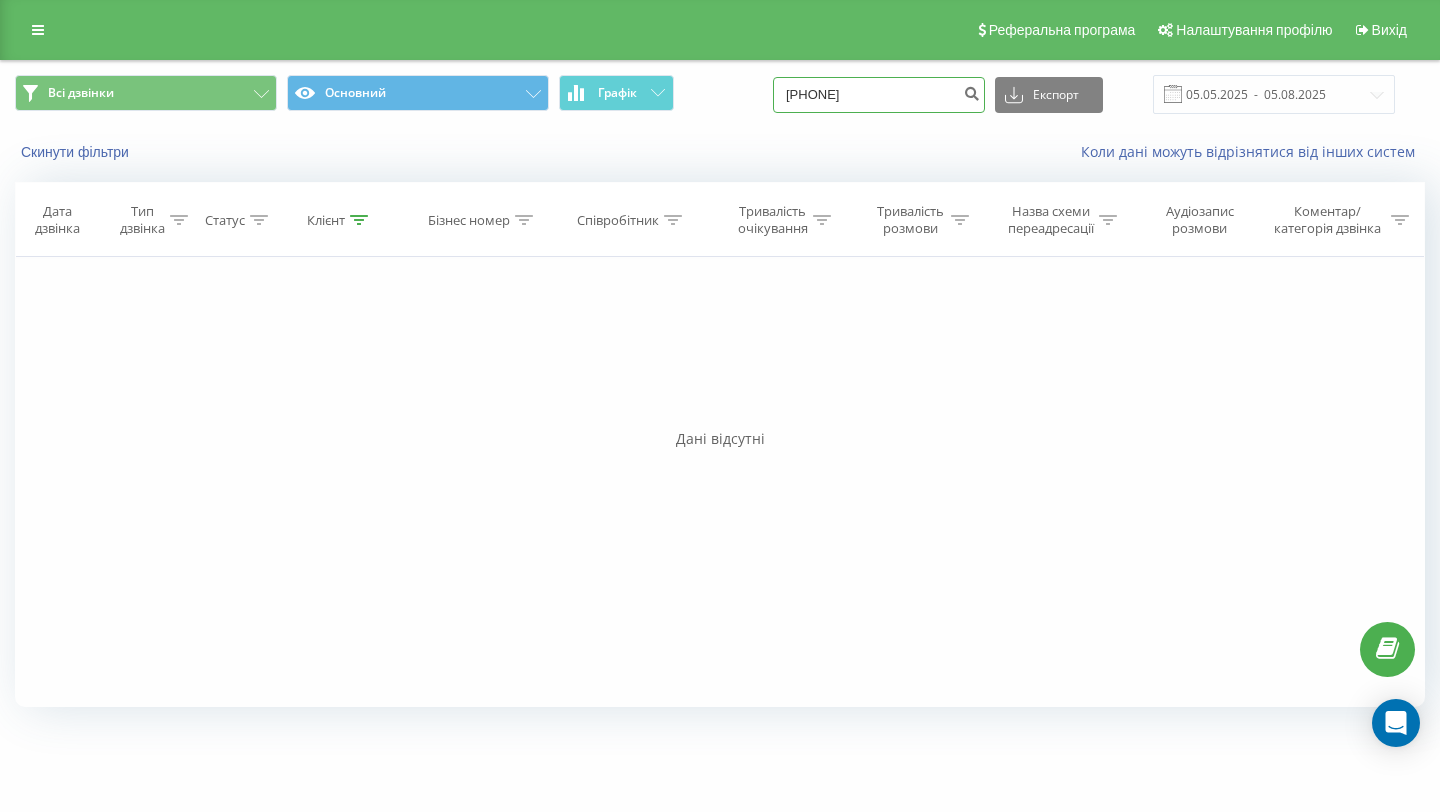 click on "0503557370" at bounding box center [879, 95] 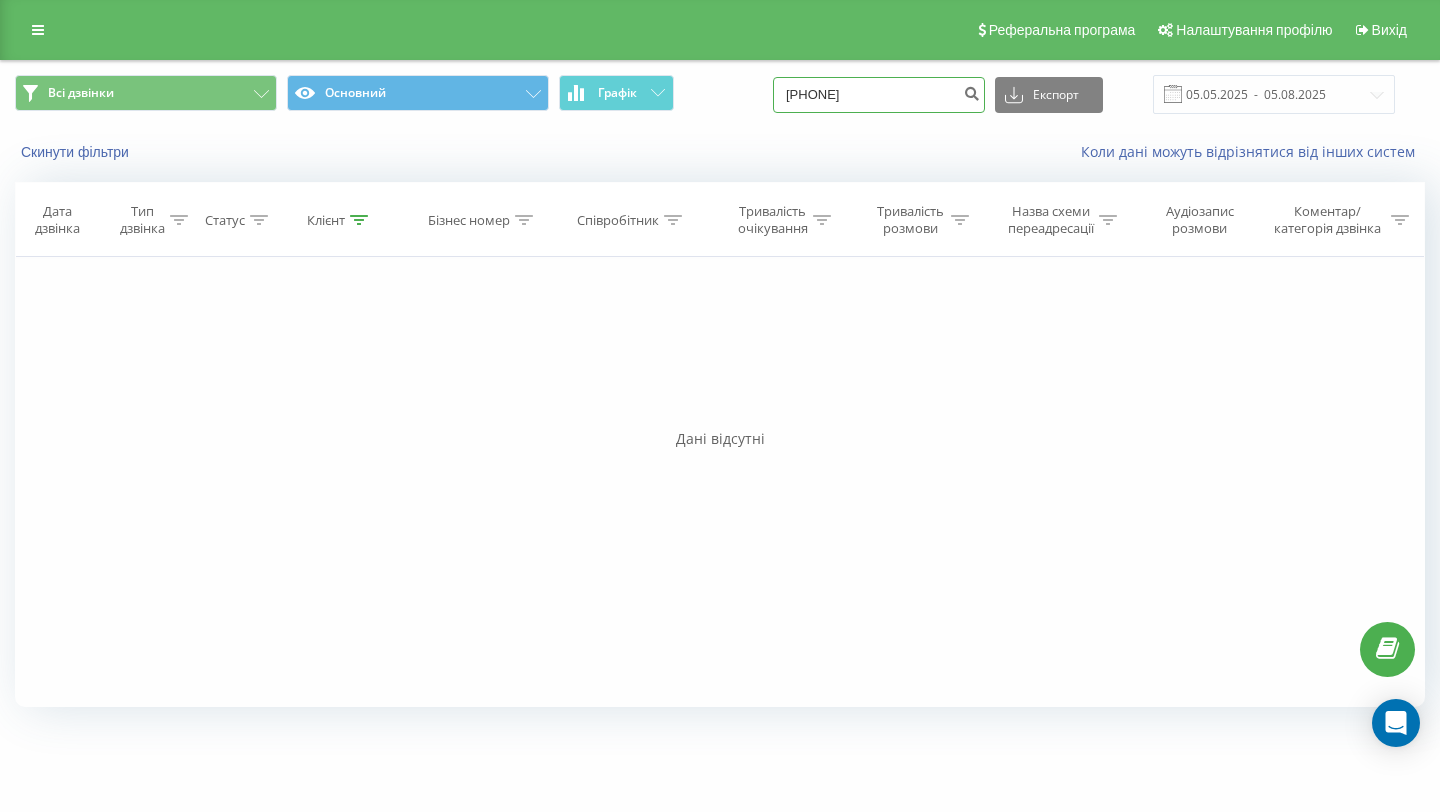 type on "[PHONE]" 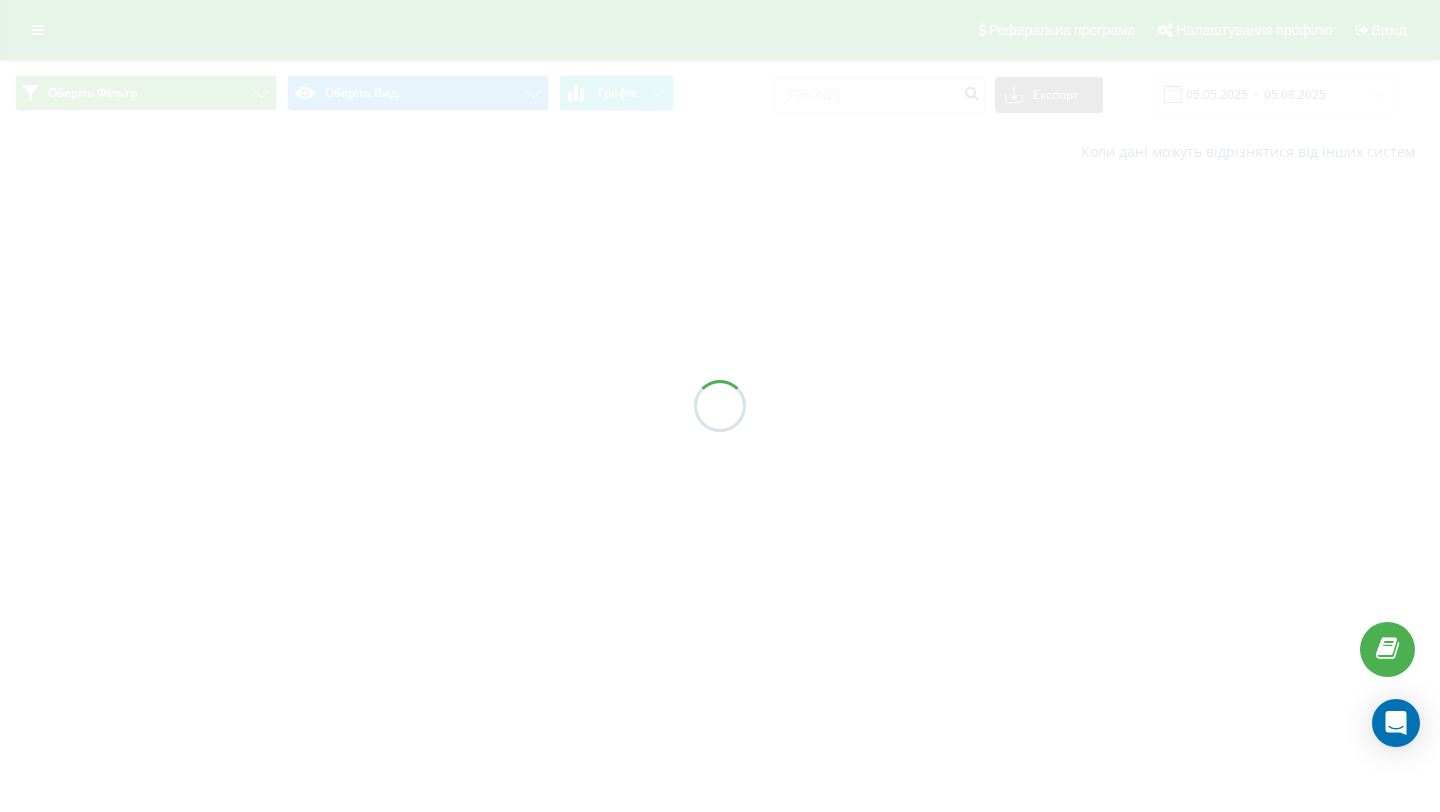 scroll, scrollTop: 0, scrollLeft: 0, axis: both 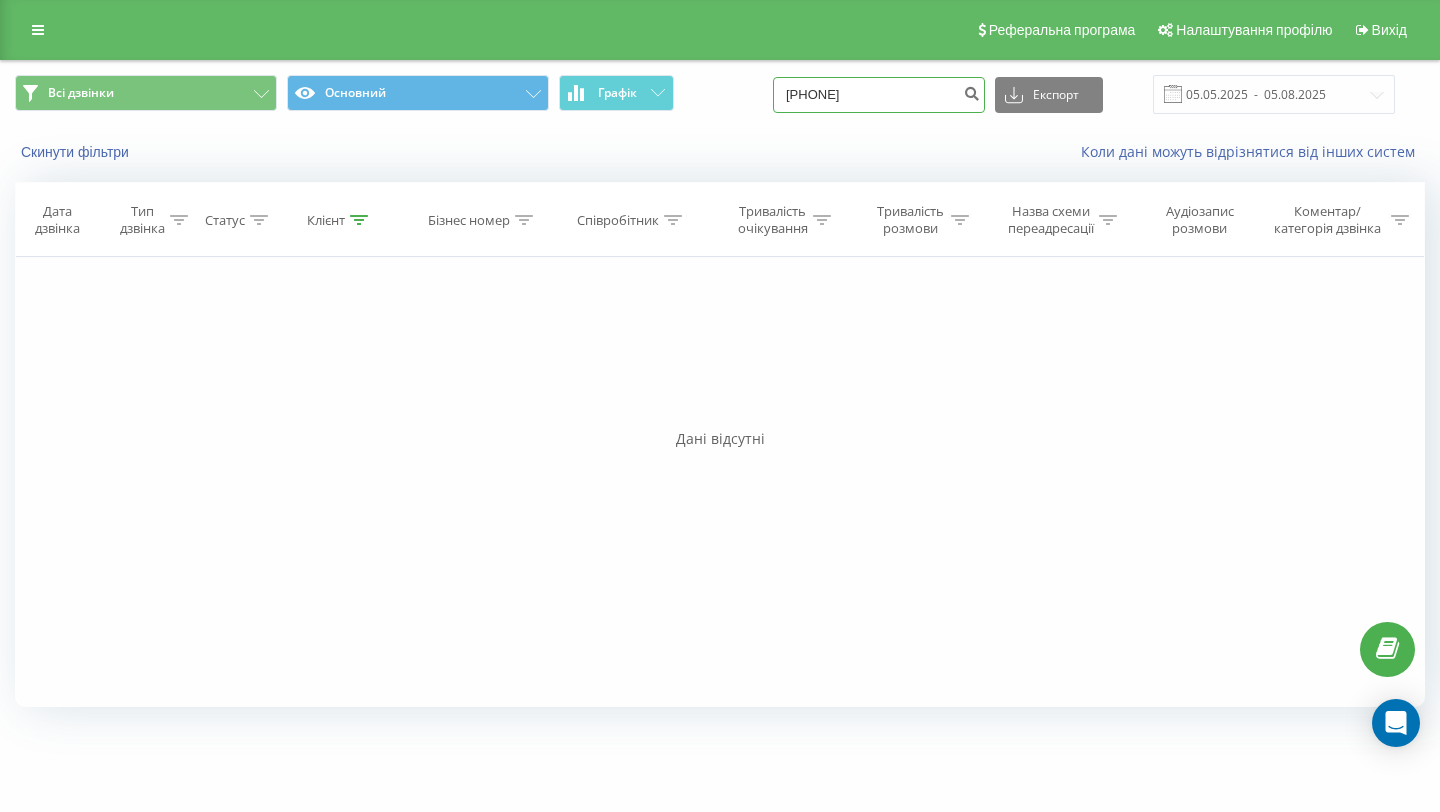 click on "[PHONE]" at bounding box center [879, 95] 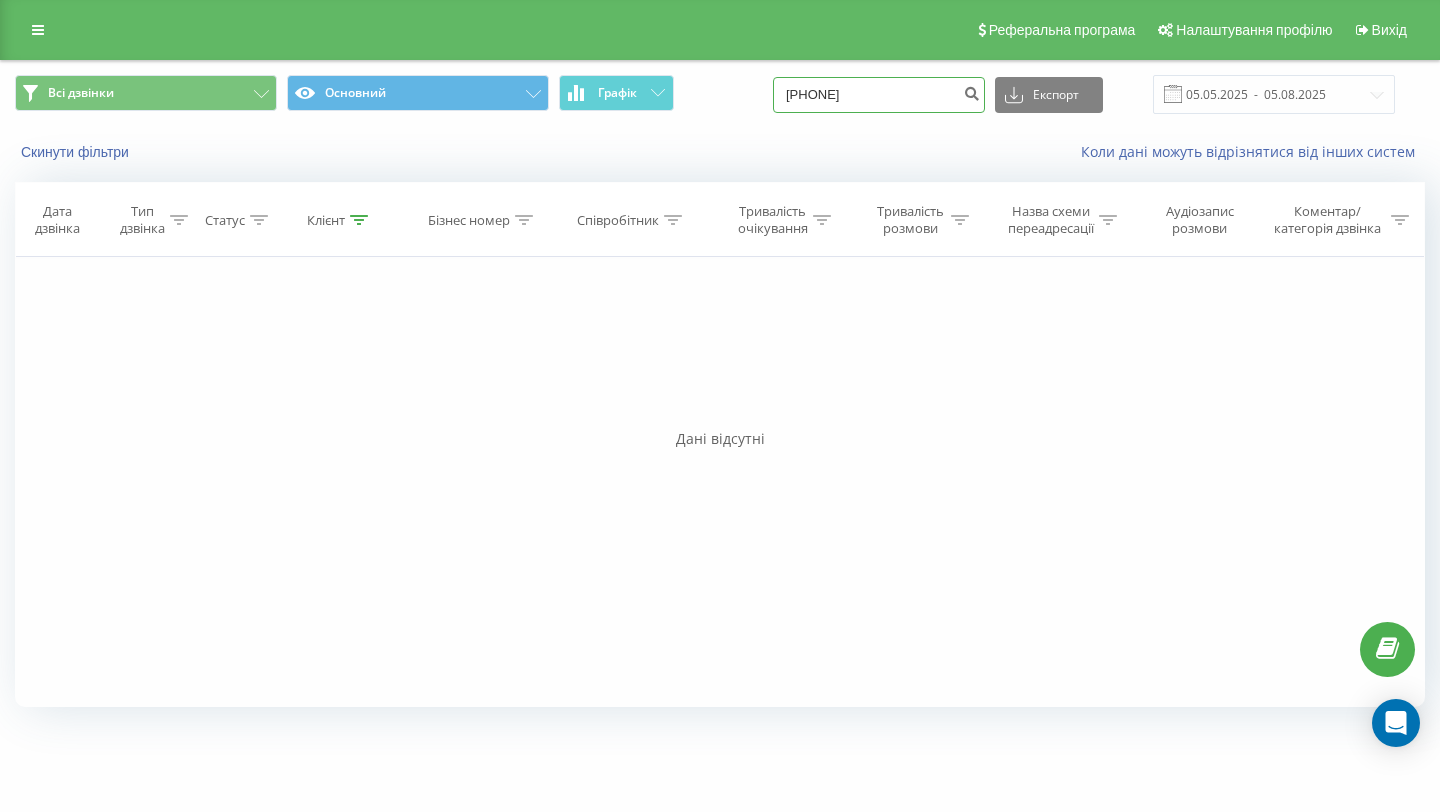 type on "[PHONE]" 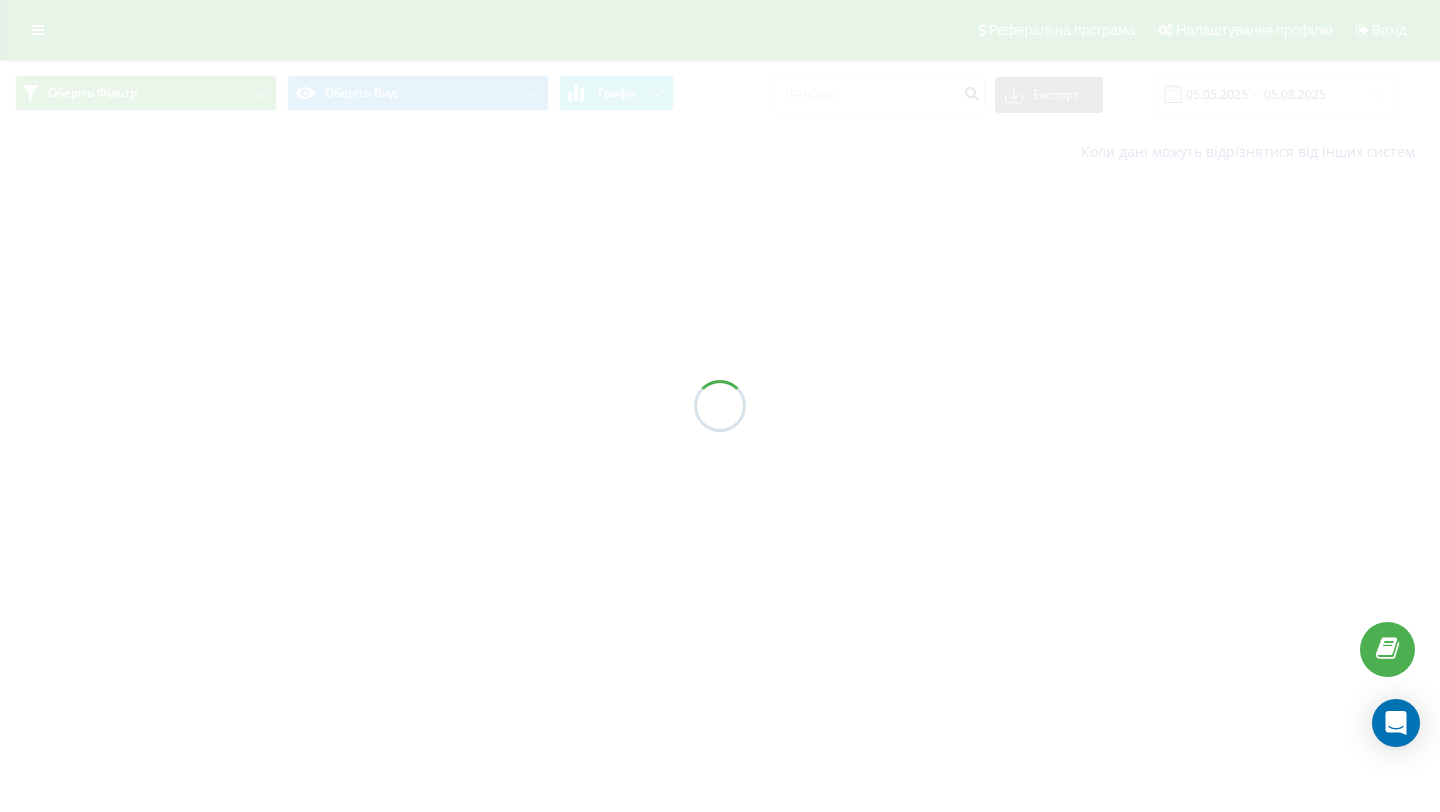 scroll, scrollTop: 0, scrollLeft: 0, axis: both 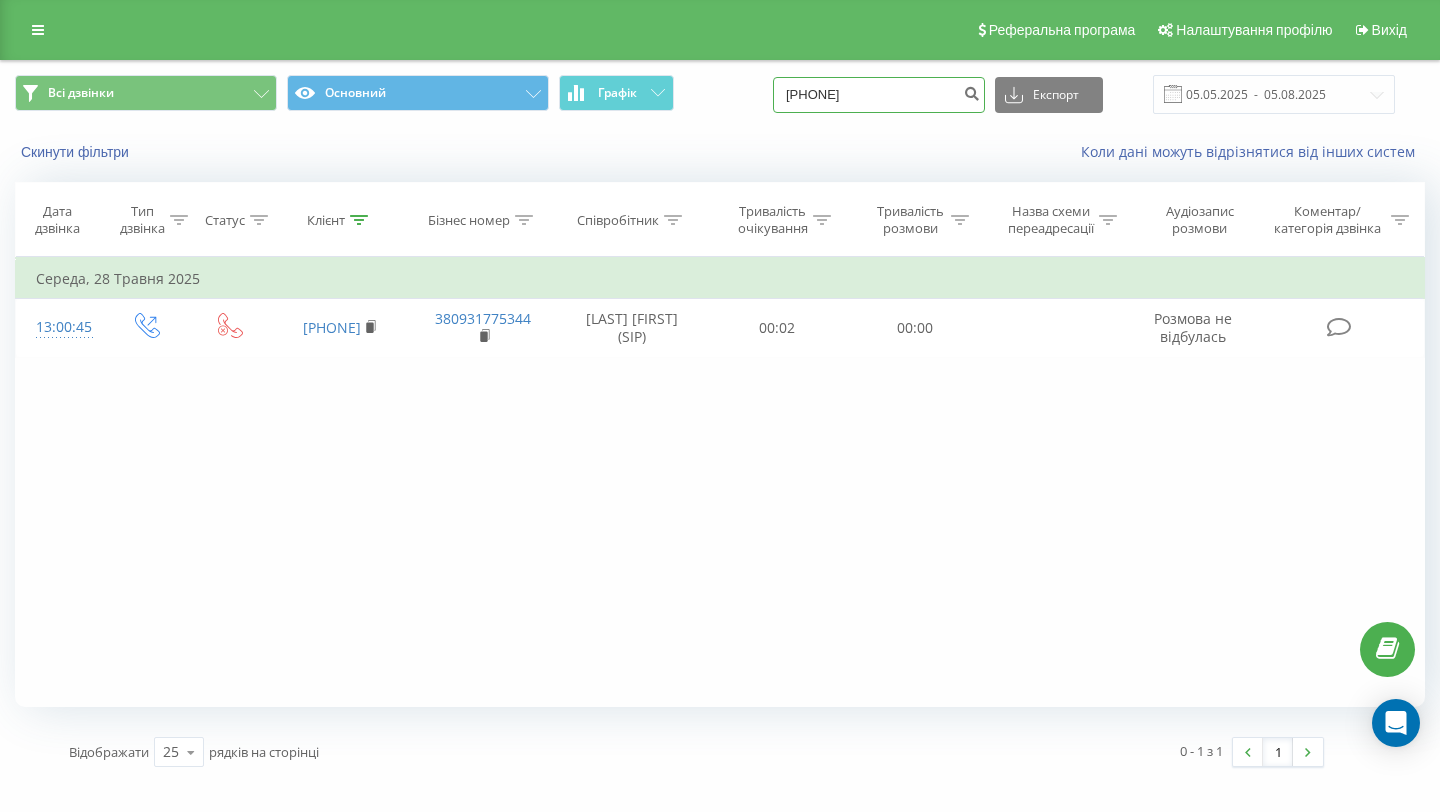 click on "0955287425" at bounding box center (879, 95) 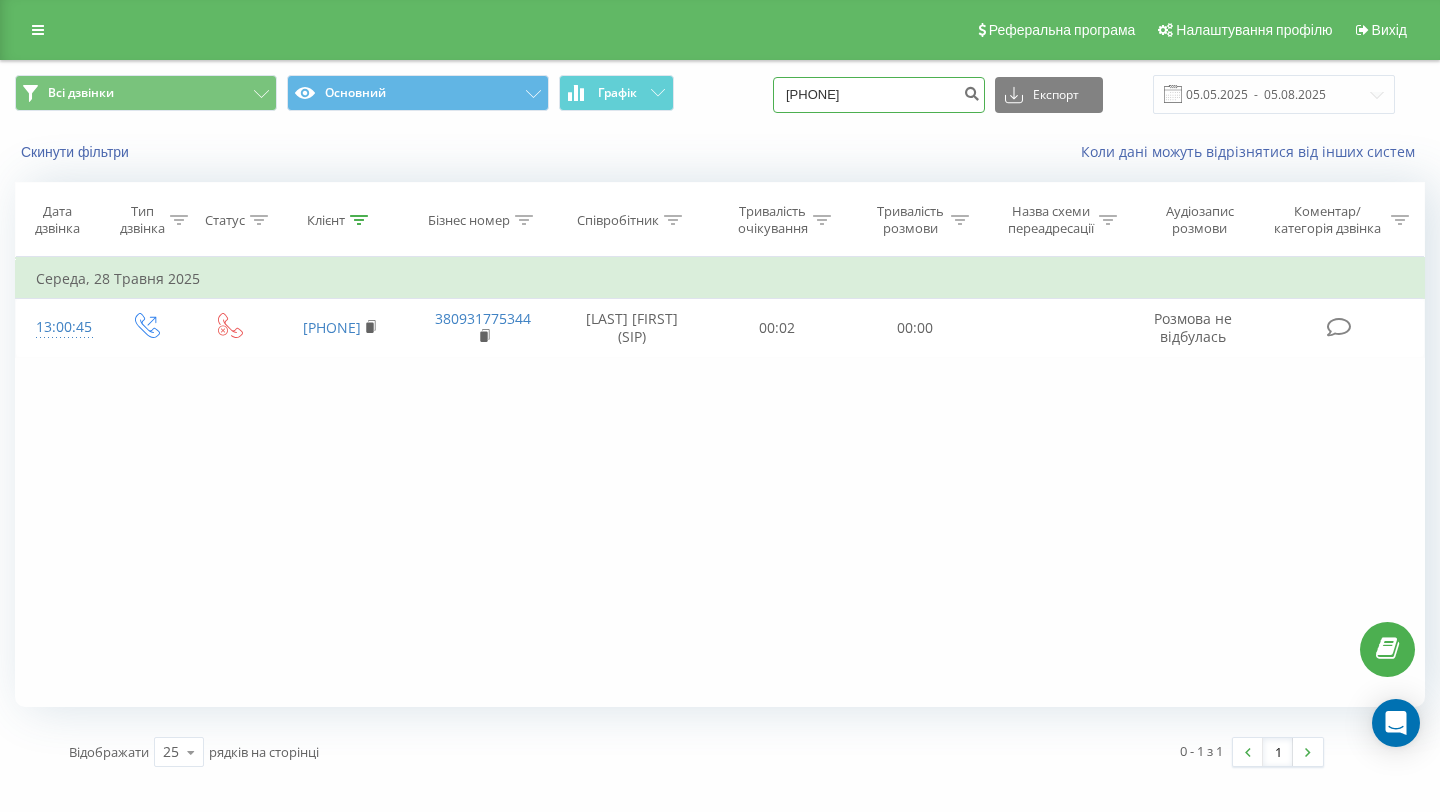 type on "0674011714" 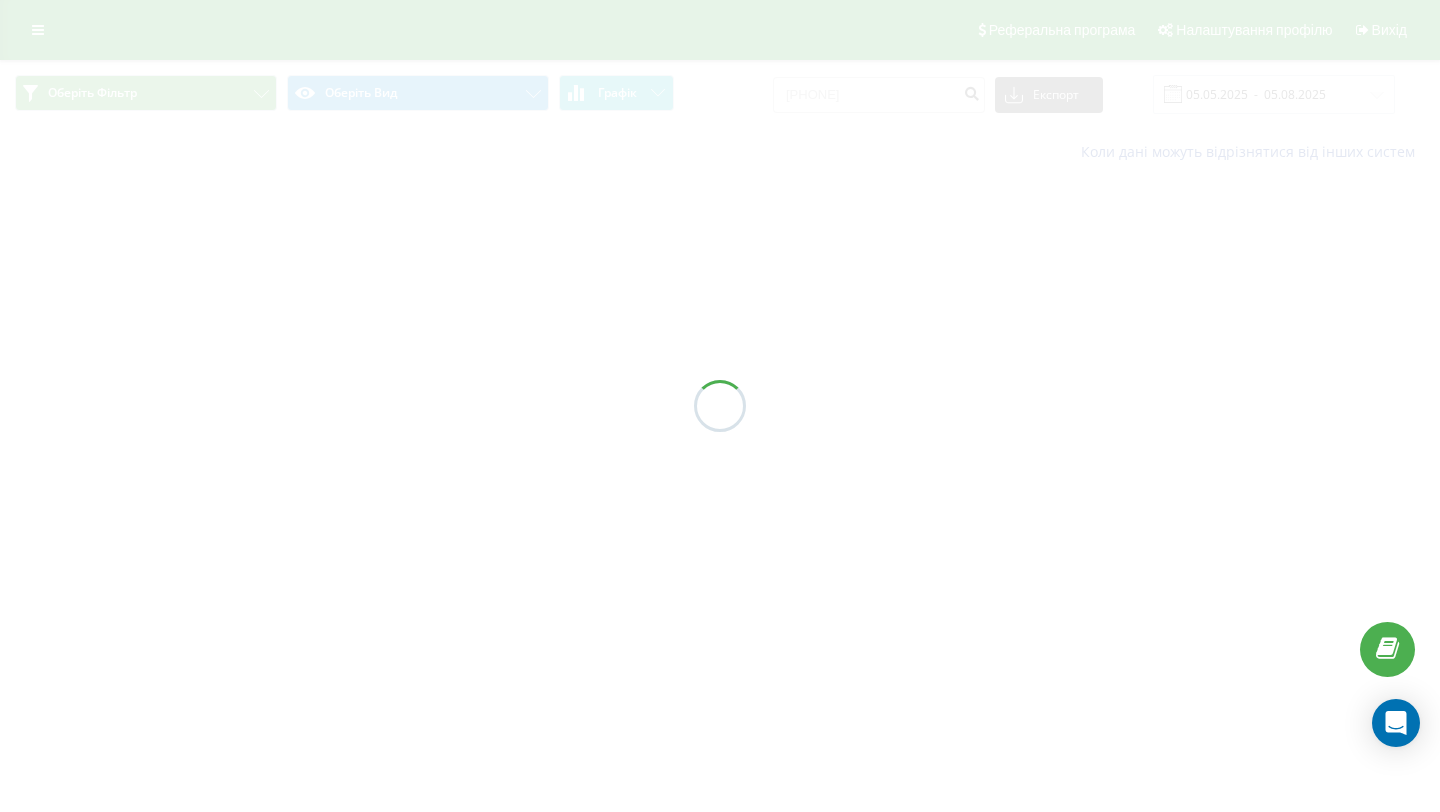 scroll, scrollTop: 0, scrollLeft: 0, axis: both 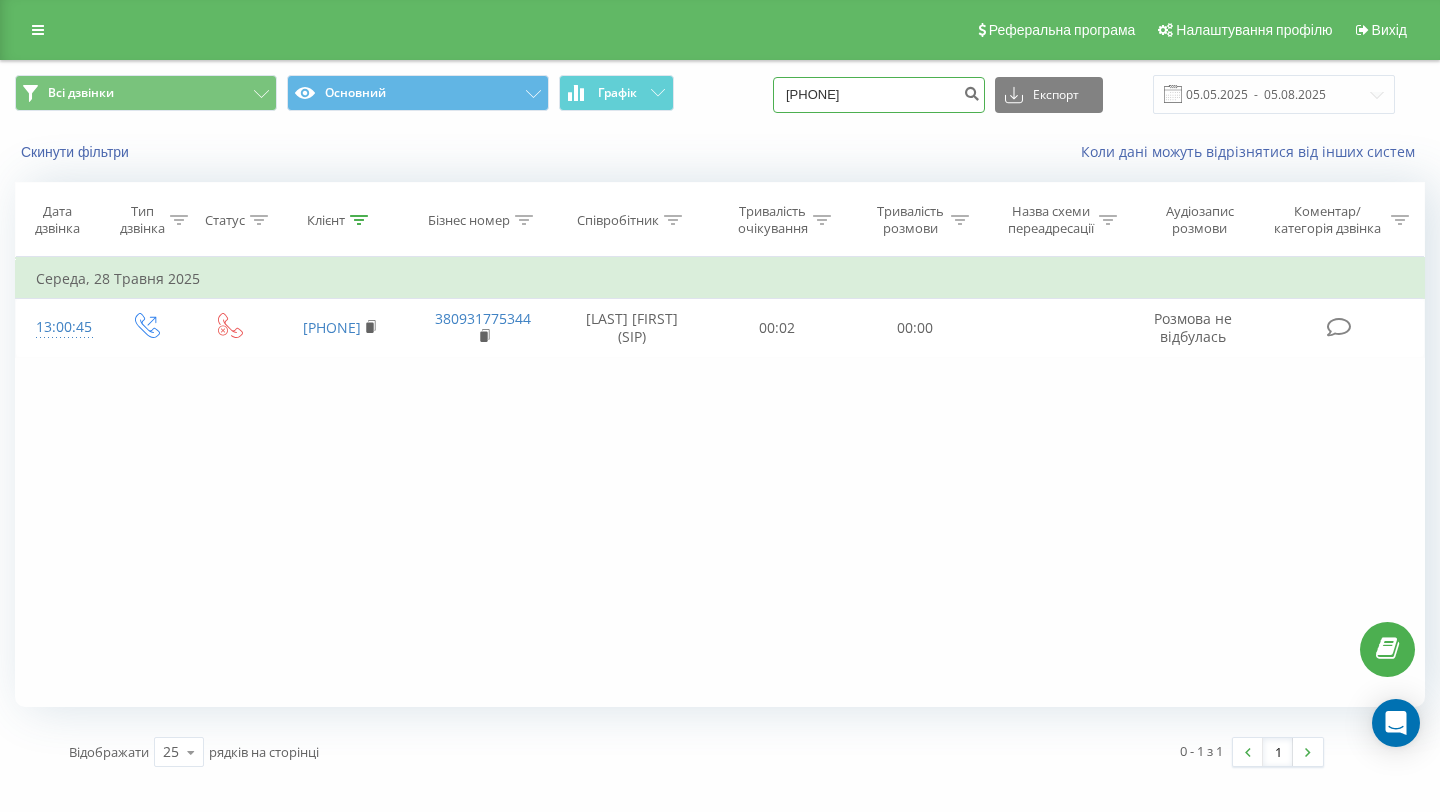 click on "0955287425" at bounding box center (879, 95) 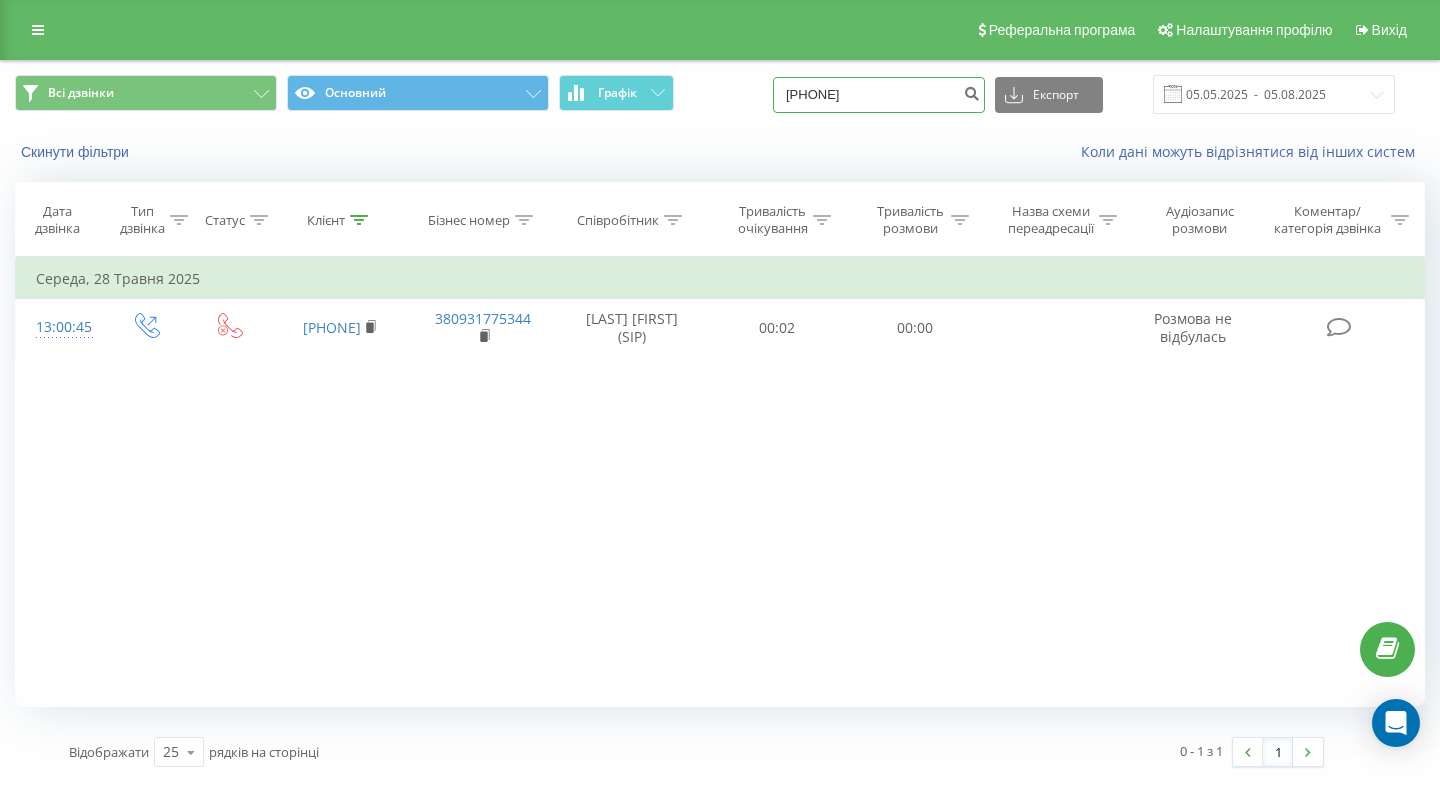 type on "[PHONE]" 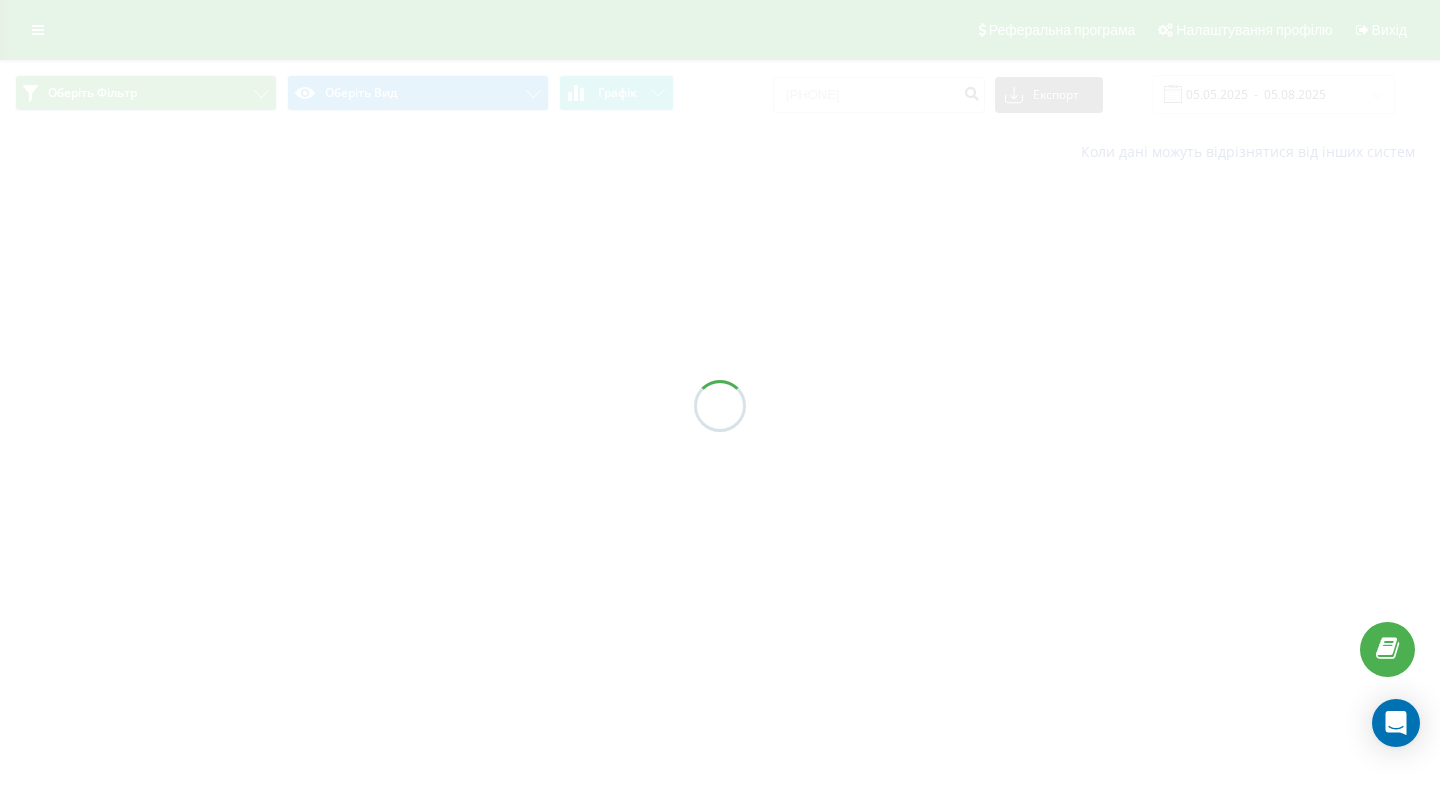 scroll, scrollTop: 0, scrollLeft: 0, axis: both 